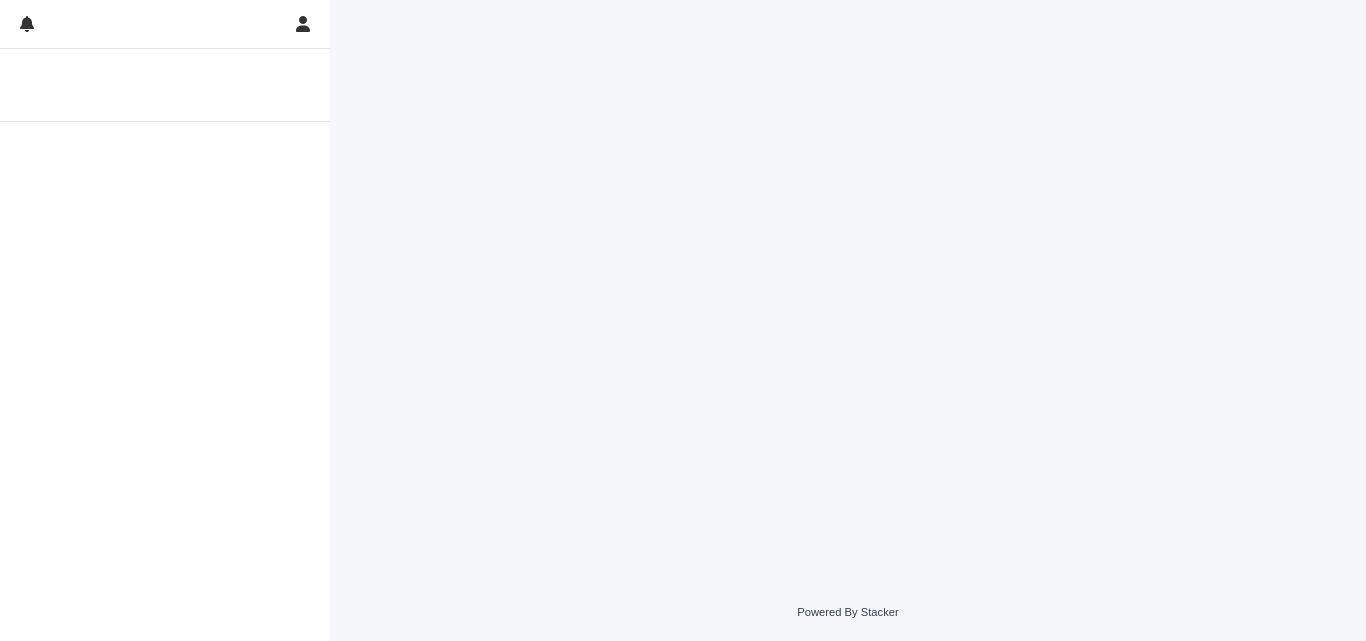 scroll, scrollTop: 0, scrollLeft: 0, axis: both 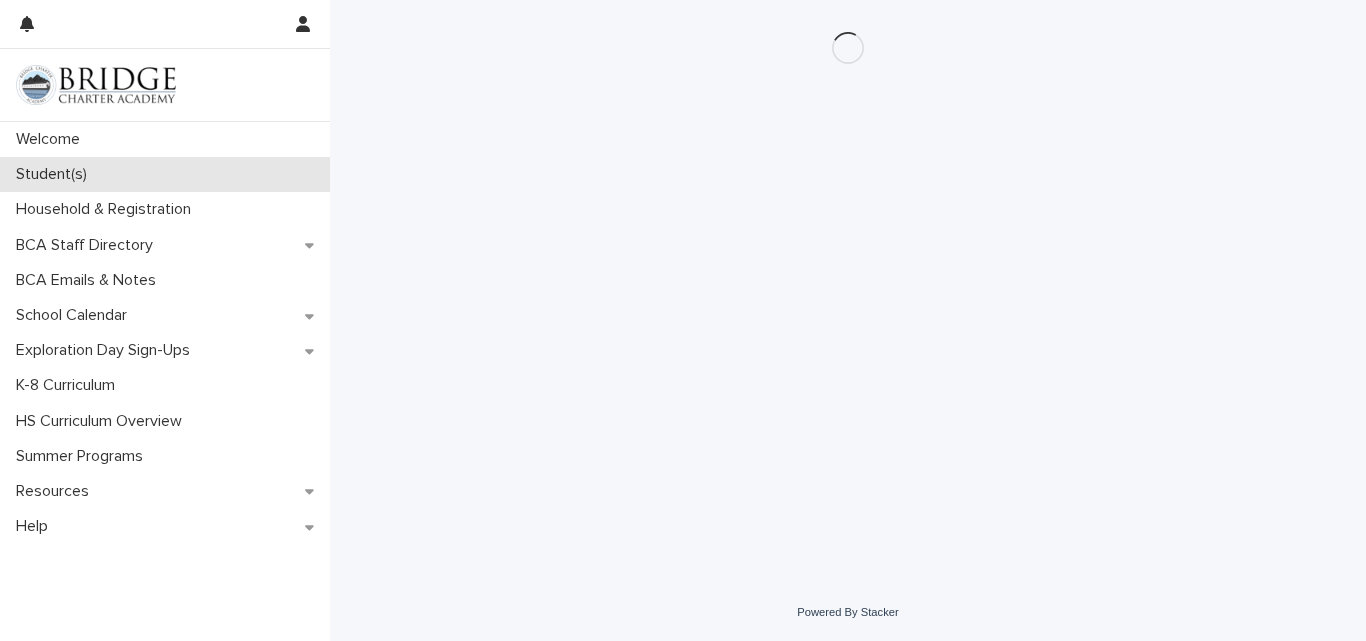 click on "Student(s)" at bounding box center (55, 174) 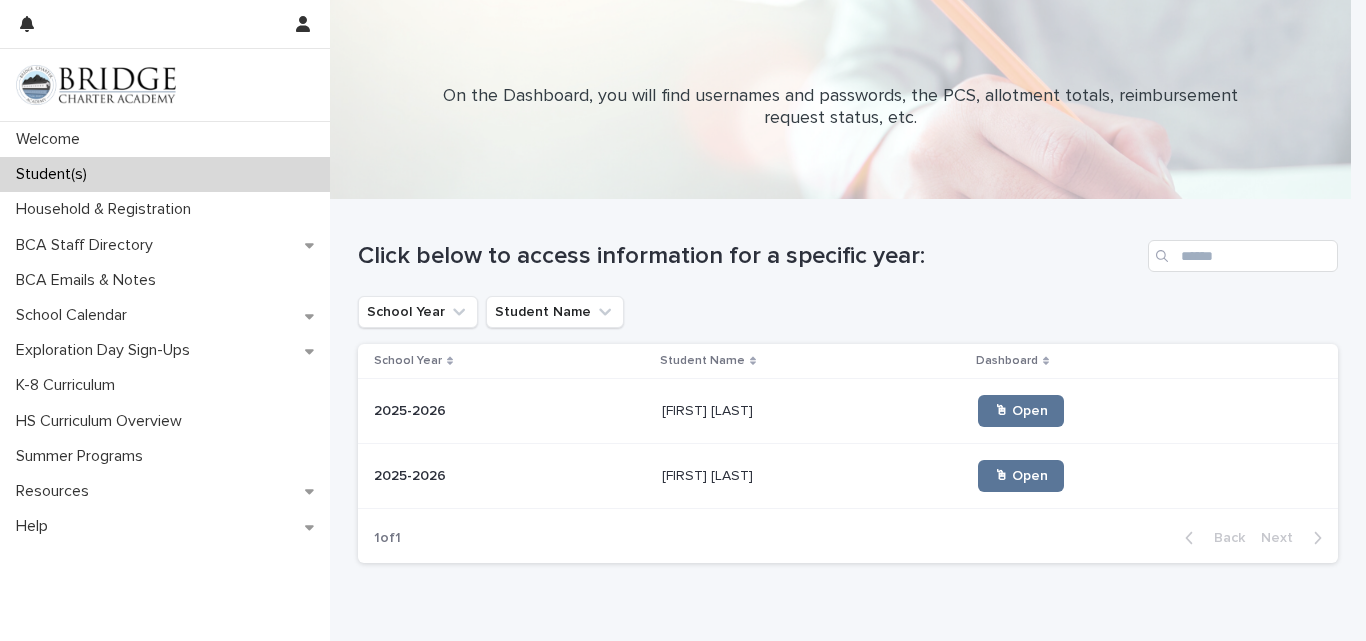 click on "[FIRST] [LAST]" at bounding box center (709, 409) 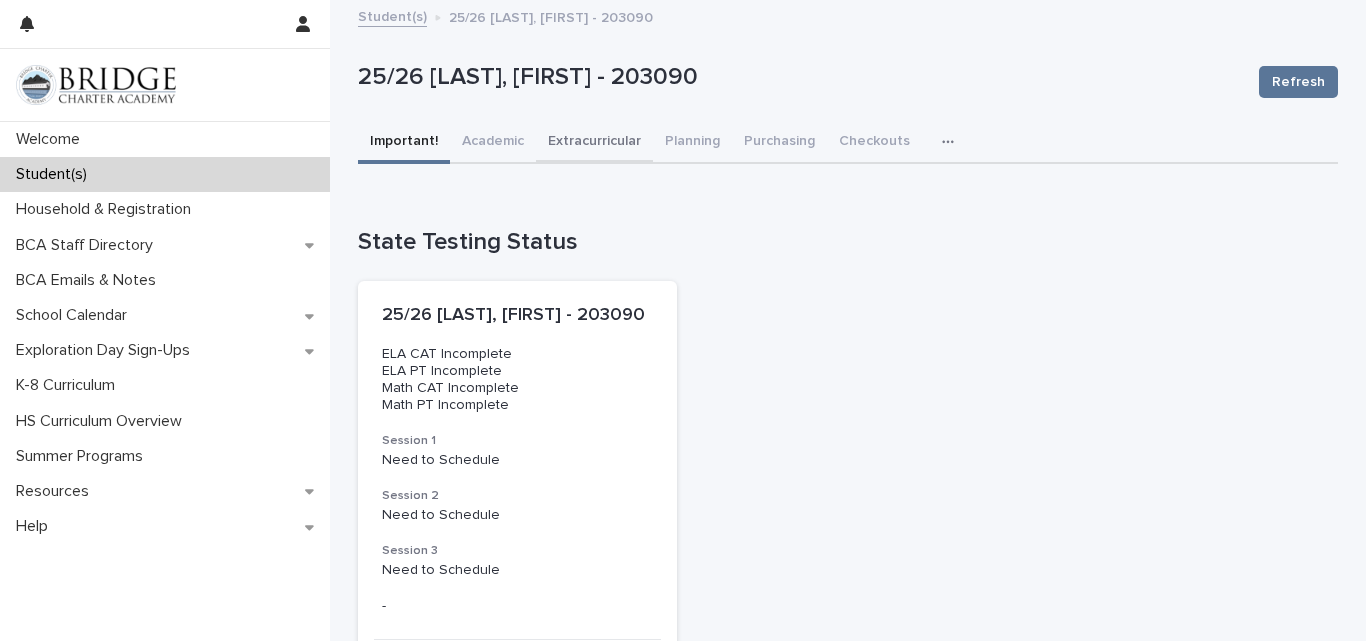 click on "Extracurricular" at bounding box center (594, 143) 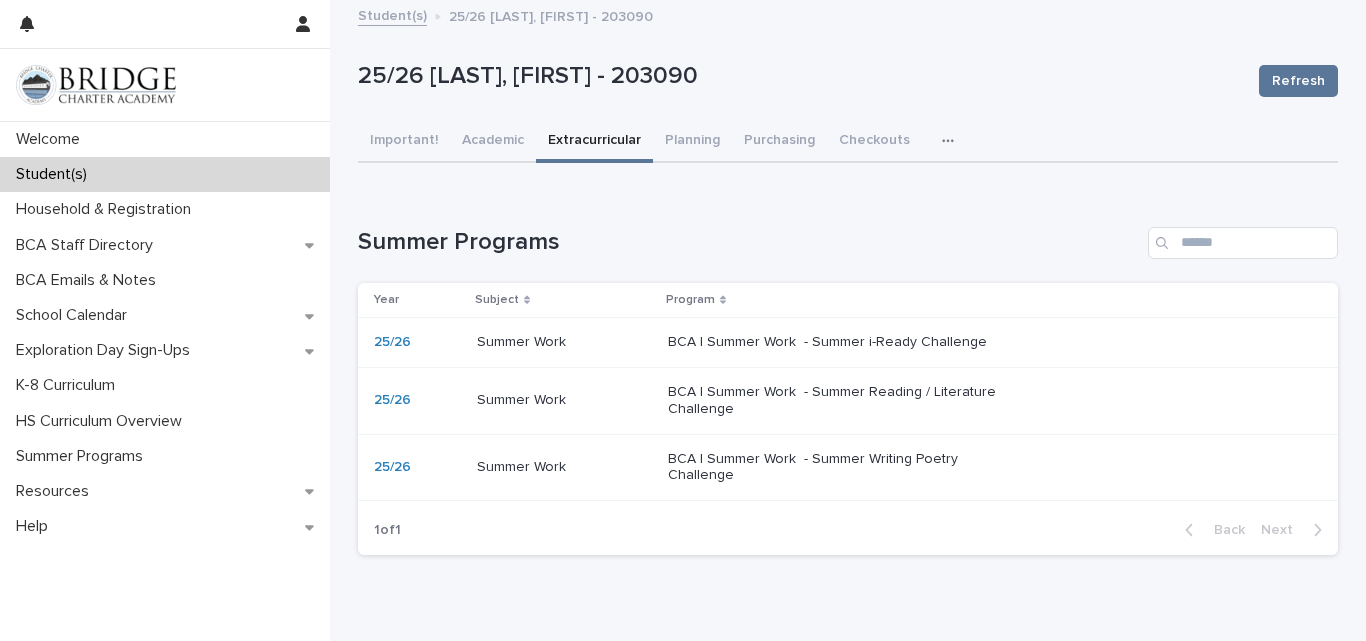scroll, scrollTop: 0, scrollLeft: 0, axis: both 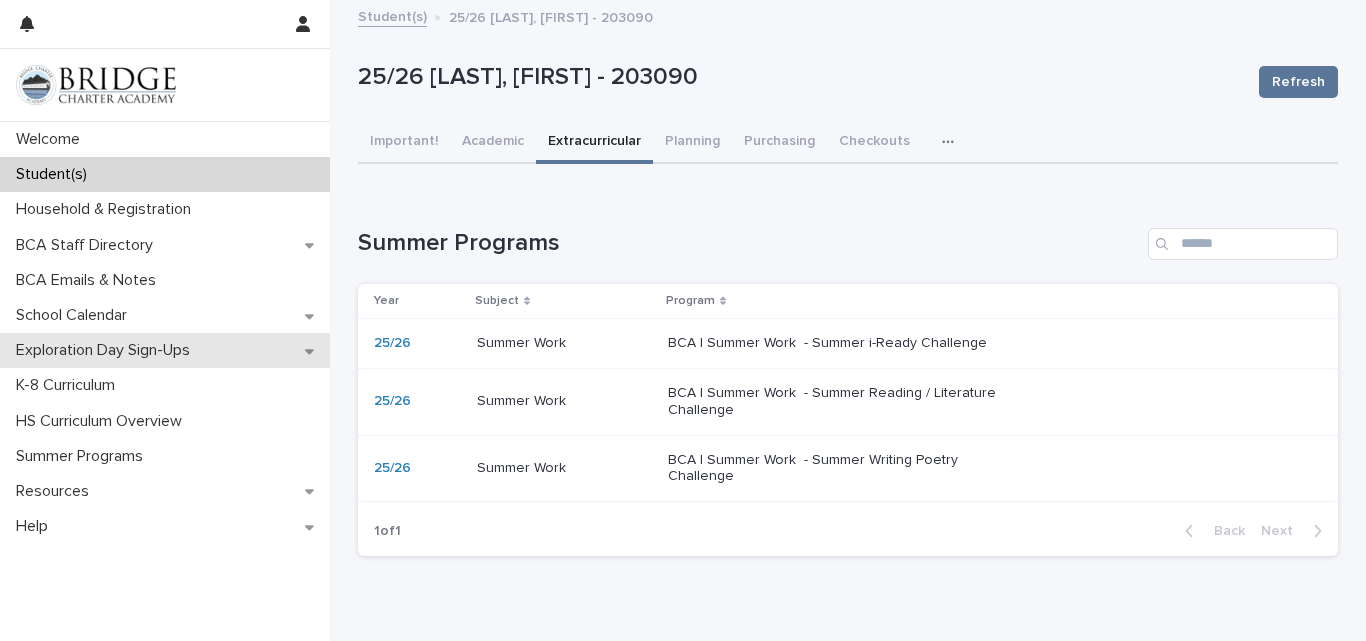 click on "Exploration Day Sign-Ups" at bounding box center (165, 350) 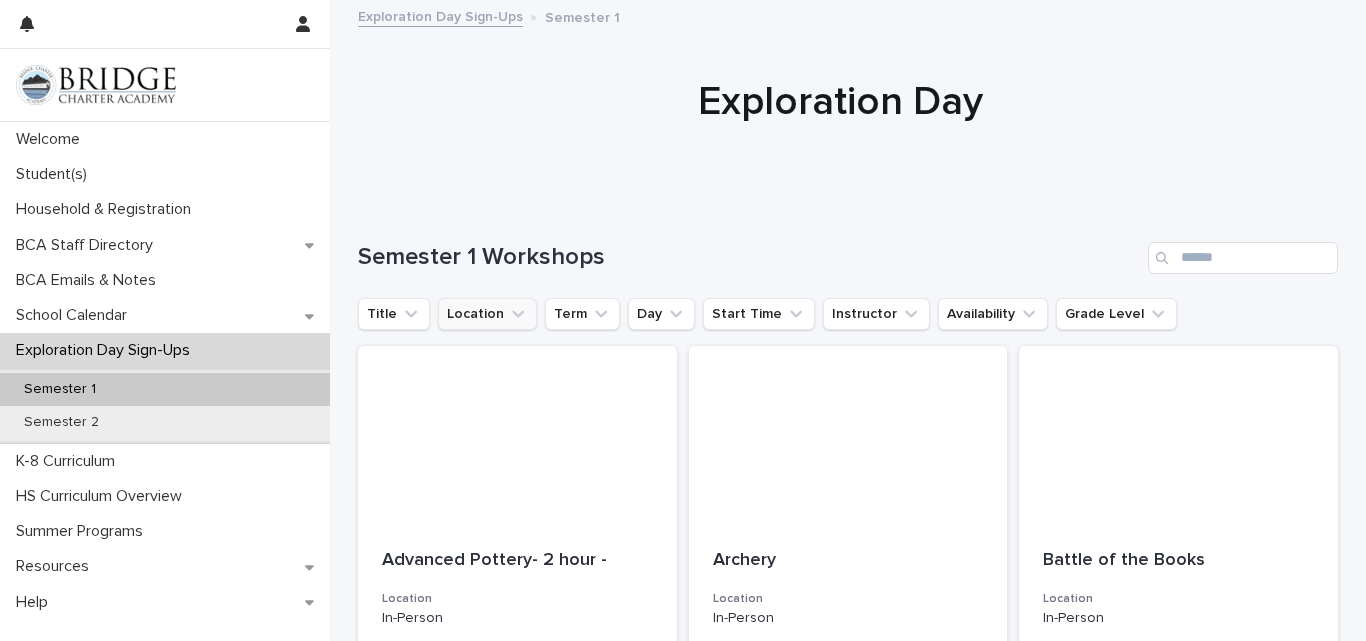 click 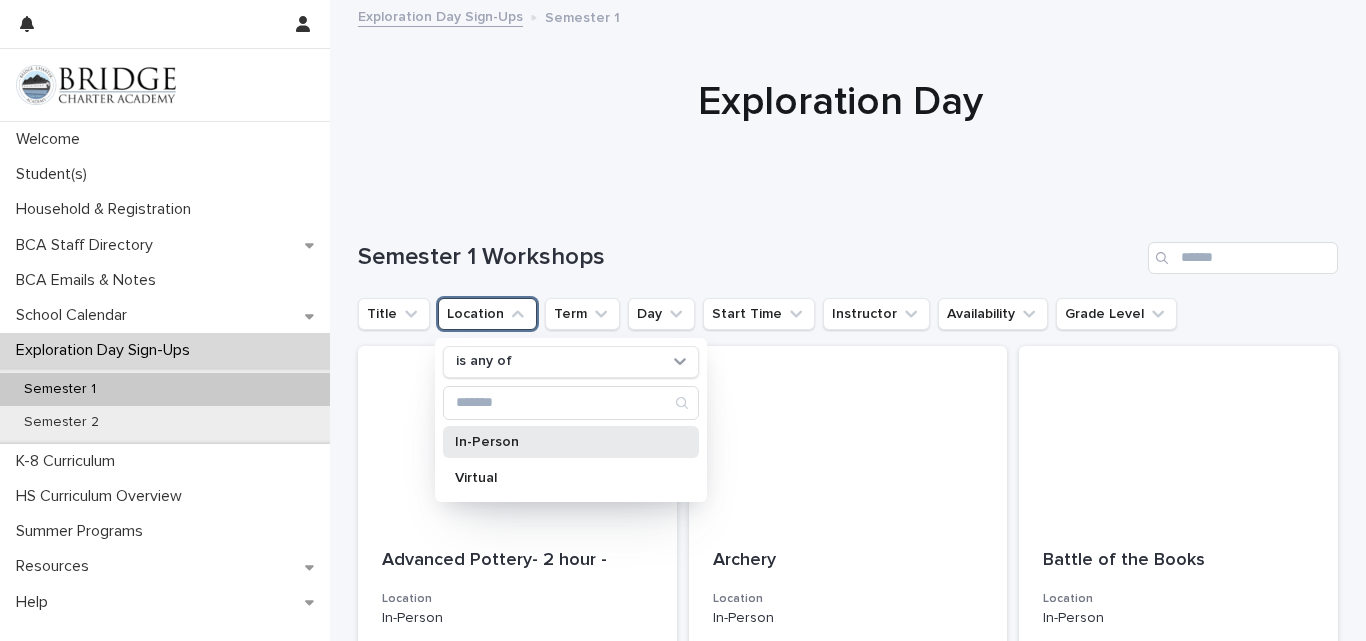 click on "In-Person" at bounding box center [561, 442] 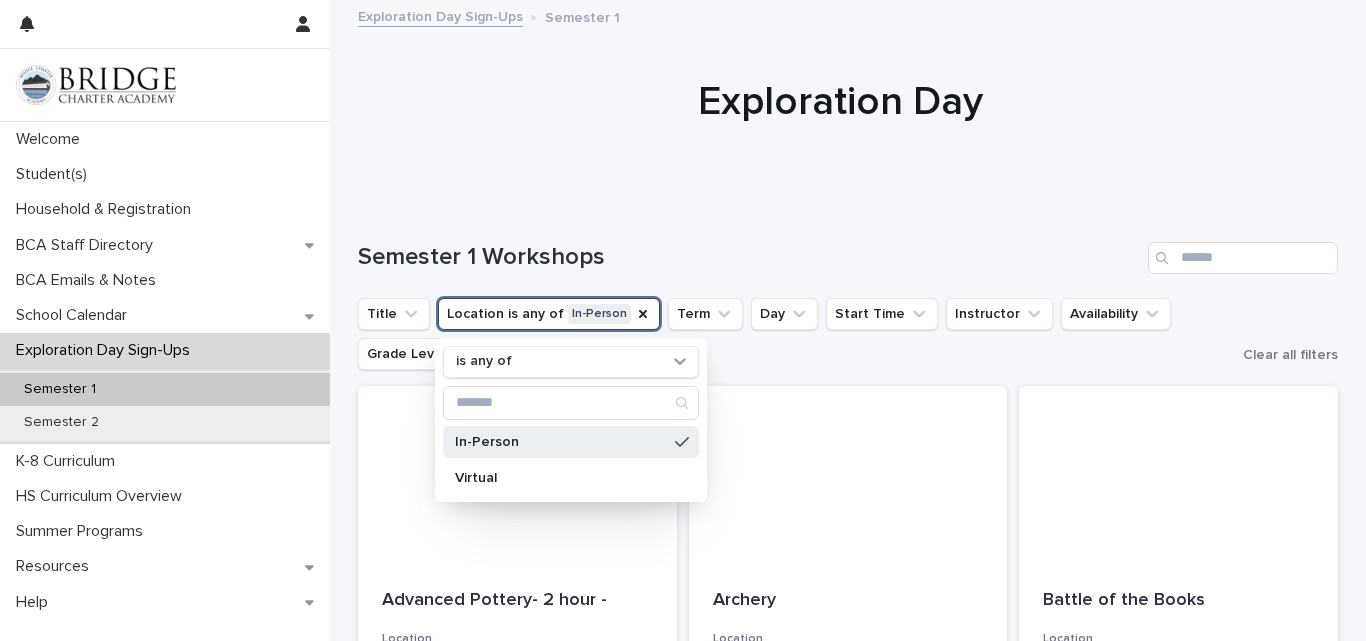 click on "Semester 1 Workshops" at bounding box center [848, 250] 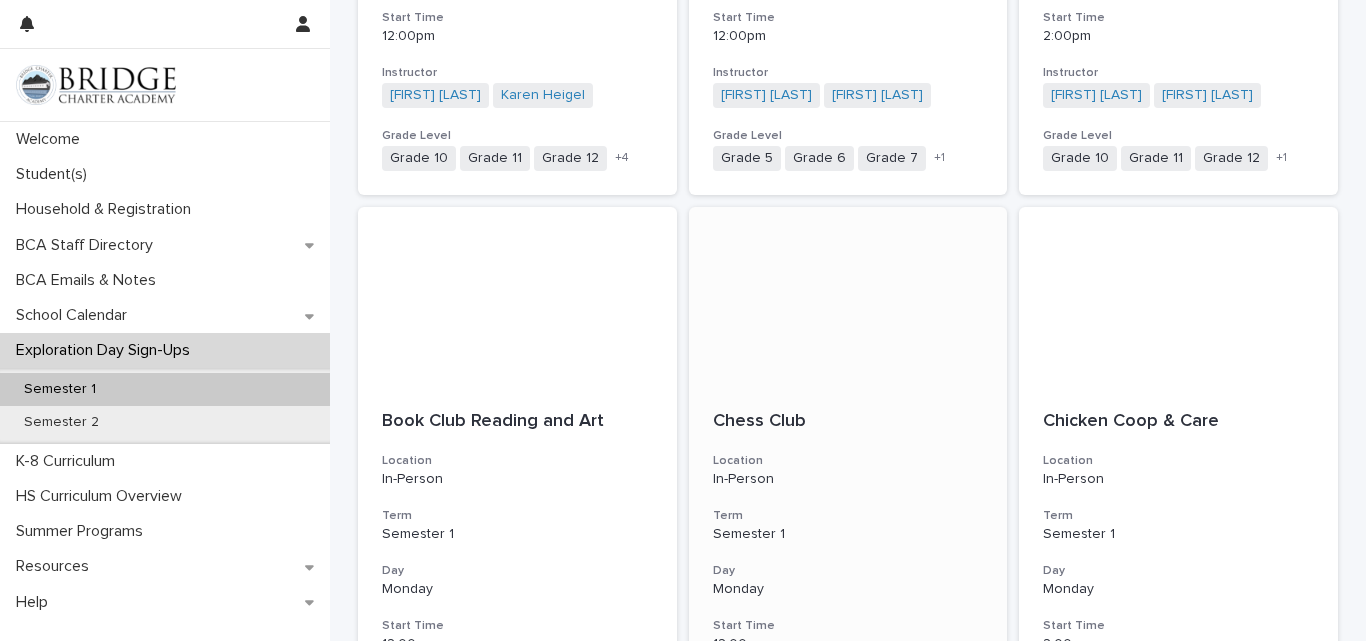 scroll, scrollTop: 0, scrollLeft: 0, axis: both 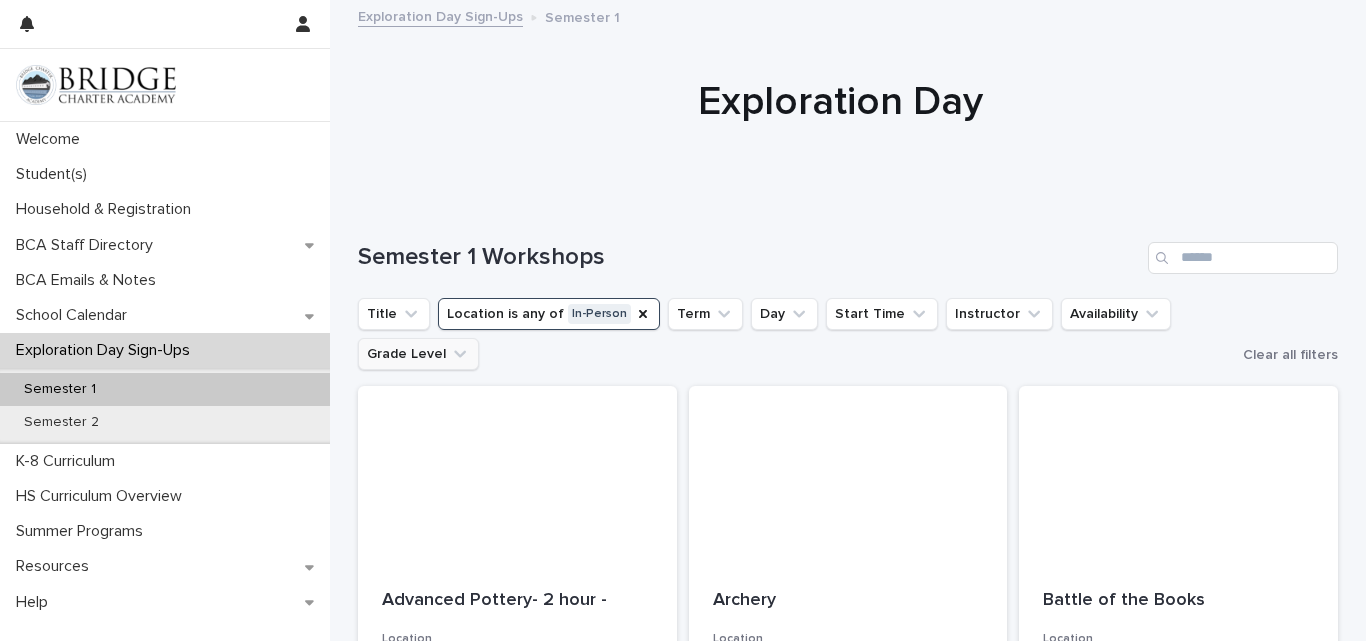 click on "Grade Level" at bounding box center [418, 354] 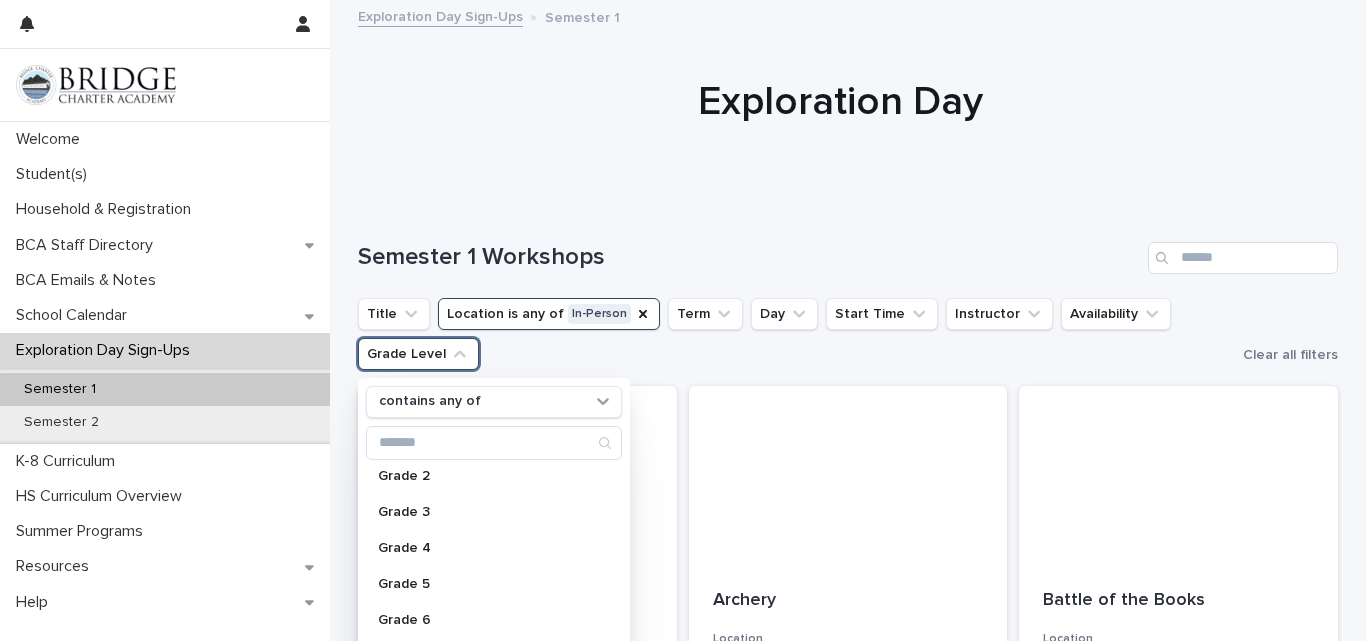 scroll, scrollTop: 134, scrollLeft: 0, axis: vertical 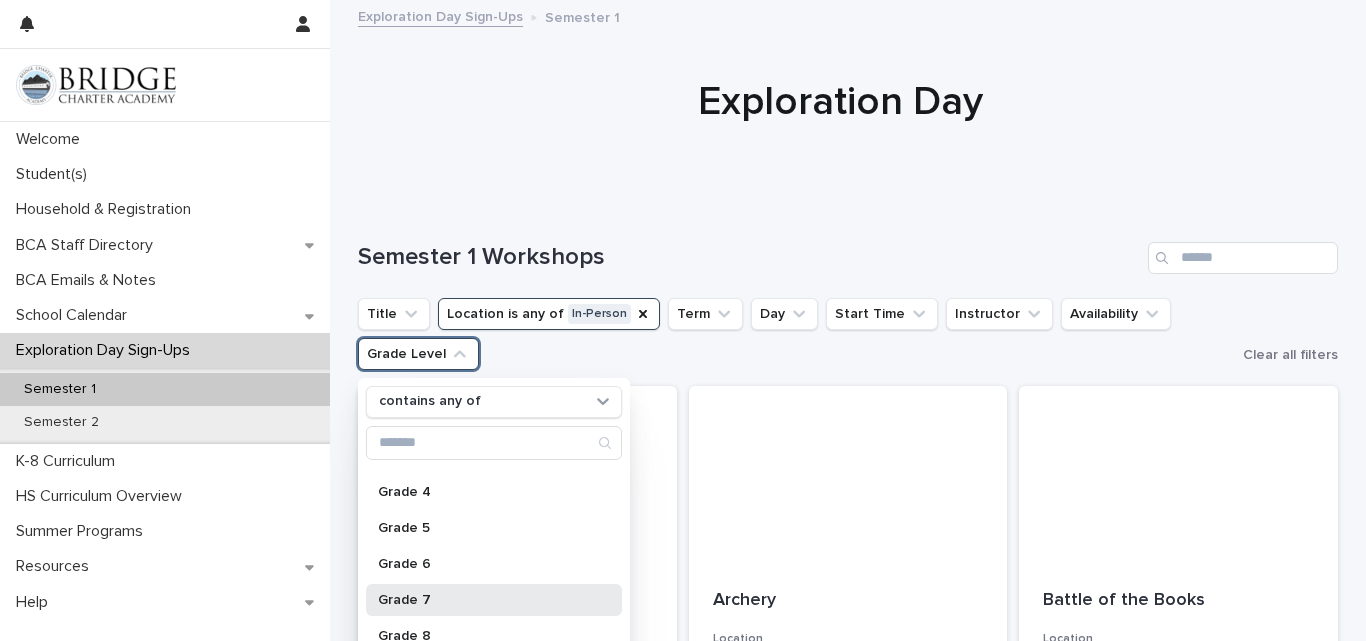 click on "Grade 7" at bounding box center (494, 600) 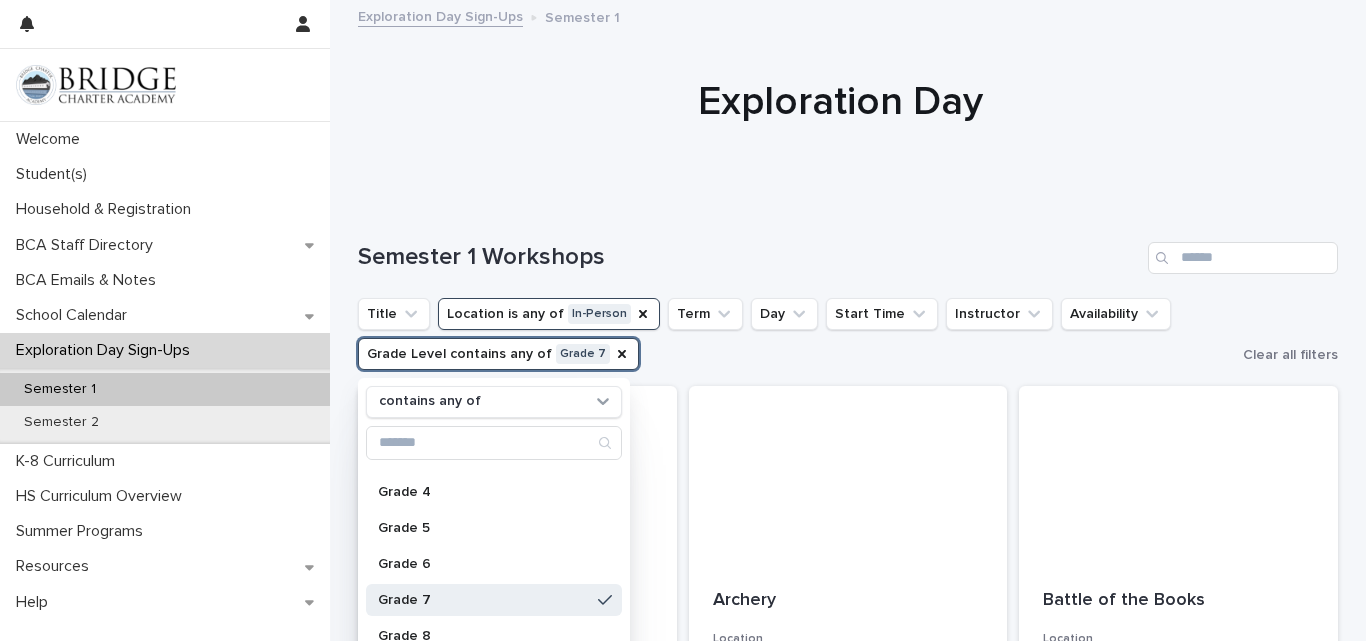 click on "Title Location is any of In-Person Term Day Start Time Instructor Availability Grade Level contains any of Grade 7 contains any of Grade K Grade 1 Grade 2 Grade 3 Grade 4 Grade 5 Grade 6 Grade 7 Grade 8 Grade 9 Grade 10 Grade 11 Grade 12 High School" at bounding box center [796, 334] 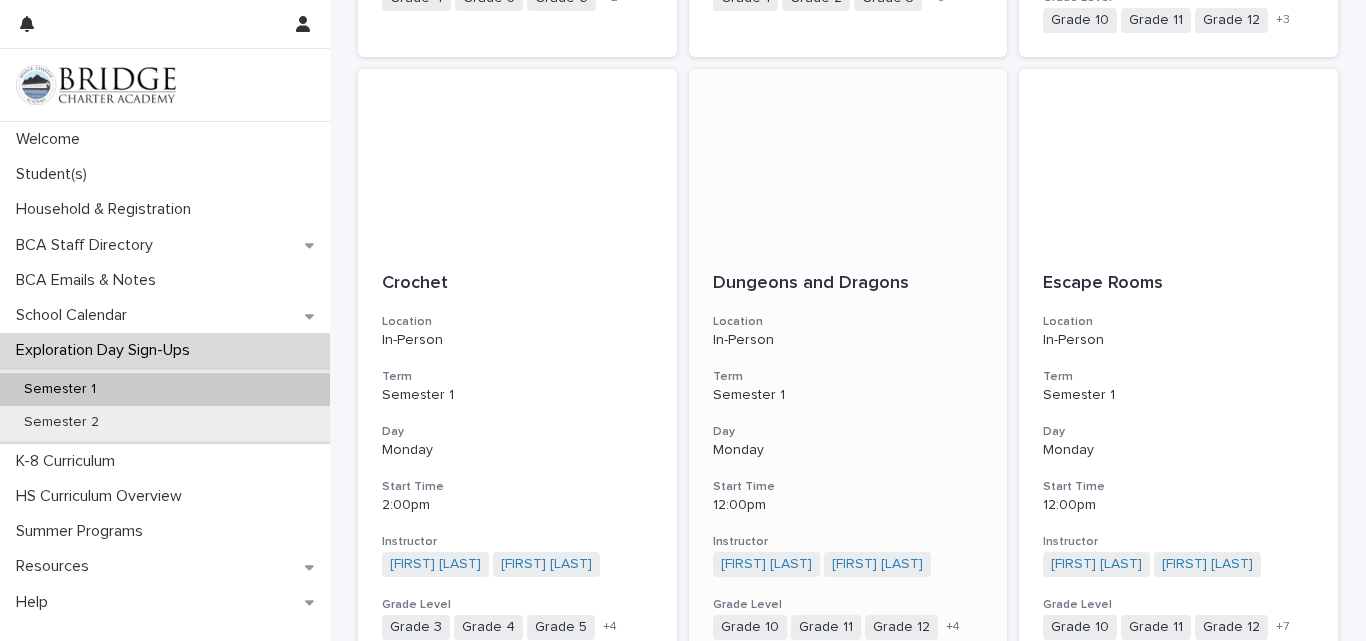 scroll, scrollTop: 1553, scrollLeft: 0, axis: vertical 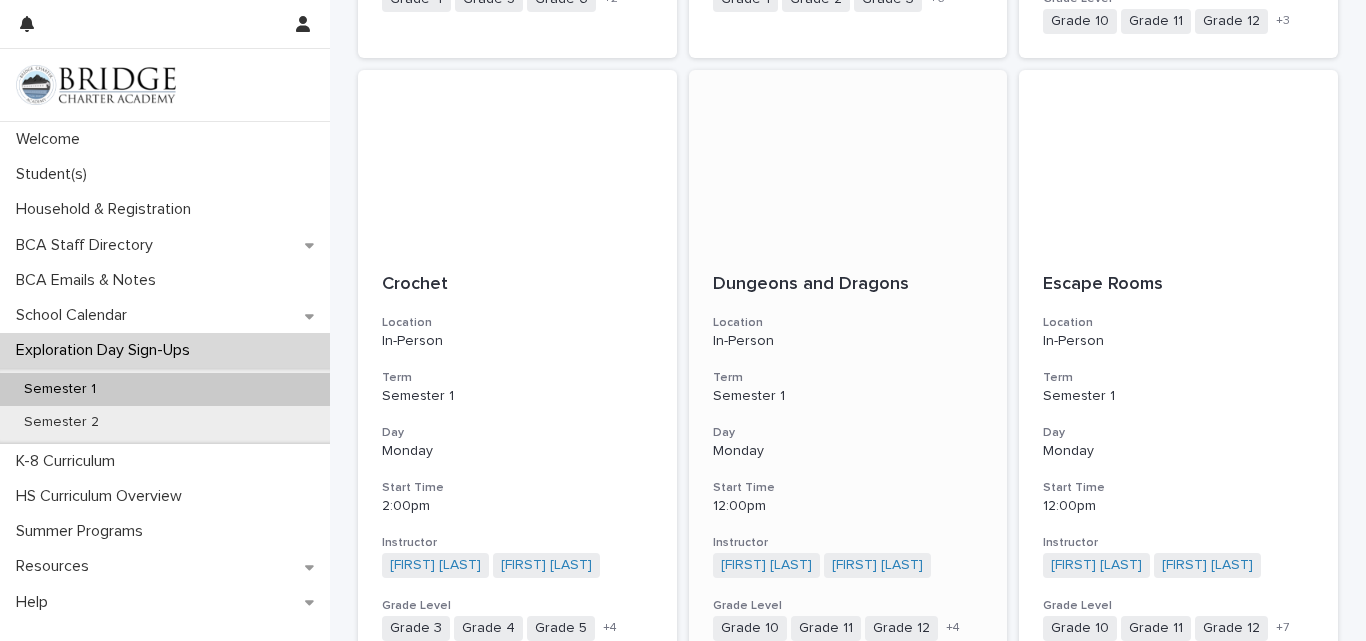 click on "Dungeons and Dragons" at bounding box center [848, 285] 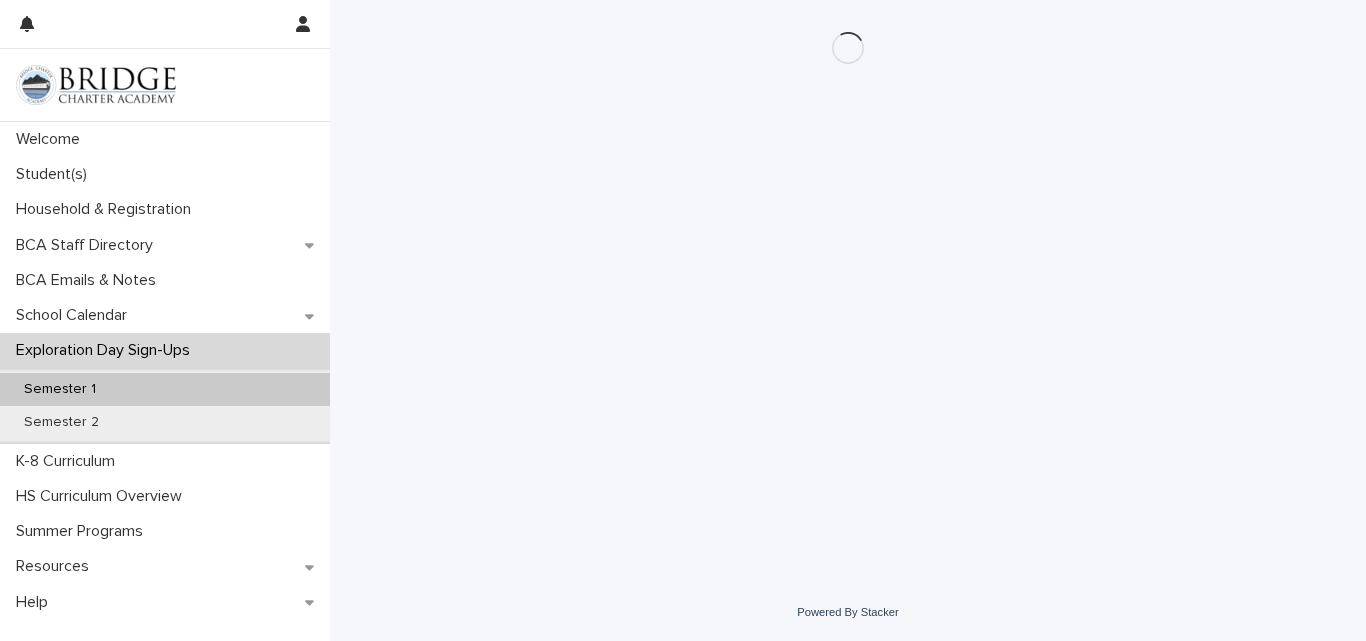 scroll, scrollTop: 0, scrollLeft: 0, axis: both 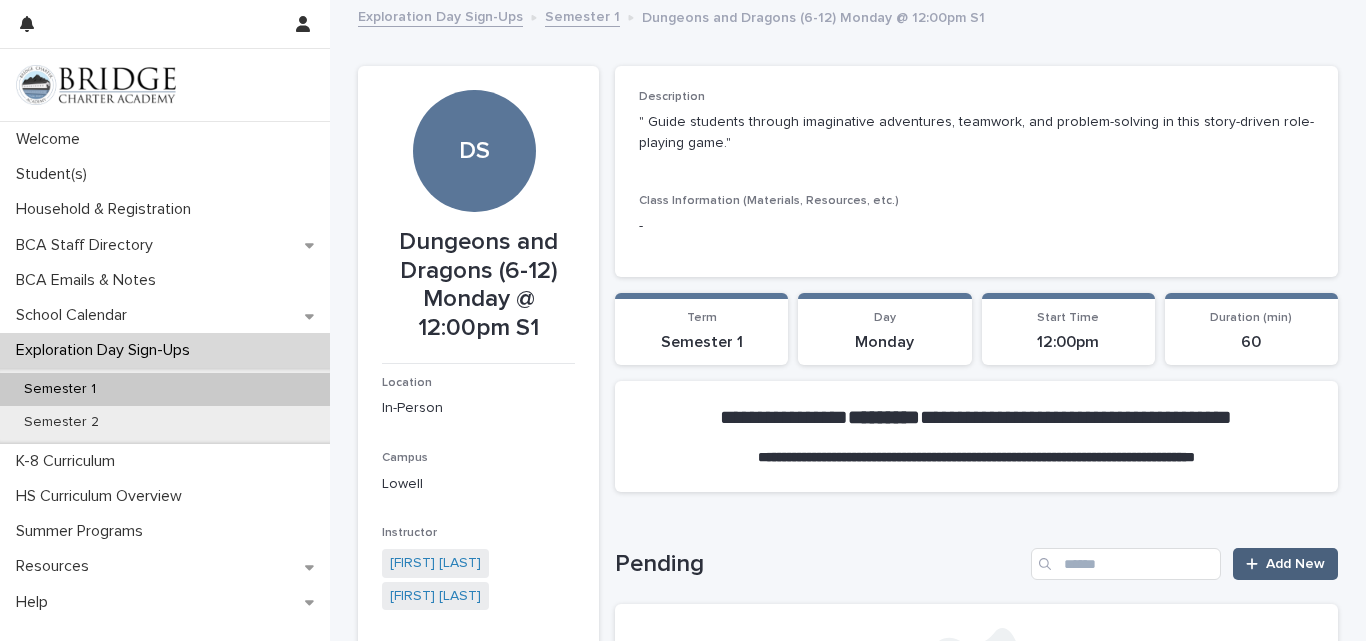 click on "Add New" at bounding box center [1295, 564] 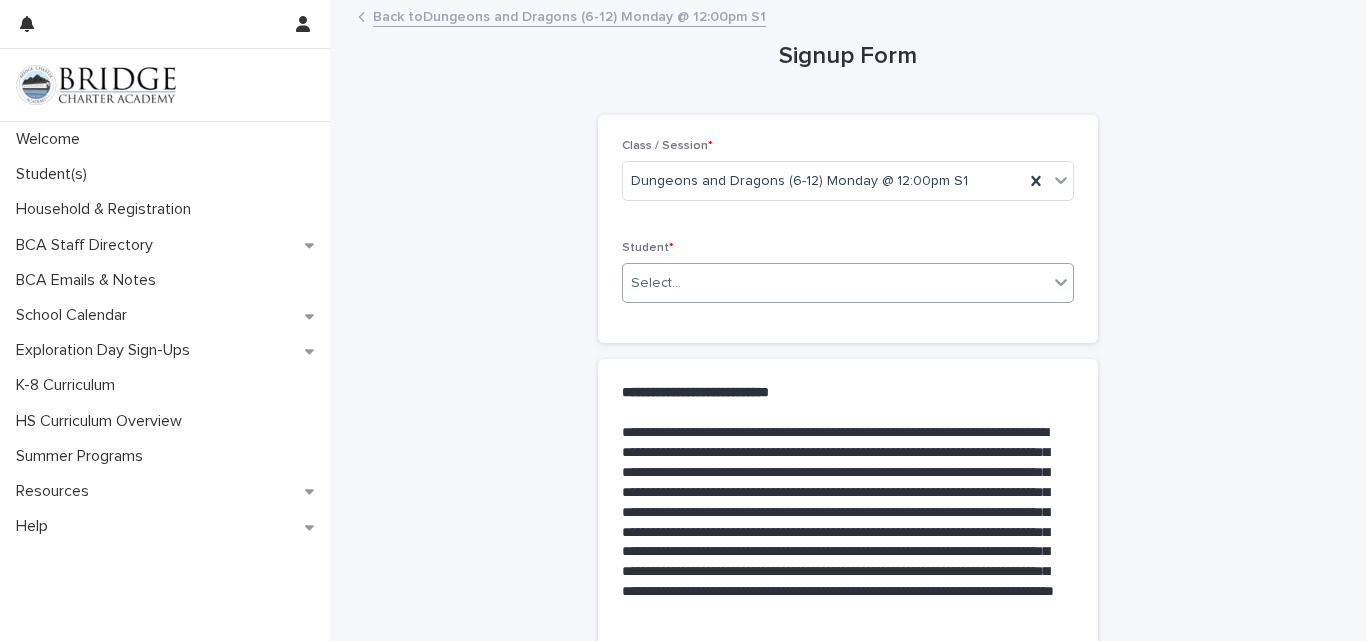click on "Select..." at bounding box center (835, 283) 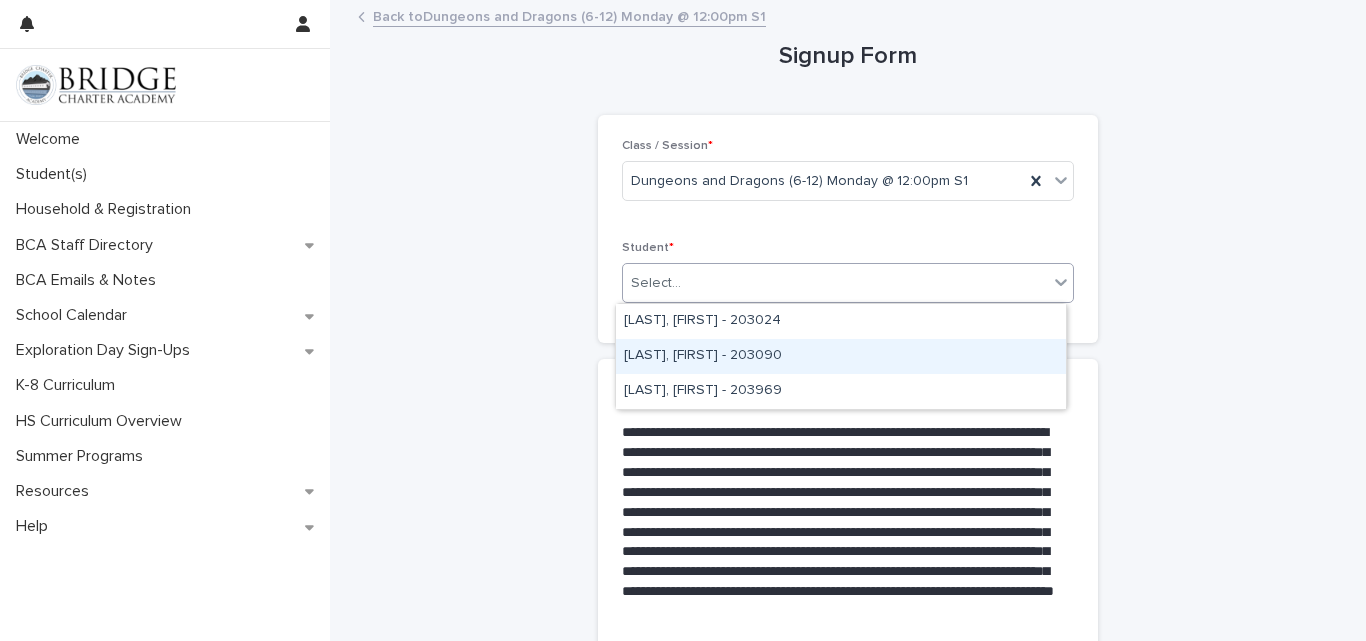 click on "[LAST], [FIRST] - 203090" at bounding box center [841, 356] 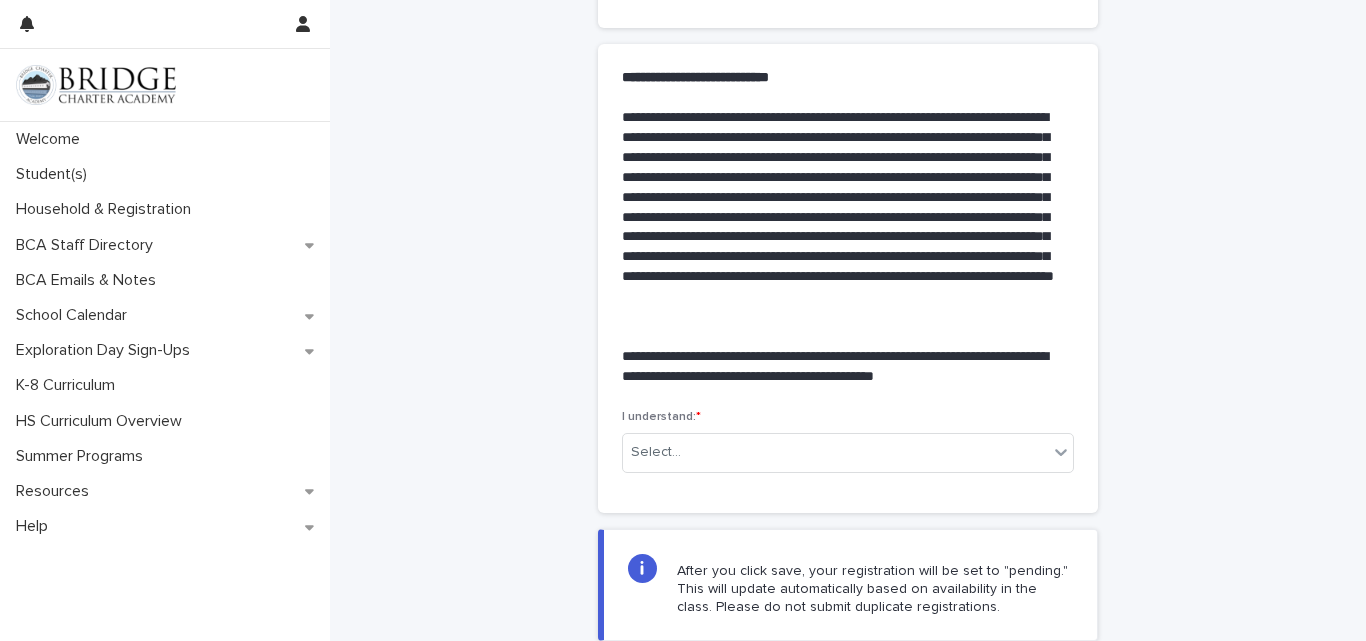 scroll, scrollTop: 520, scrollLeft: 0, axis: vertical 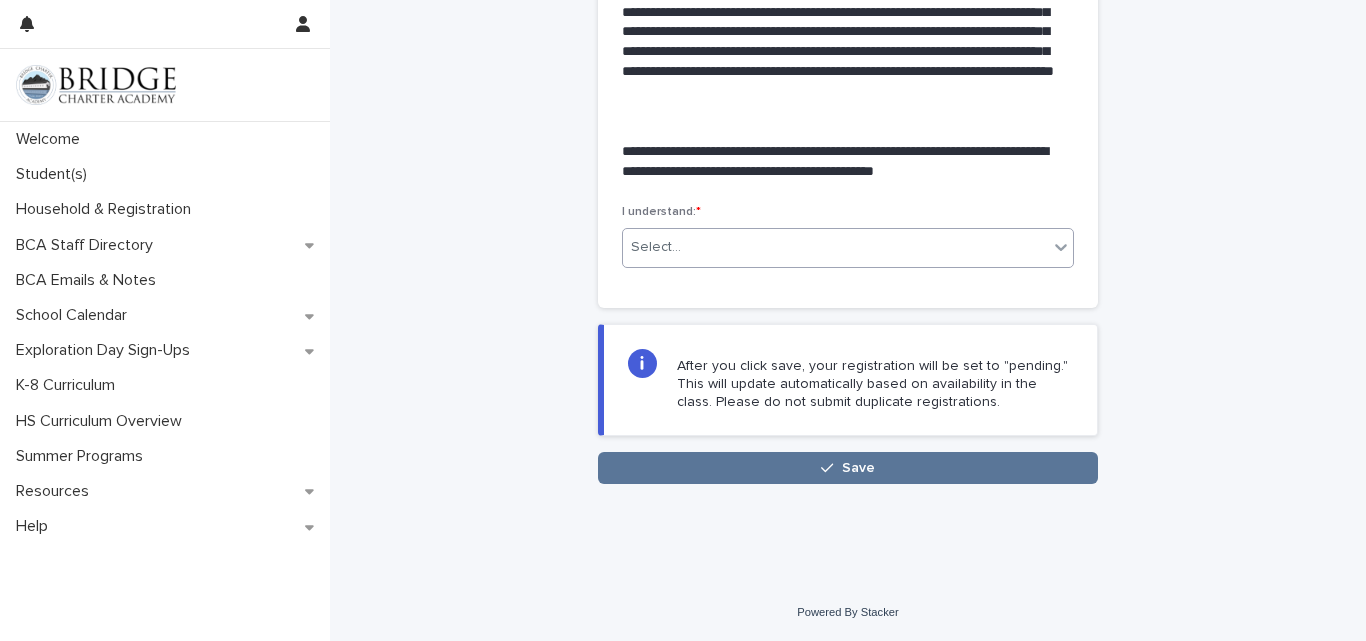 click on "Select..." at bounding box center (835, 247) 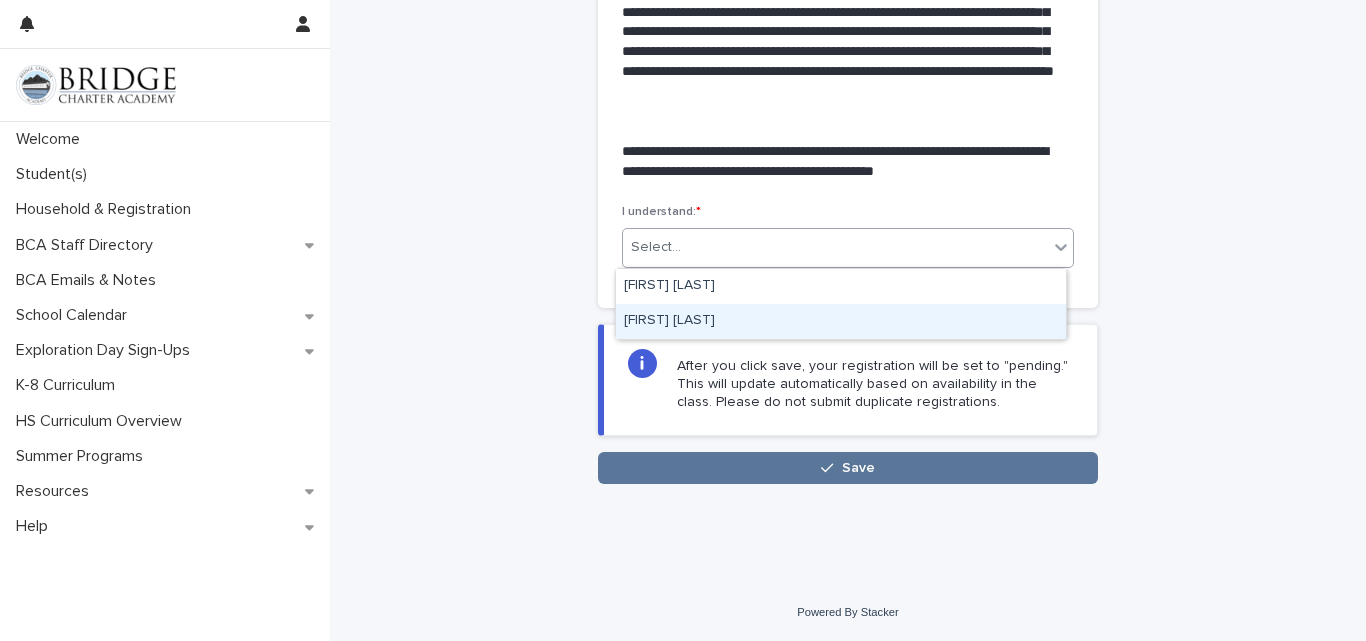 click on "[FIRST] [LAST]" at bounding box center (841, 321) 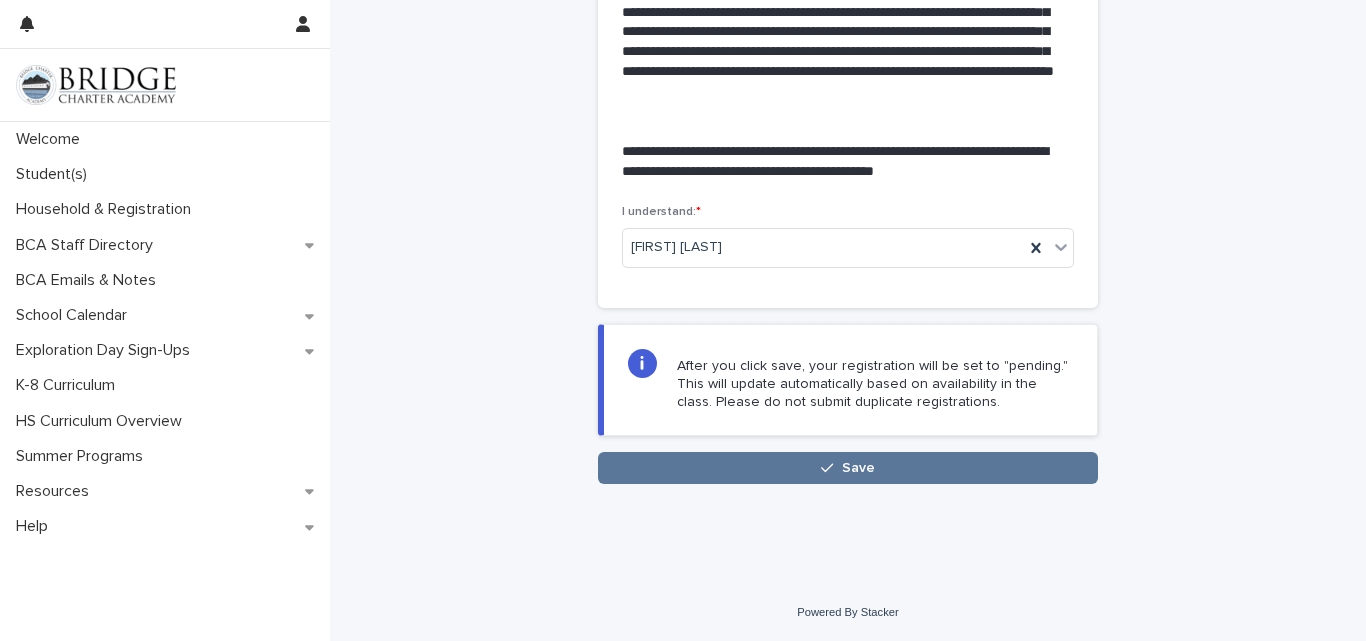 click on "Save" at bounding box center [848, 468] 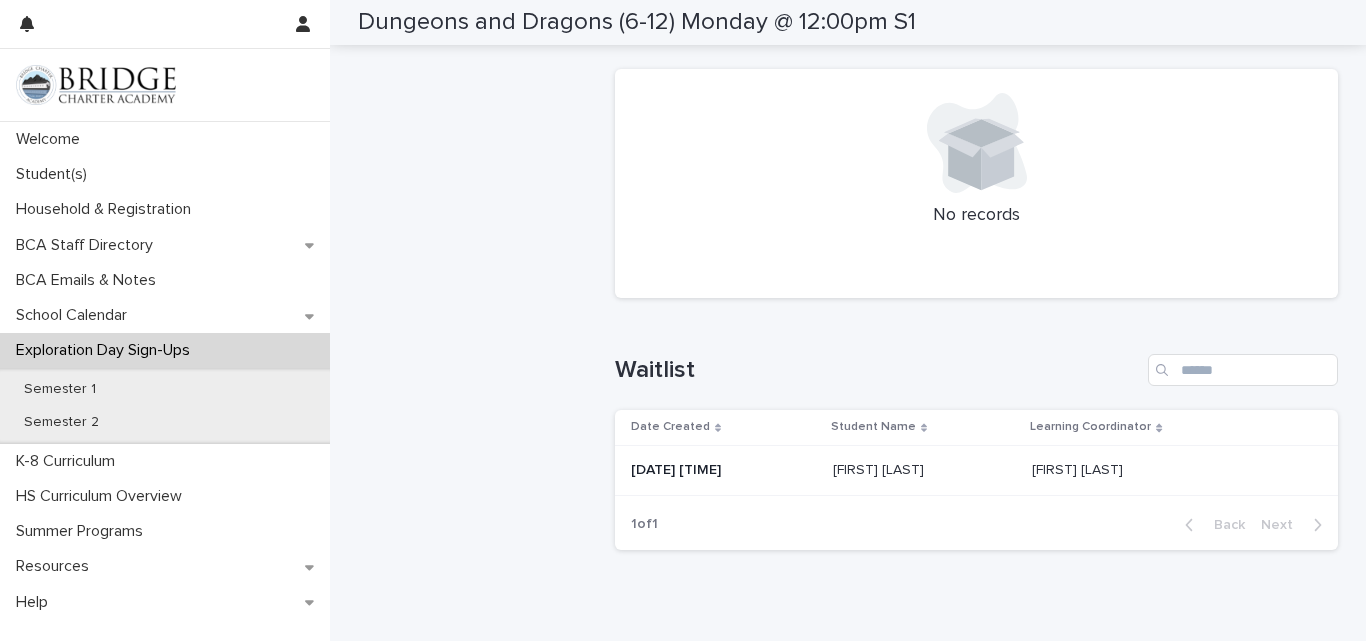 scroll, scrollTop: 0, scrollLeft: 0, axis: both 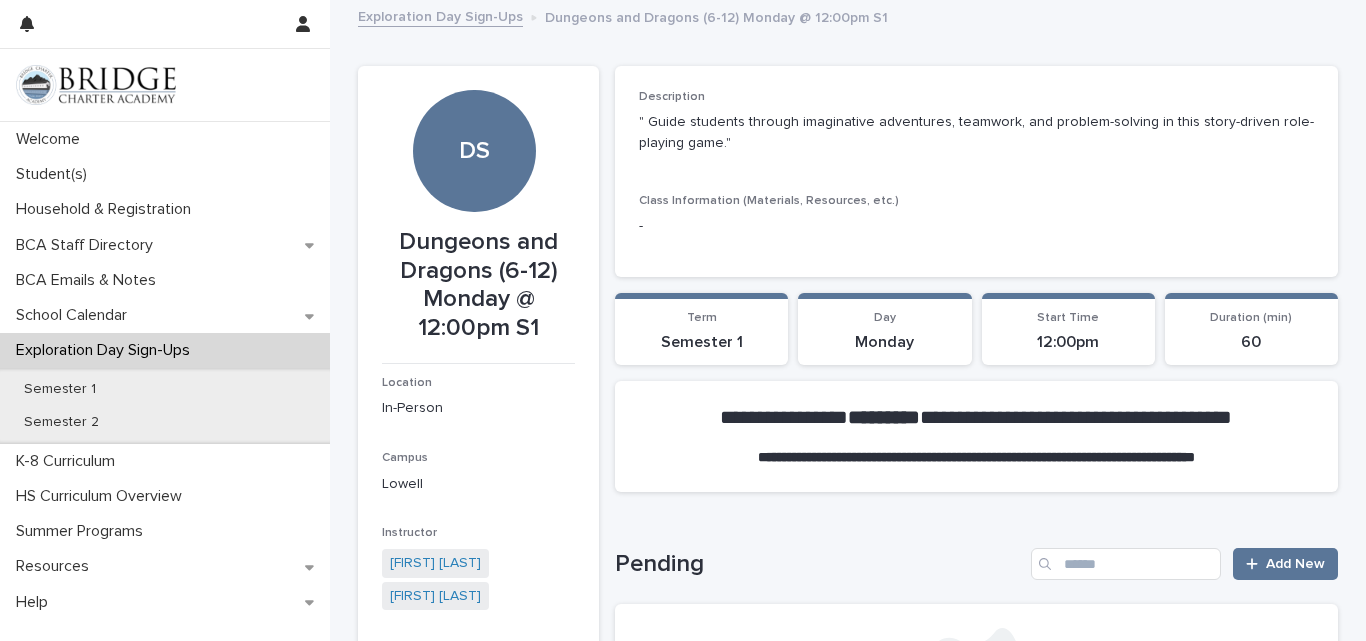 click on "Exploration Day Sign-Ups" at bounding box center [440, 15] 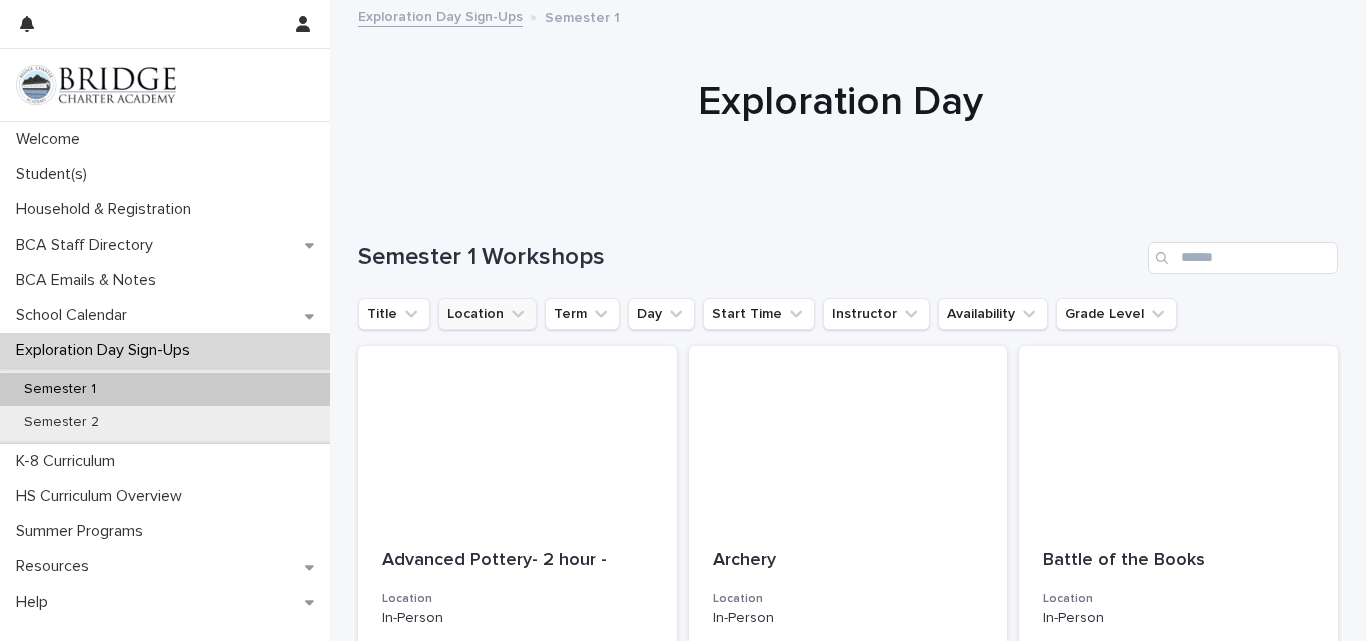 click on "Location" at bounding box center [487, 314] 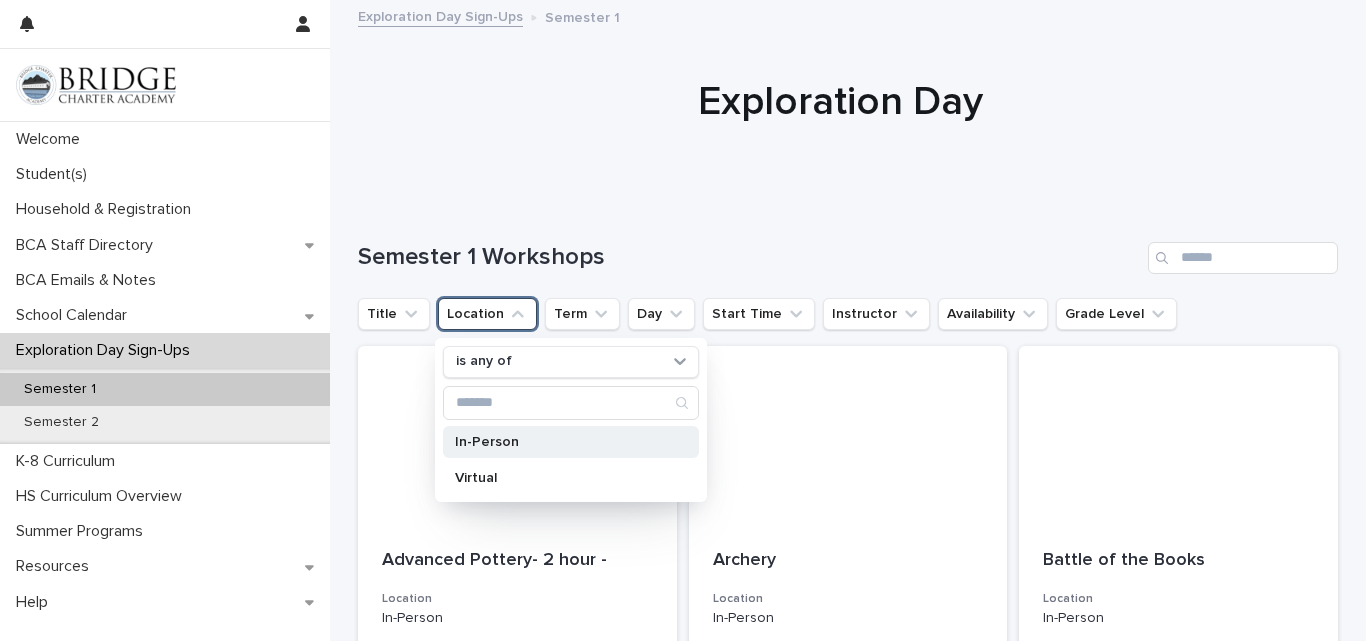 click on "In-Person" at bounding box center [561, 442] 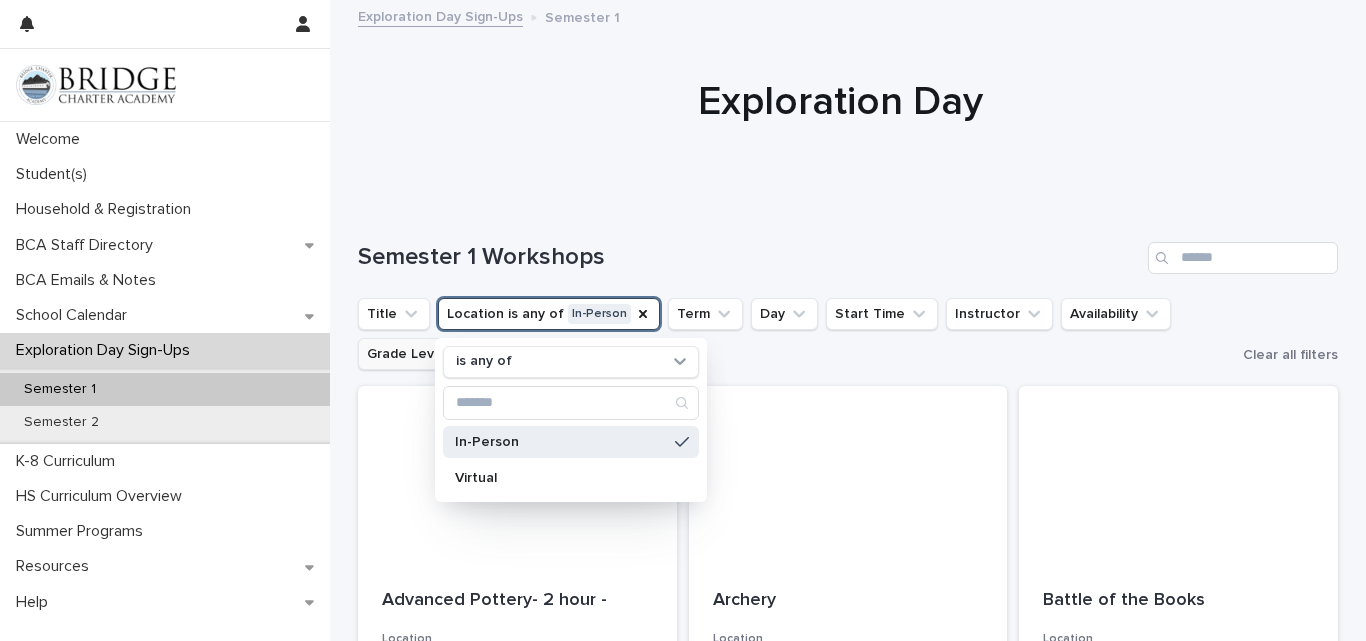click on "Grade Level" at bounding box center (418, 354) 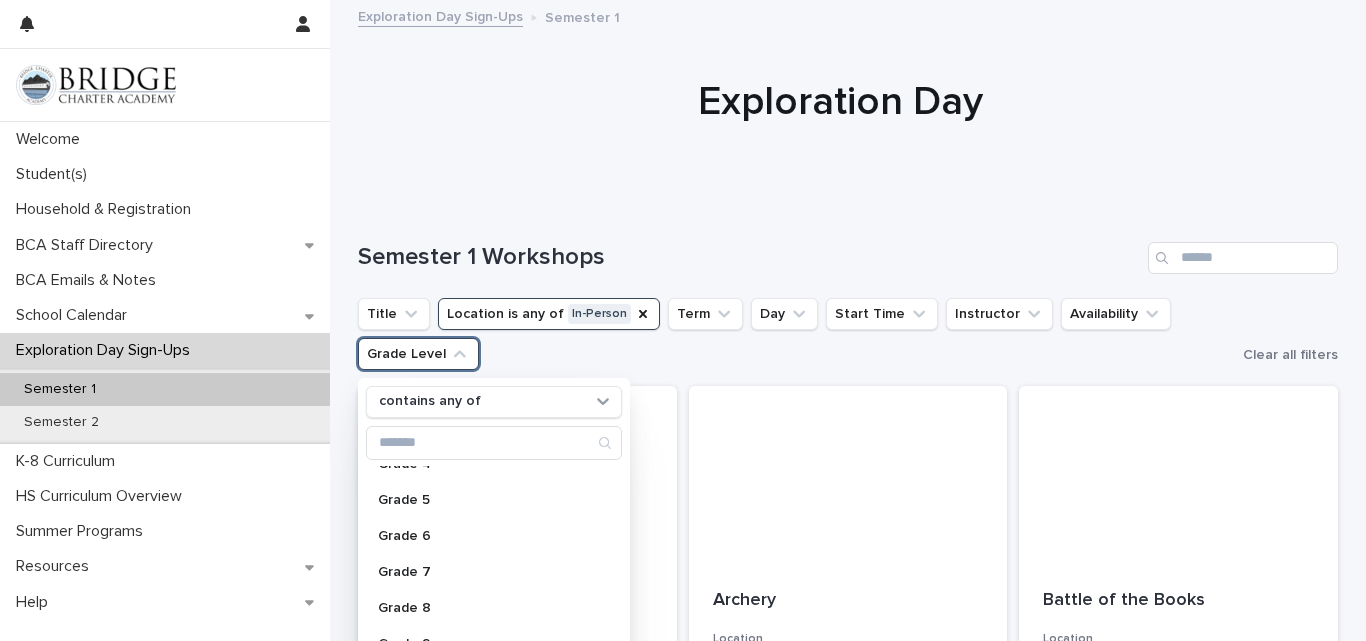 scroll, scrollTop: 189, scrollLeft: 0, axis: vertical 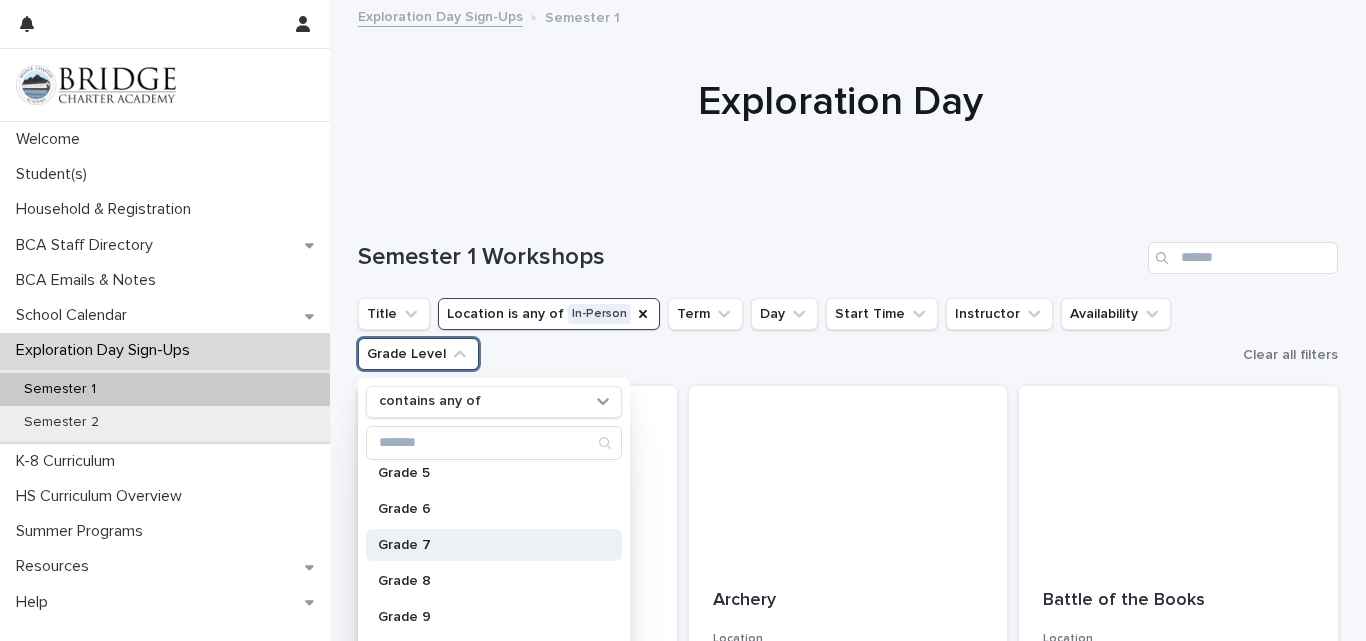 click on "Grade 7" at bounding box center [484, 545] 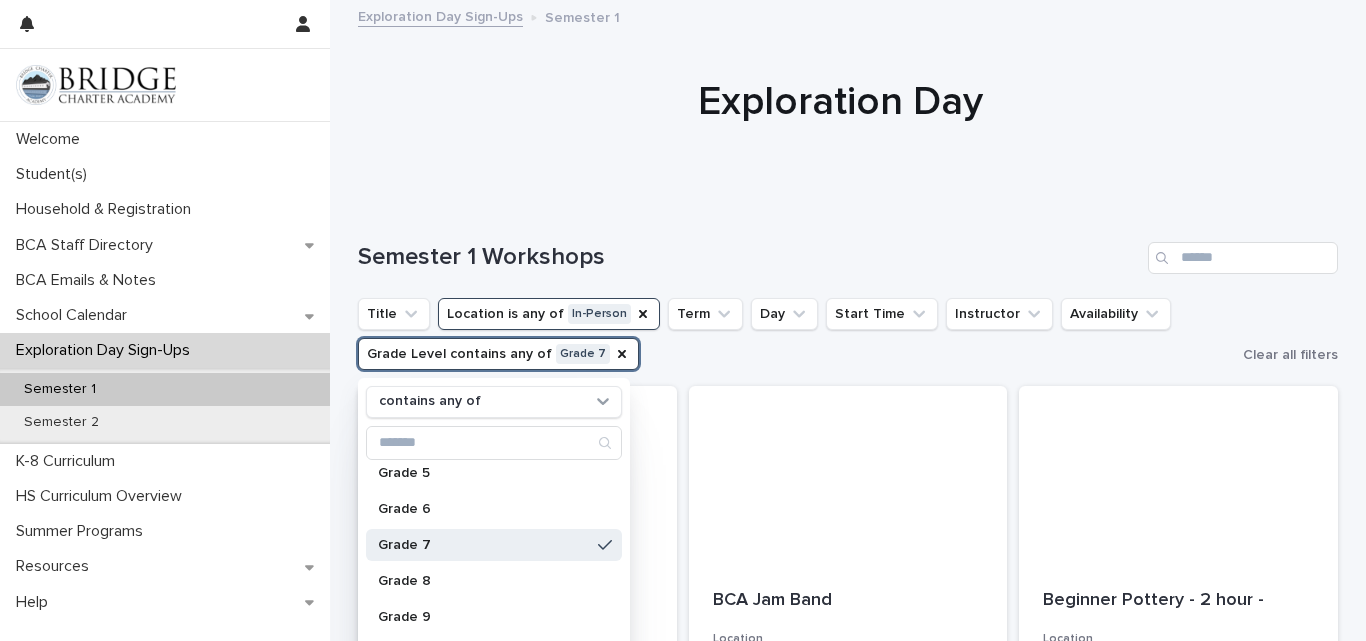 click on "Title Location is any of In-Person Term Day Start Time Instructor Availability Grade Level contains any of Grade 7 contains any of Grade K Grade 1 Grade 2 Grade 3 Grade 4 Grade 5 Grade 6 Grade 7 Grade 8 Grade 9 Grade 10 Grade 11 Grade 12 High School" at bounding box center (796, 334) 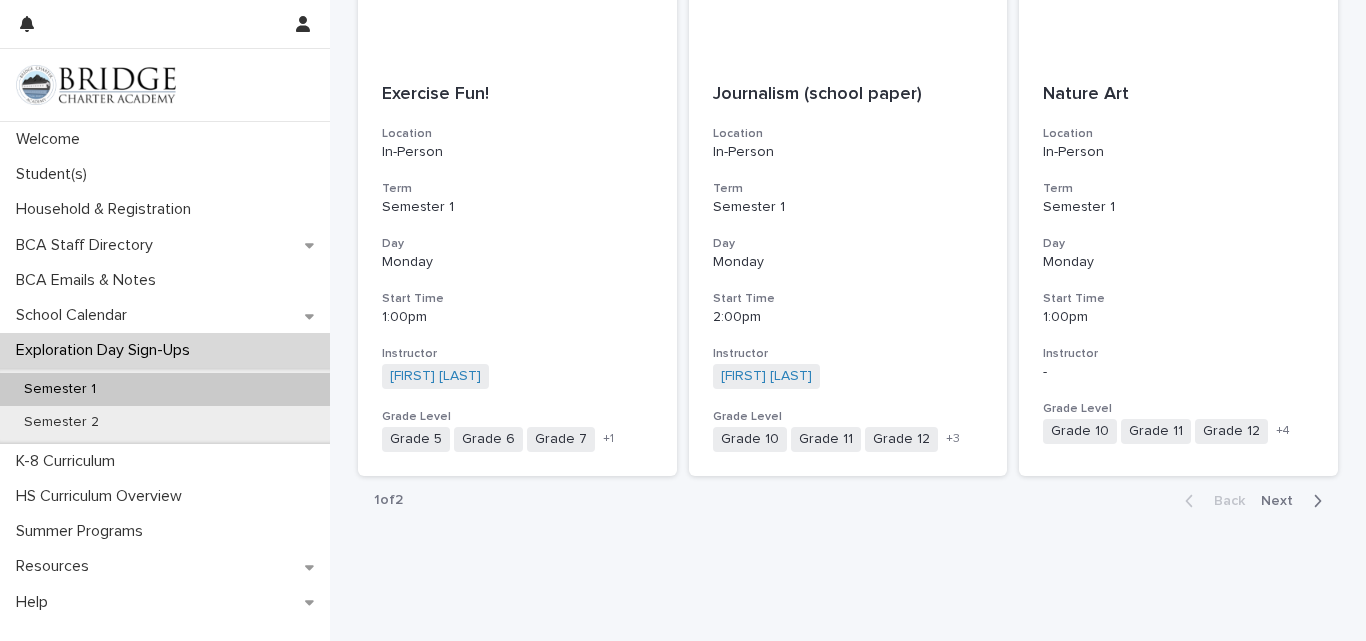 scroll, scrollTop: 2365, scrollLeft: 0, axis: vertical 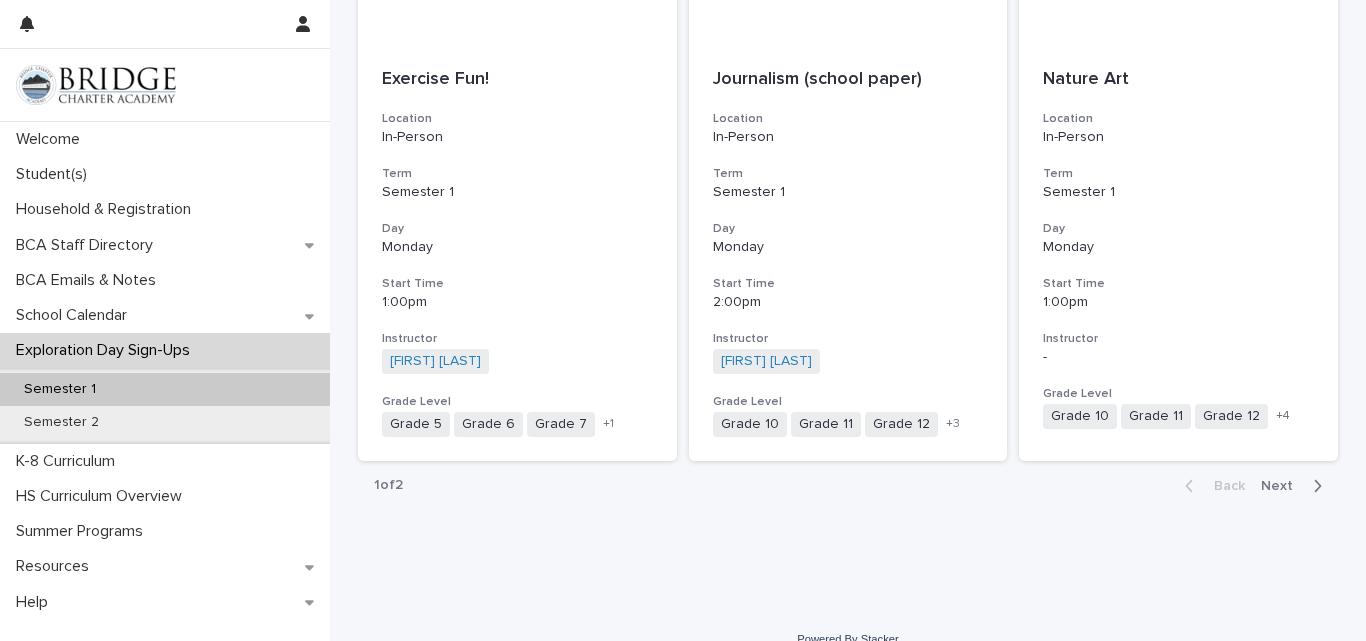 click on "Next" at bounding box center [1283, 486] 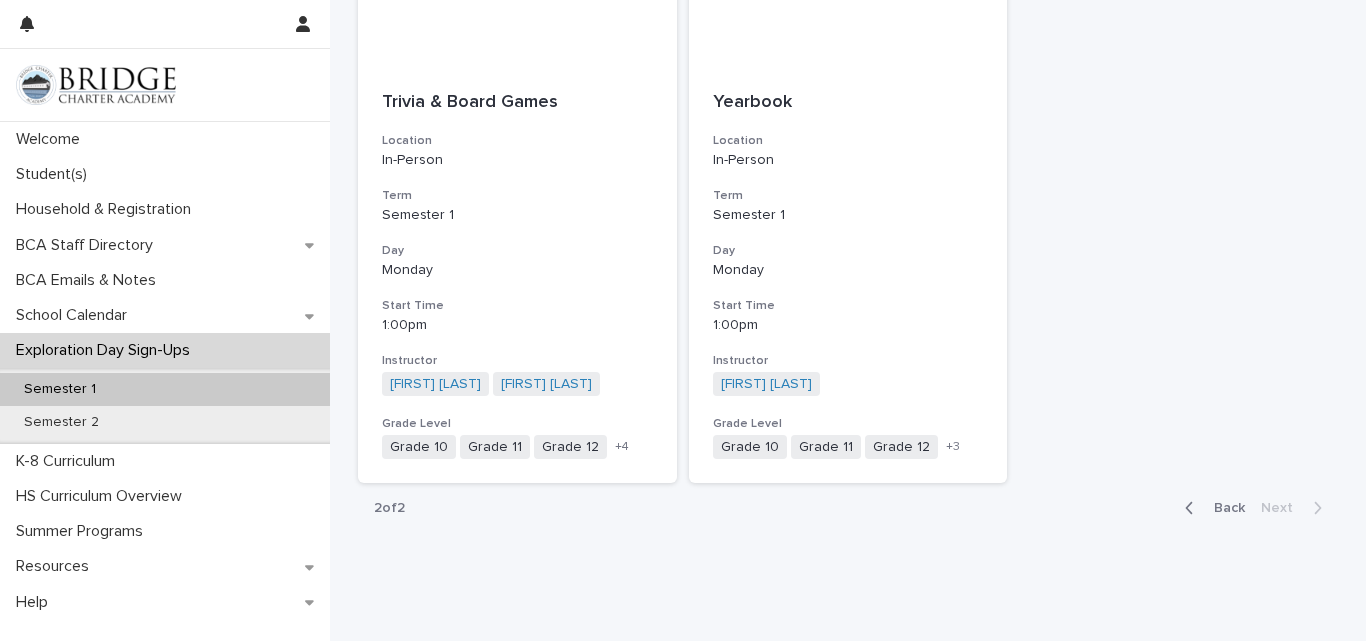 scroll, scrollTop: 518, scrollLeft: 0, axis: vertical 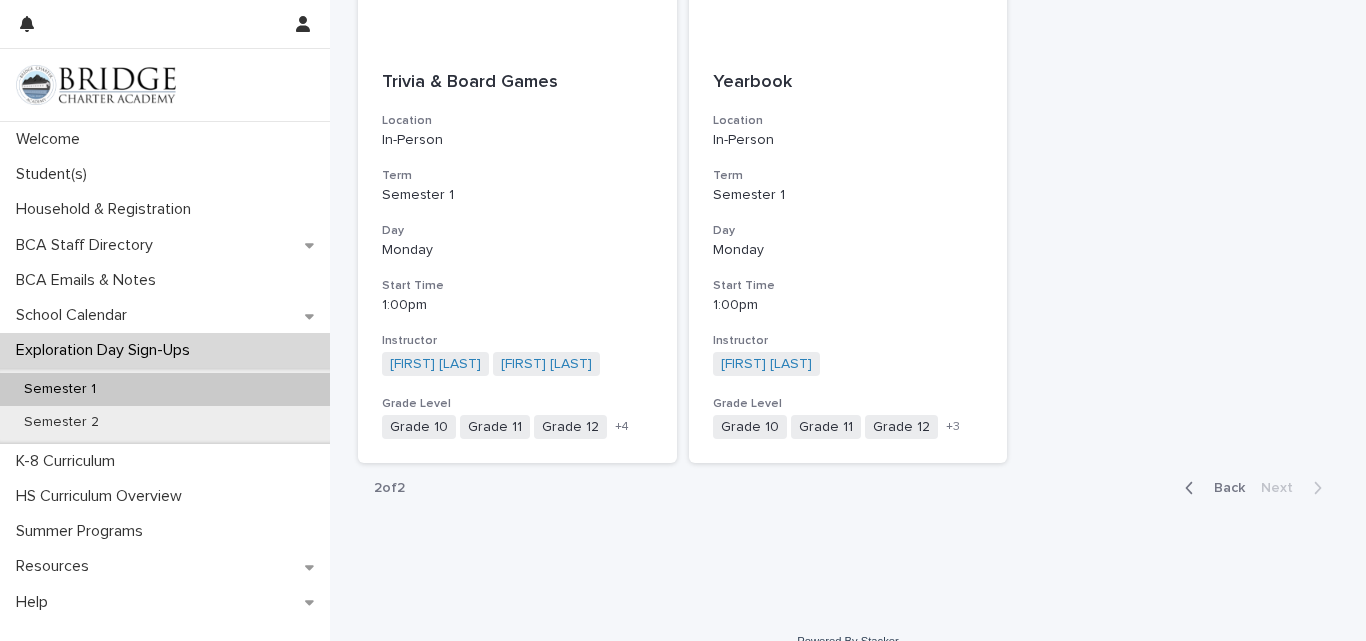 click 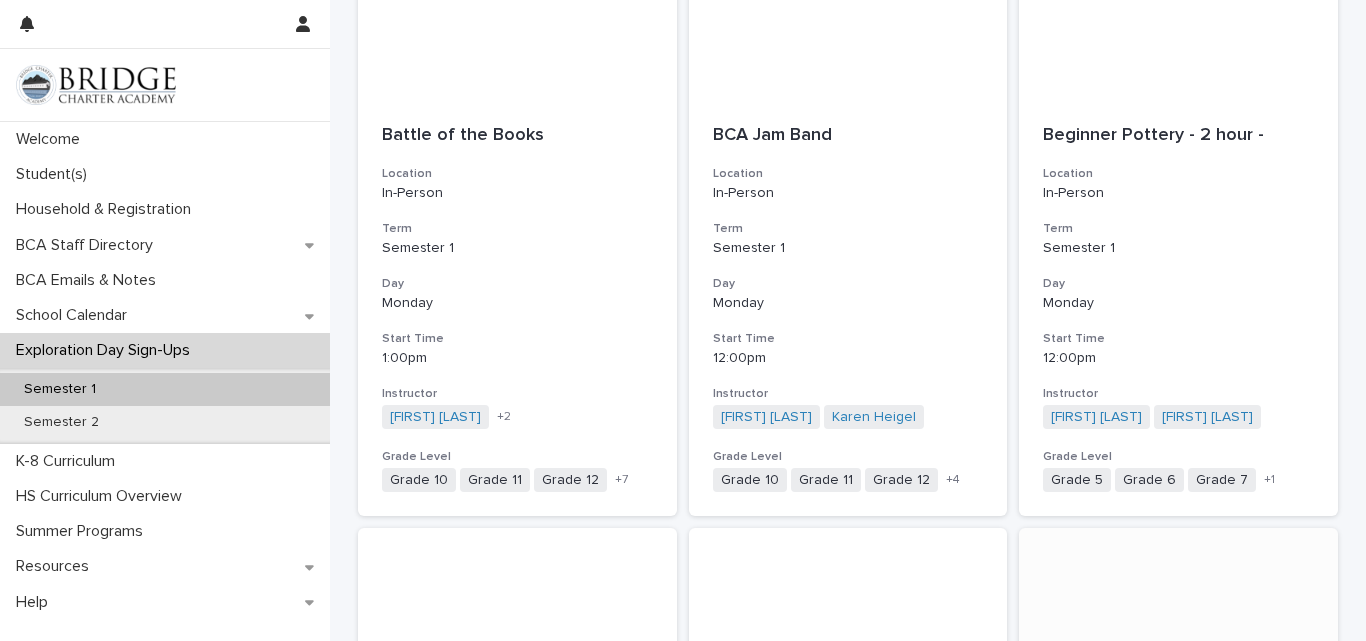 scroll, scrollTop: 463, scrollLeft: 0, axis: vertical 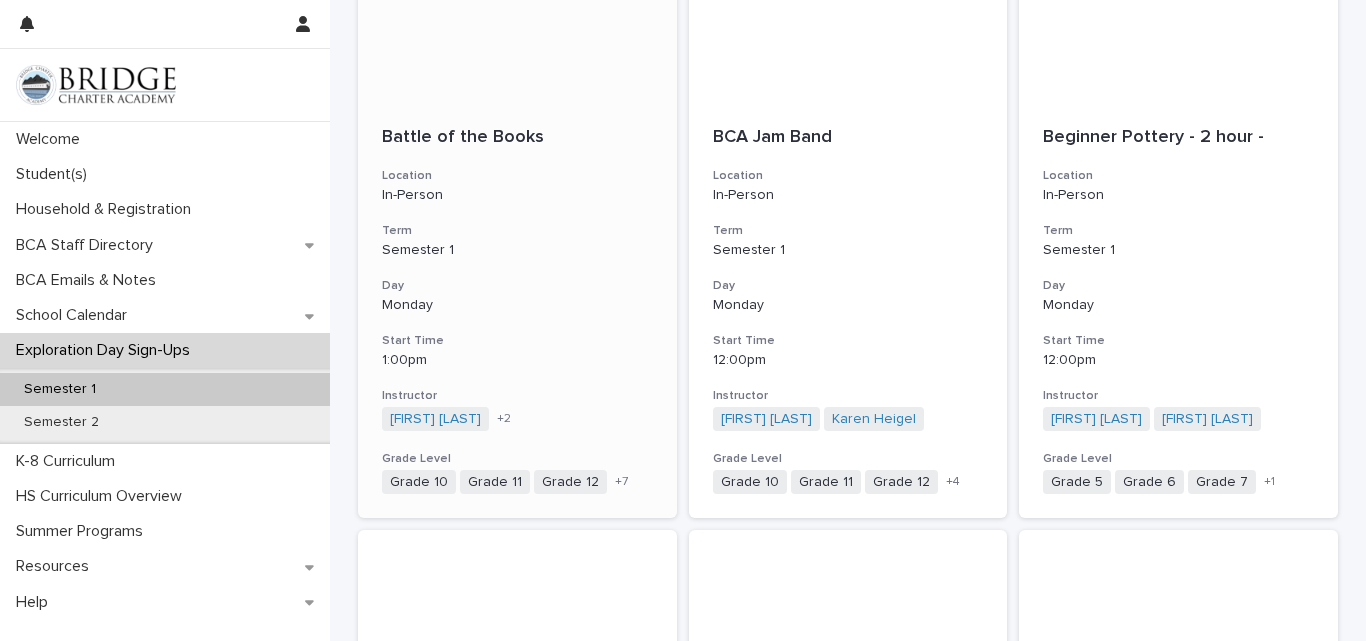click on "Battle of the Books" at bounding box center [517, 138] 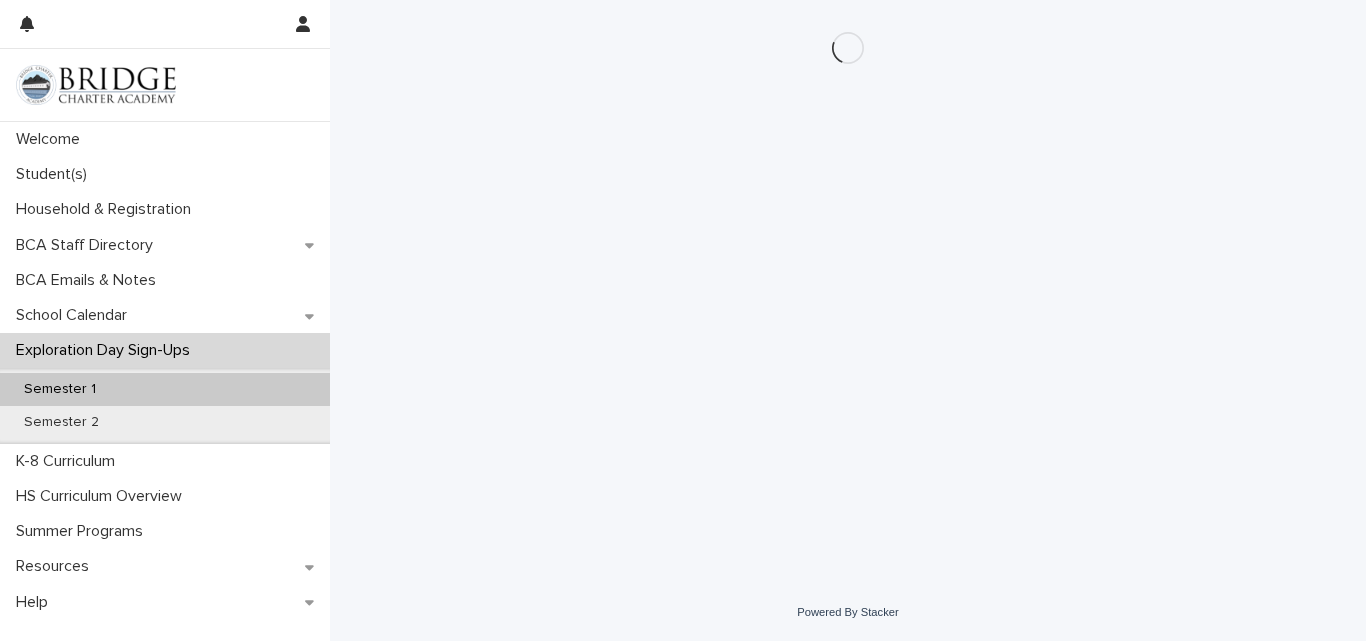 scroll, scrollTop: 0, scrollLeft: 0, axis: both 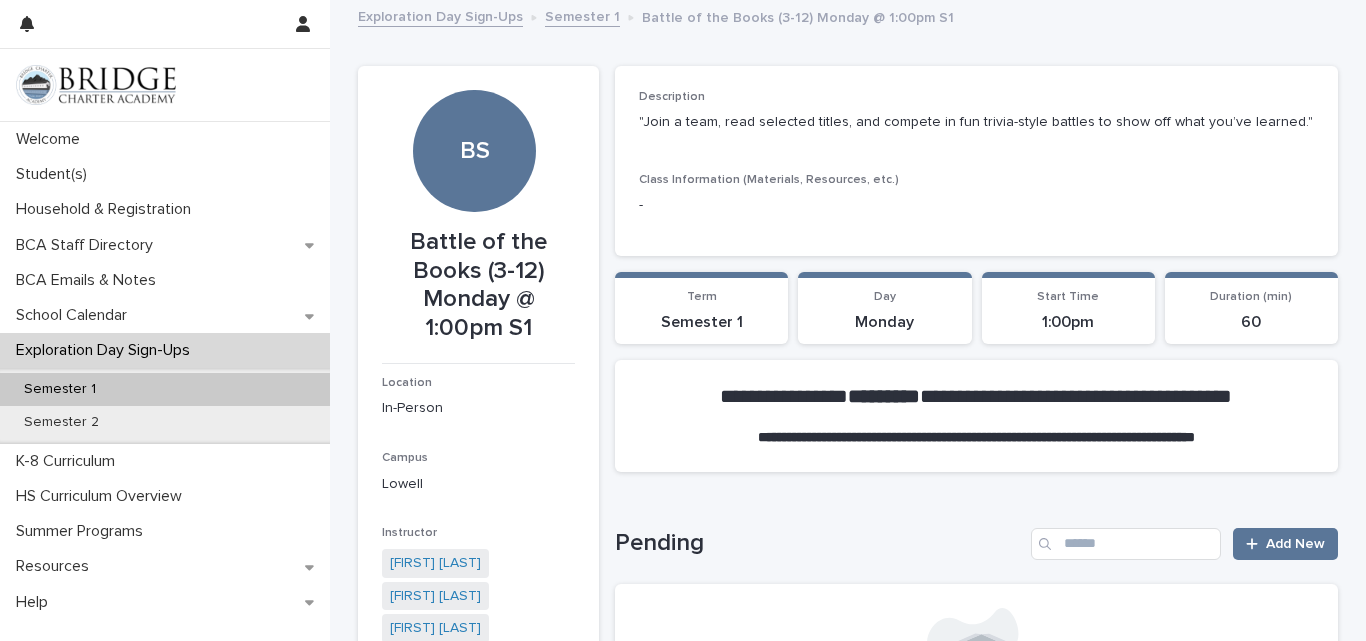 click on "BS" at bounding box center (474, 89) 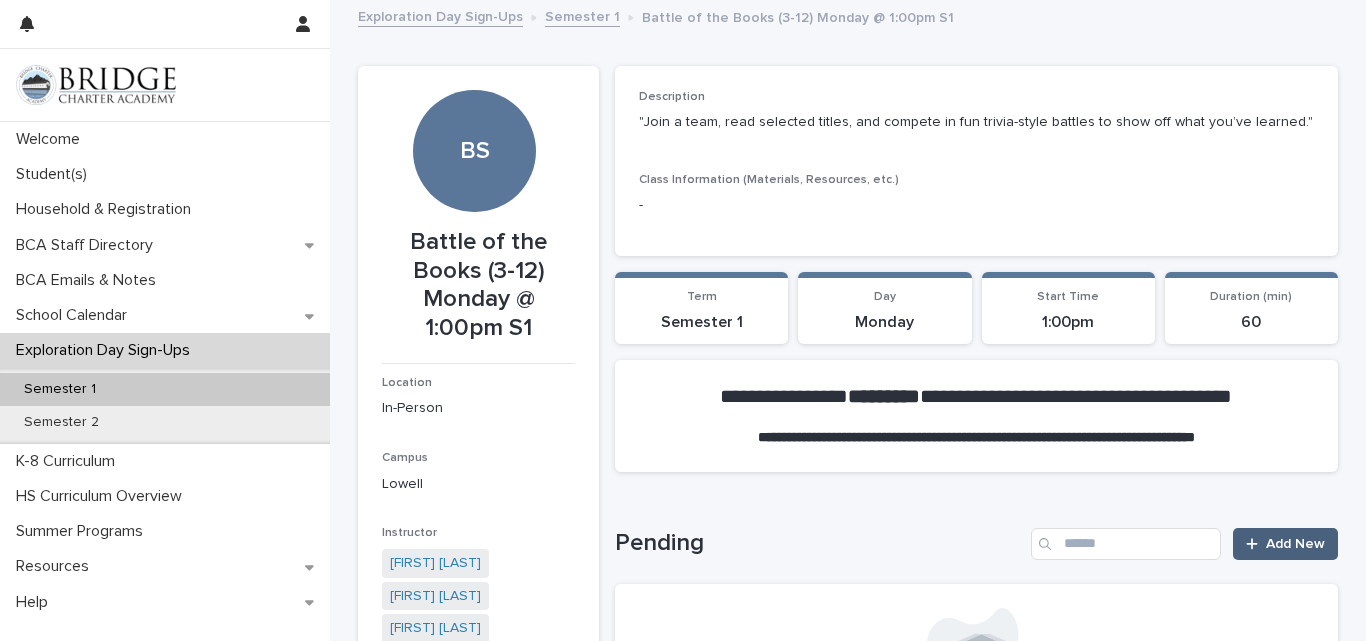 click at bounding box center (1256, 544) 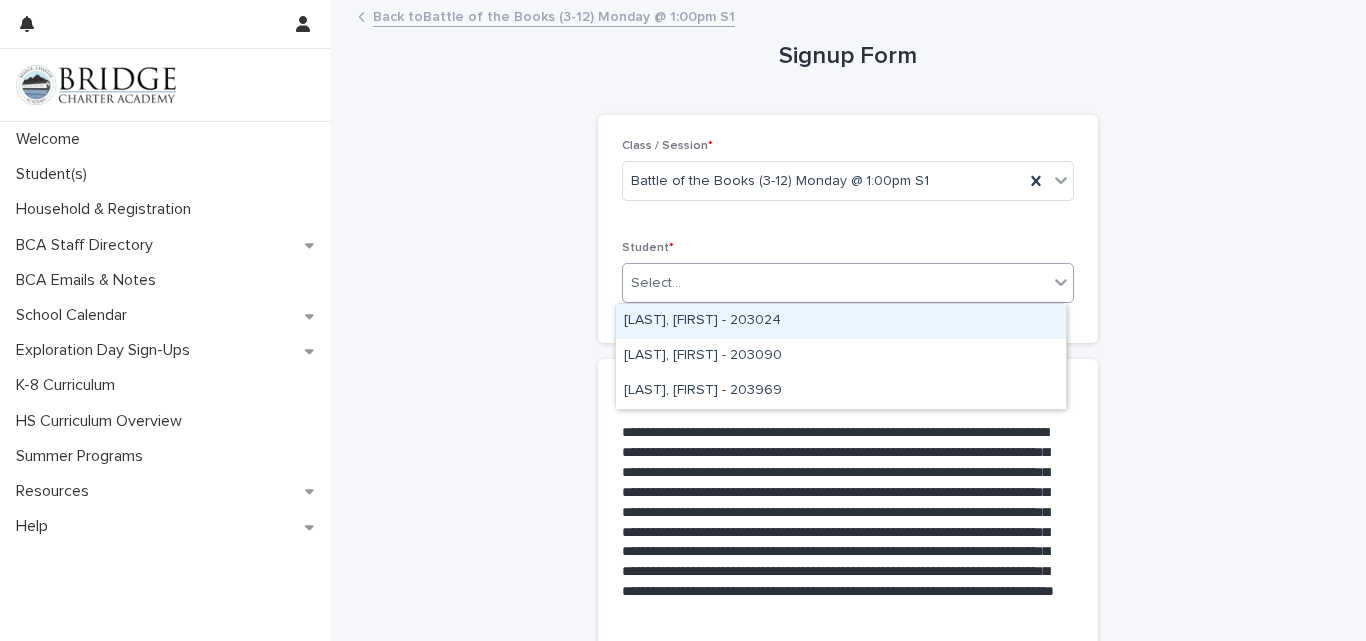 click 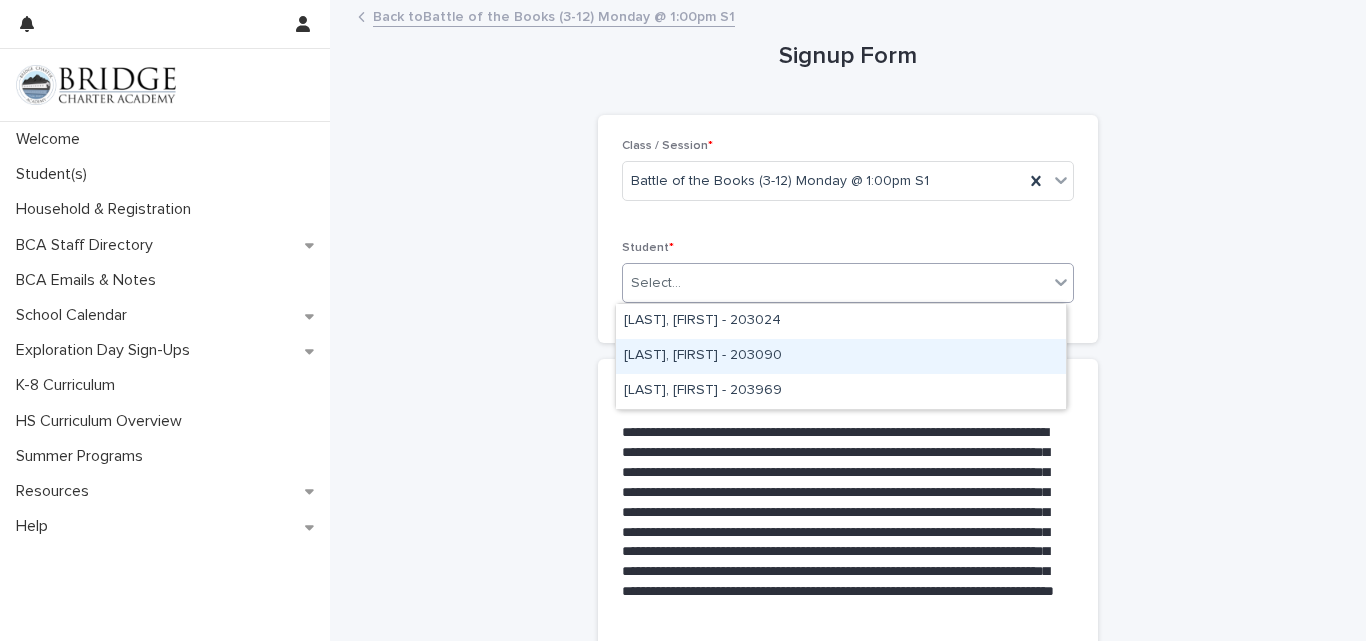 click on "[LAST], [FIRST] - 203090" at bounding box center (841, 356) 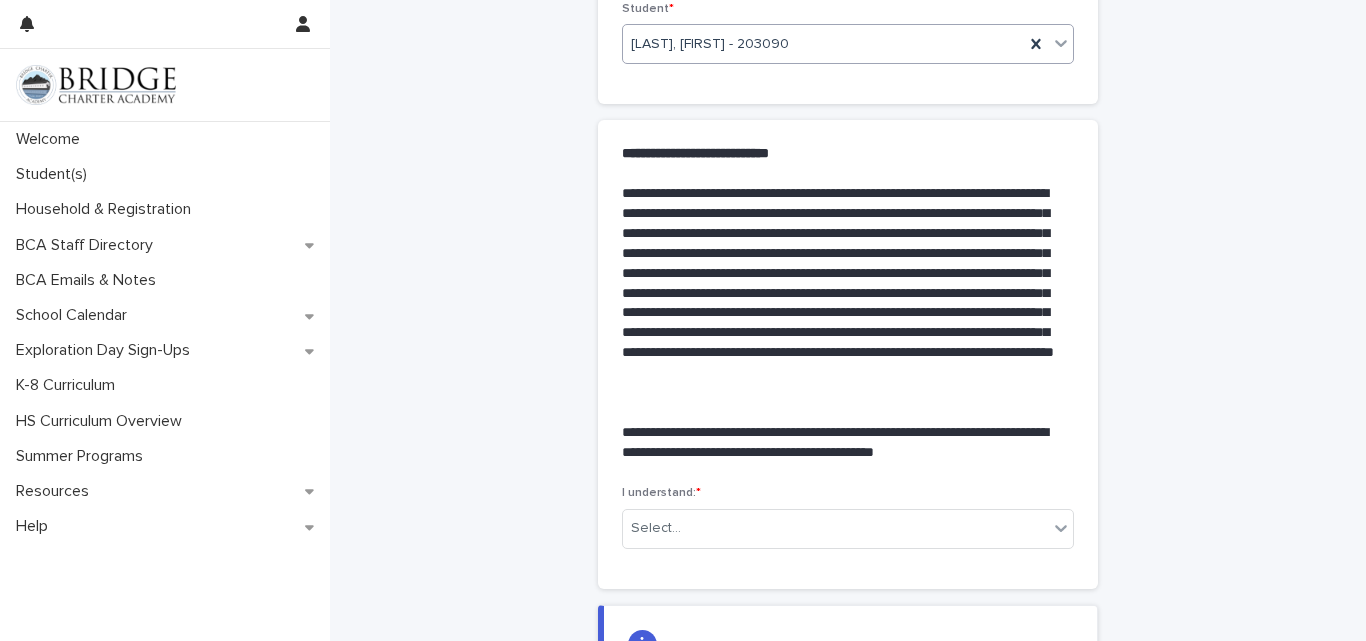 scroll, scrollTop: 520, scrollLeft: 0, axis: vertical 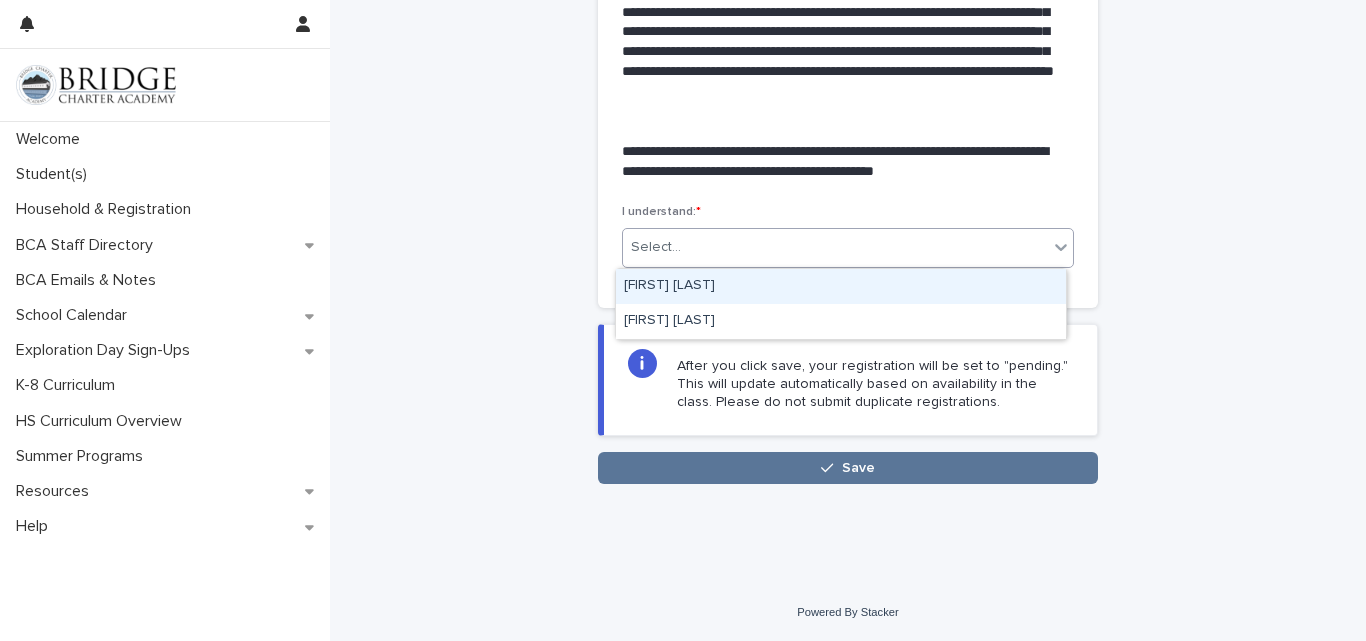 click on "Select..." at bounding box center [835, 247] 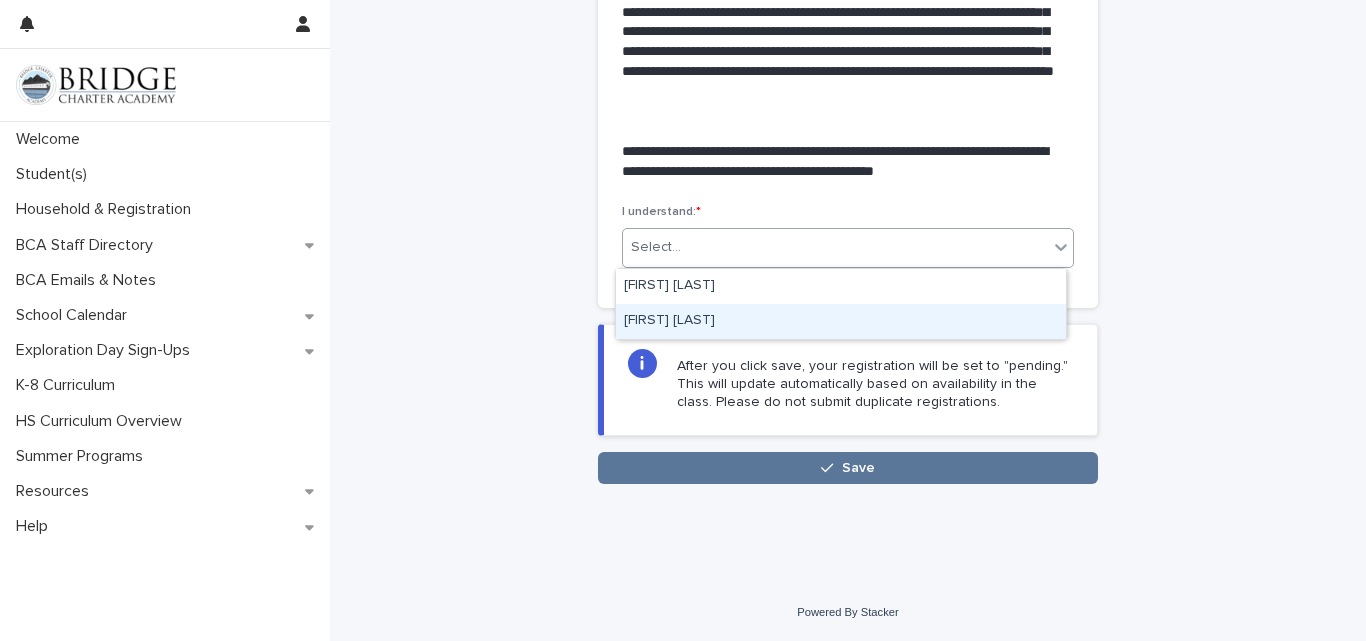 click on "[FIRST] [LAST]" at bounding box center [841, 321] 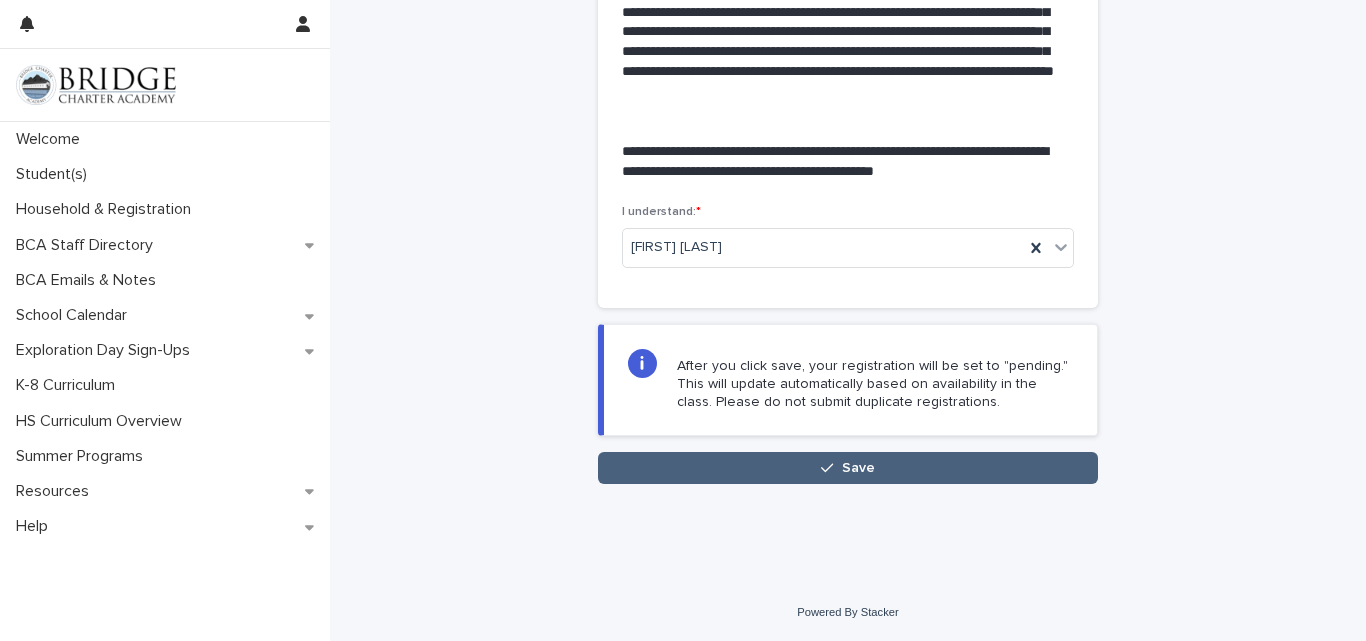 click on "Save" at bounding box center (848, 468) 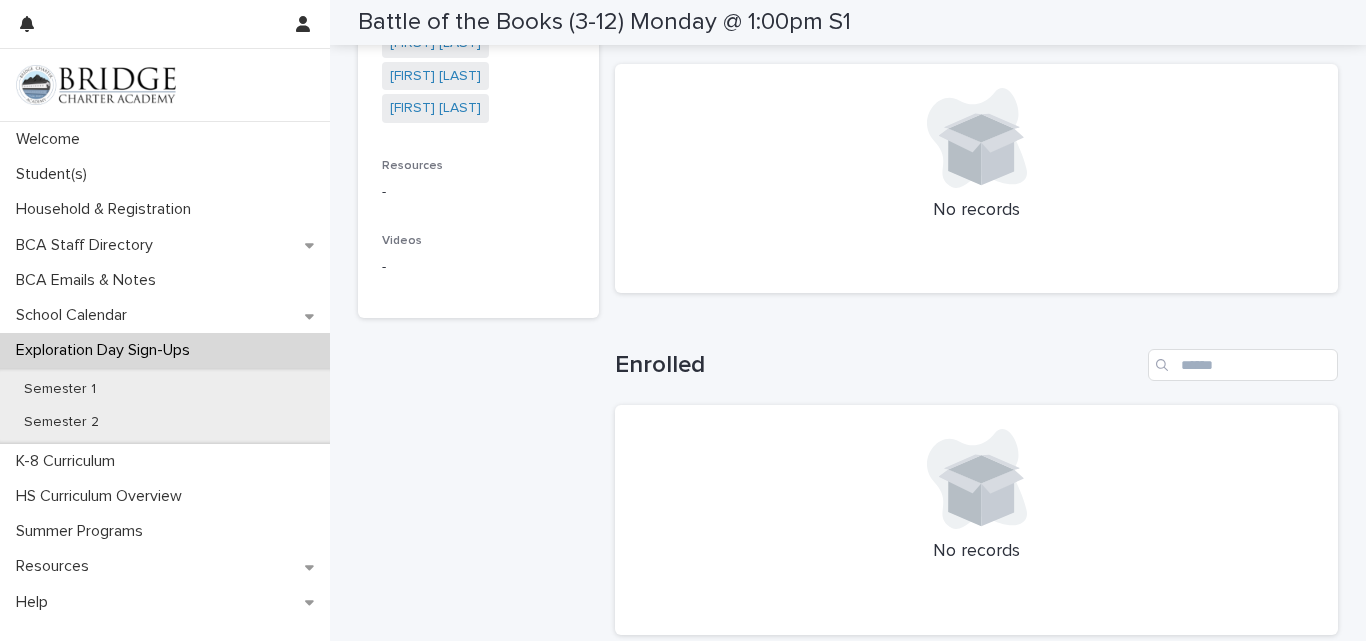 scroll, scrollTop: 705, scrollLeft: 0, axis: vertical 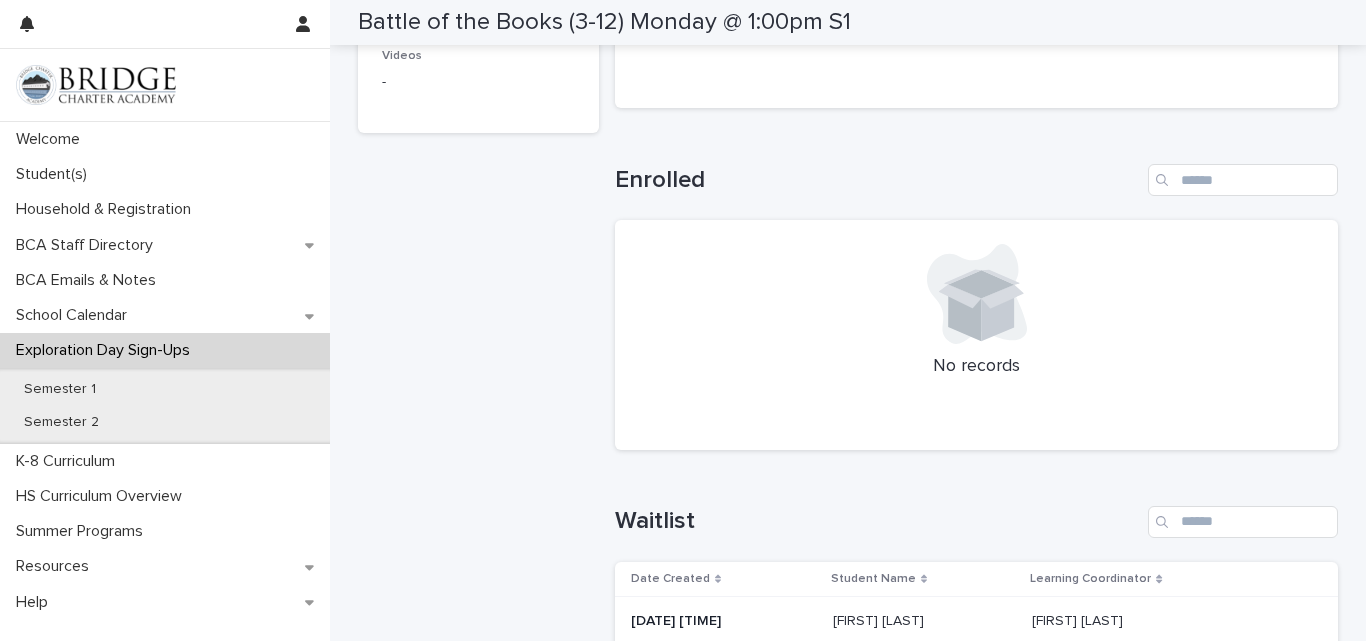 click on "Loading... Saving… Waitlist Date Created Student Name Learning Coordinator 08/01/2025 11:18 pm [FIRST] [LAST] [FIRST] [LAST]   [FIRST] [LAST] [FIRST] [LAST]   1  of  1 Back Next" at bounding box center (976, 591) 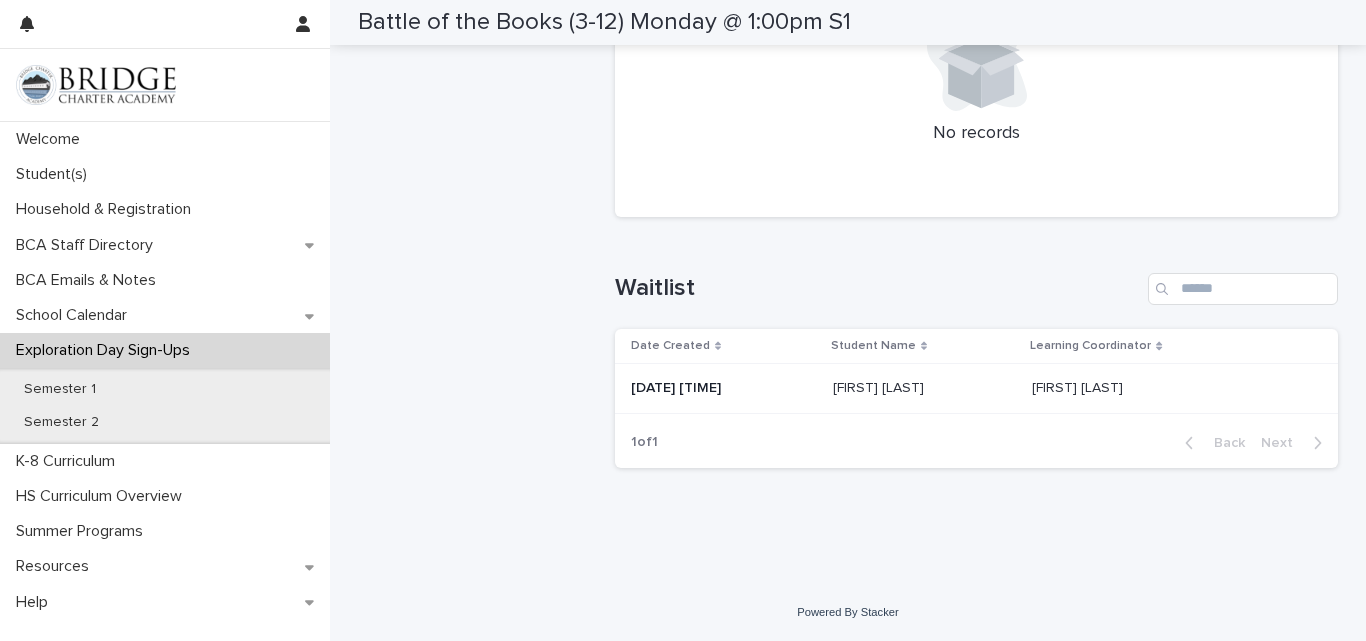scroll, scrollTop: 0, scrollLeft: 0, axis: both 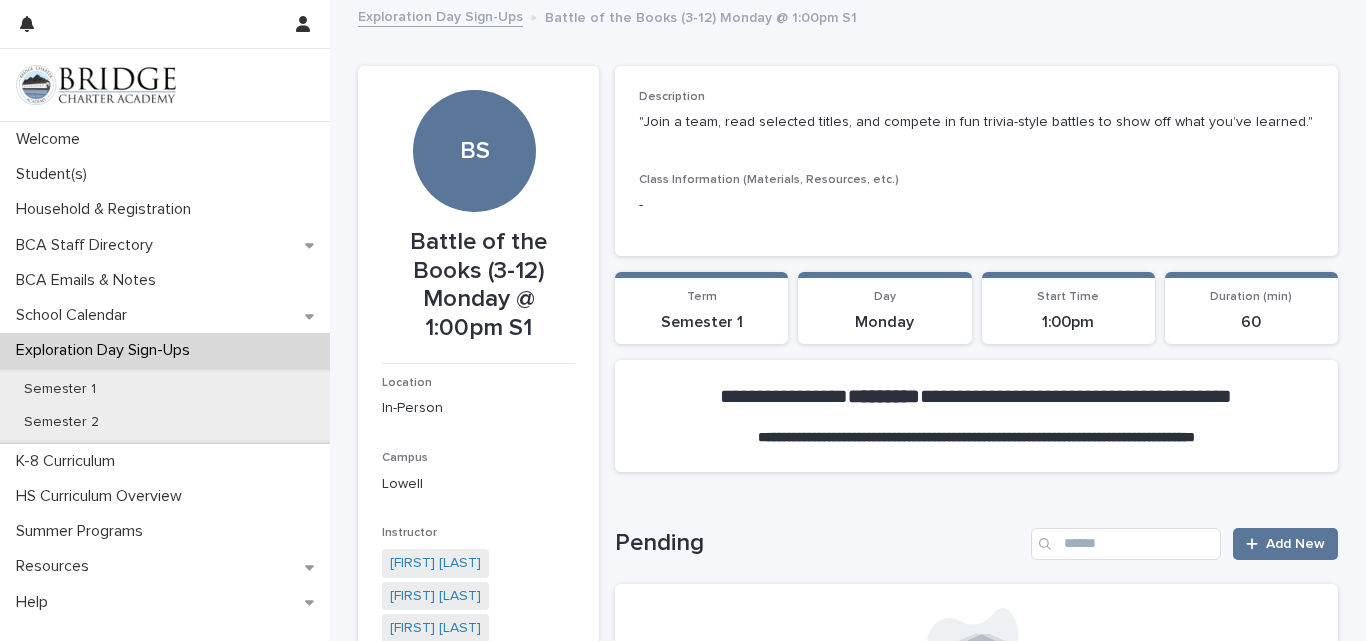 click on "Exploration Day Sign-Ups" at bounding box center (440, 15) 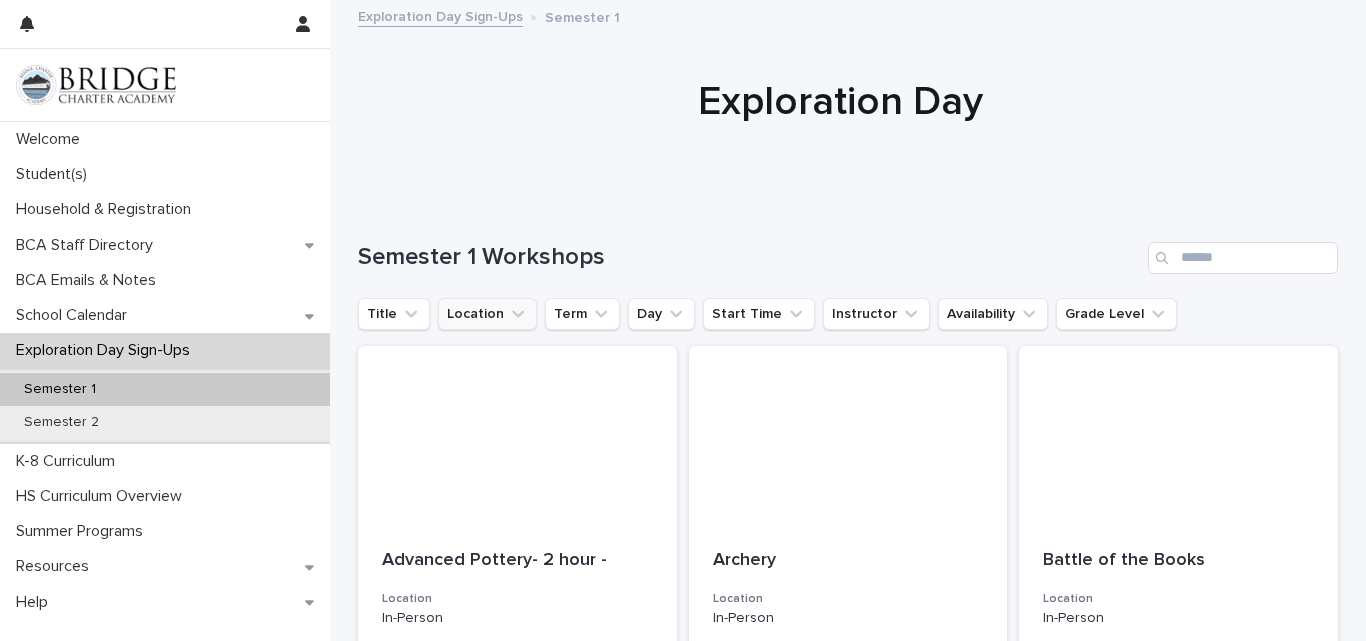 click on "Location" at bounding box center [487, 314] 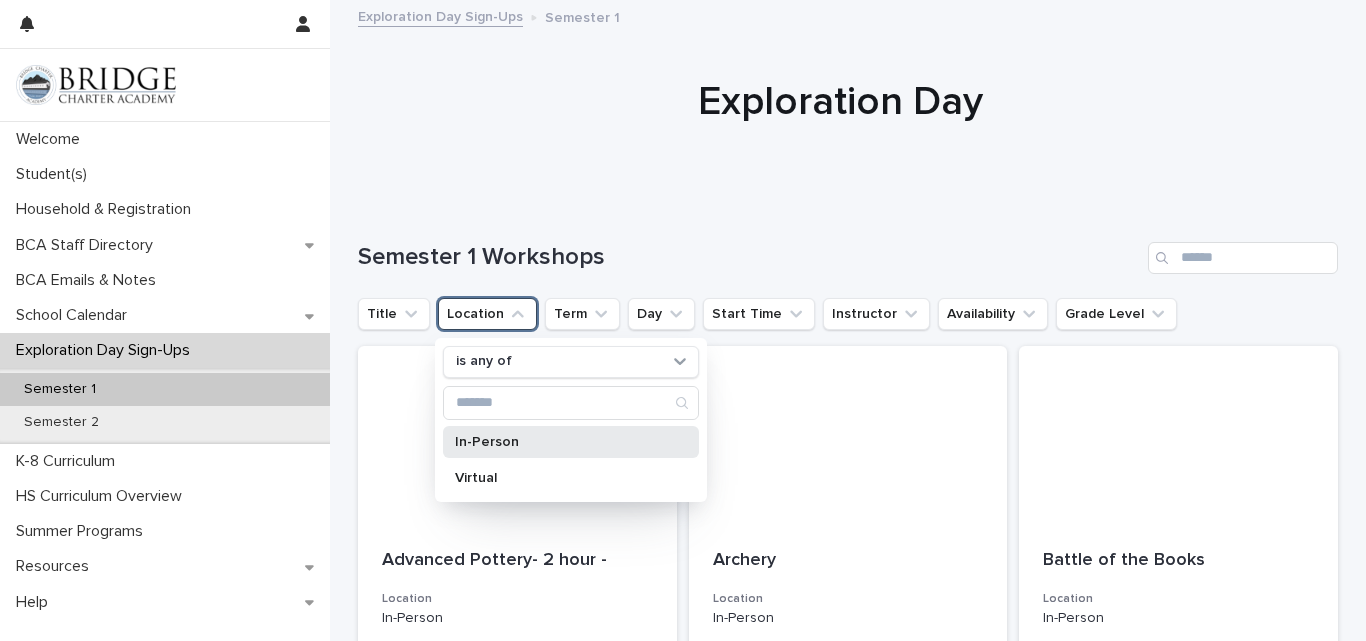 click on "In-Person" at bounding box center [561, 442] 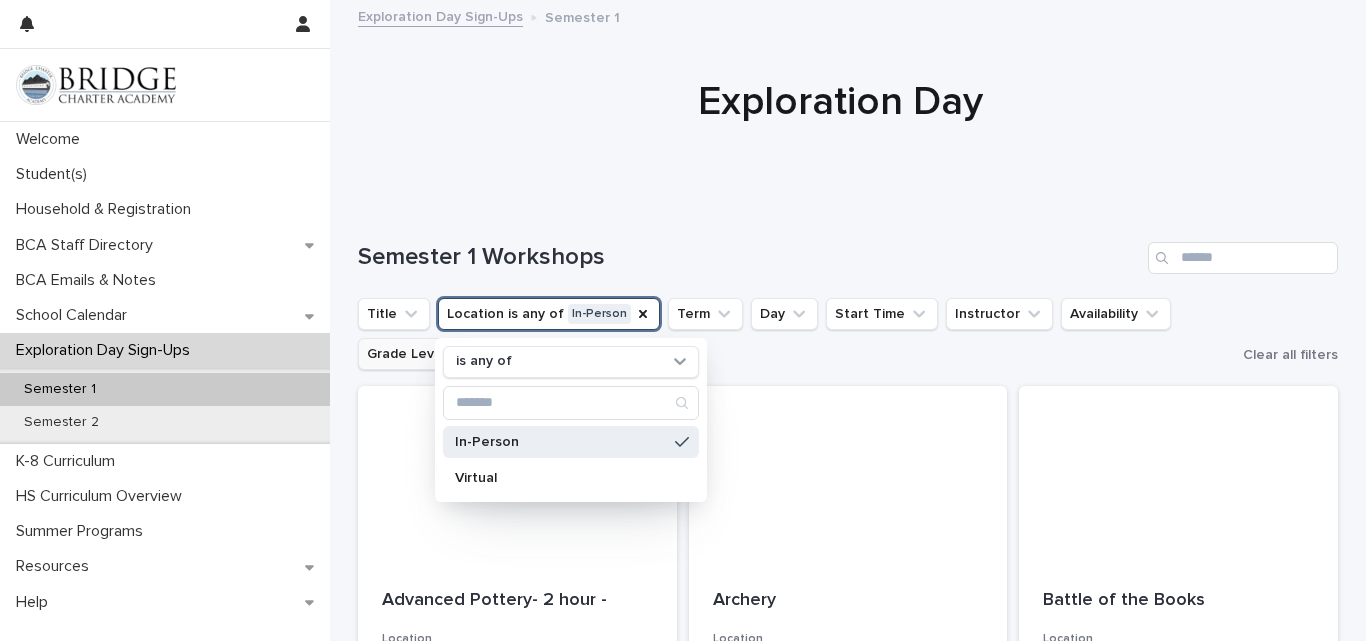 click on "Grade Level" at bounding box center (418, 354) 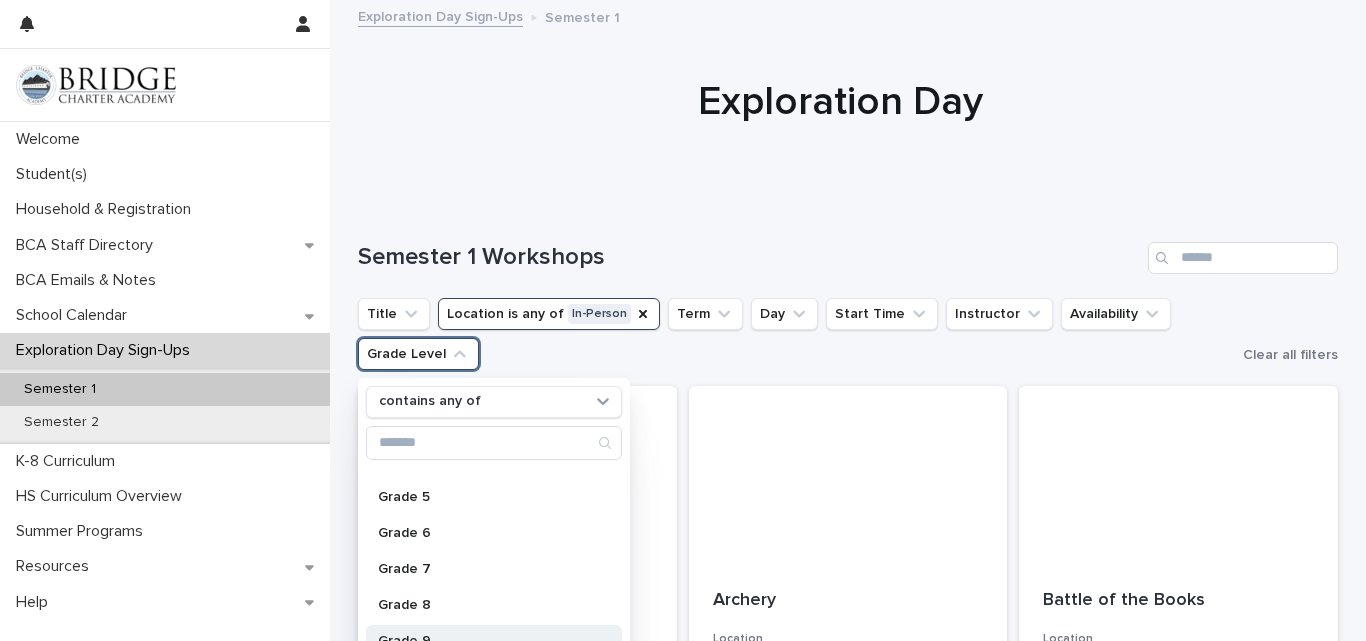 scroll, scrollTop: 162, scrollLeft: 0, axis: vertical 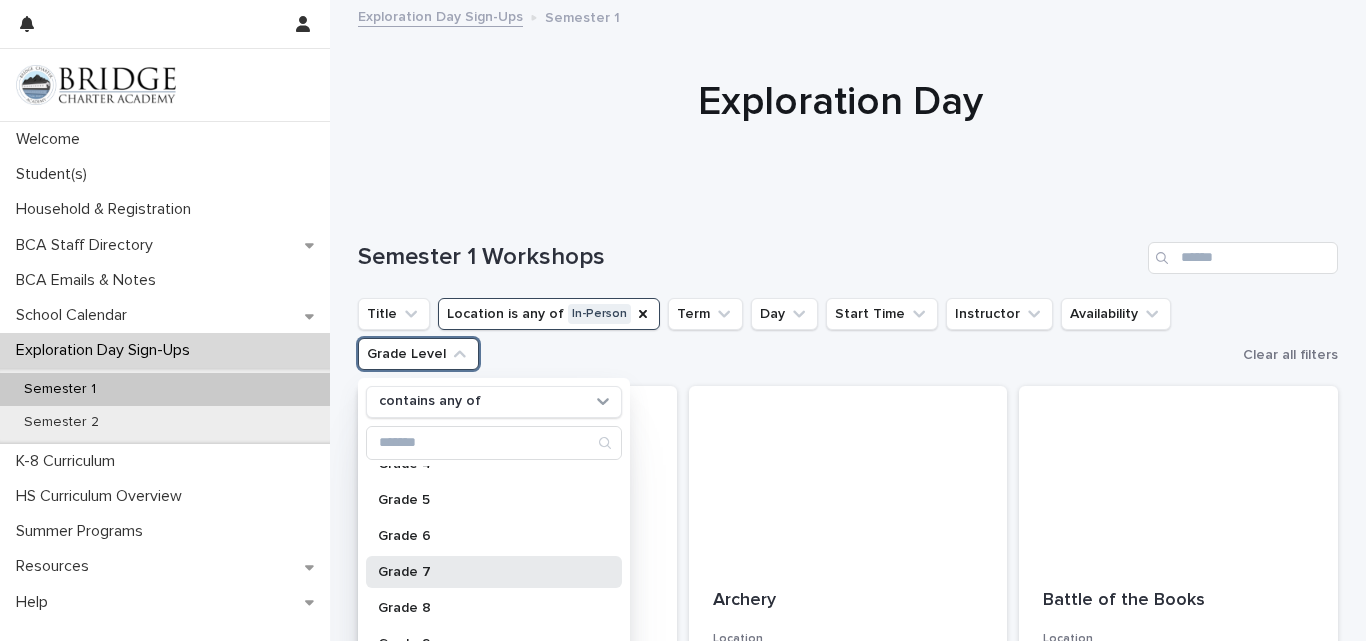 click on "Grade 7" at bounding box center [484, 572] 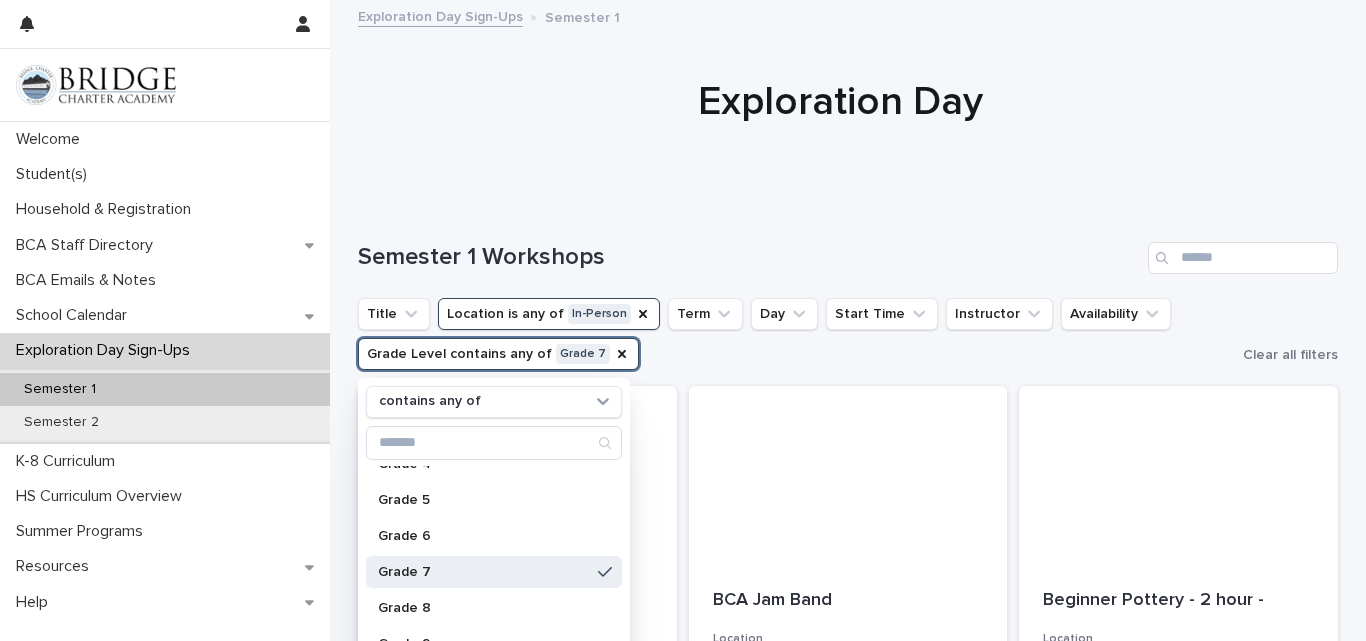 click on "Title Location is any of In-Person Term Day Start Time Instructor Availability Grade Level contains any of Grade 7 contains any of Grade K Grade 1 Grade 2 Grade 3 Grade 4 Grade 5 Grade 6 Grade 7 Grade 8 Grade 9 Grade 10 Grade 11 Grade 12 High School" at bounding box center (796, 334) 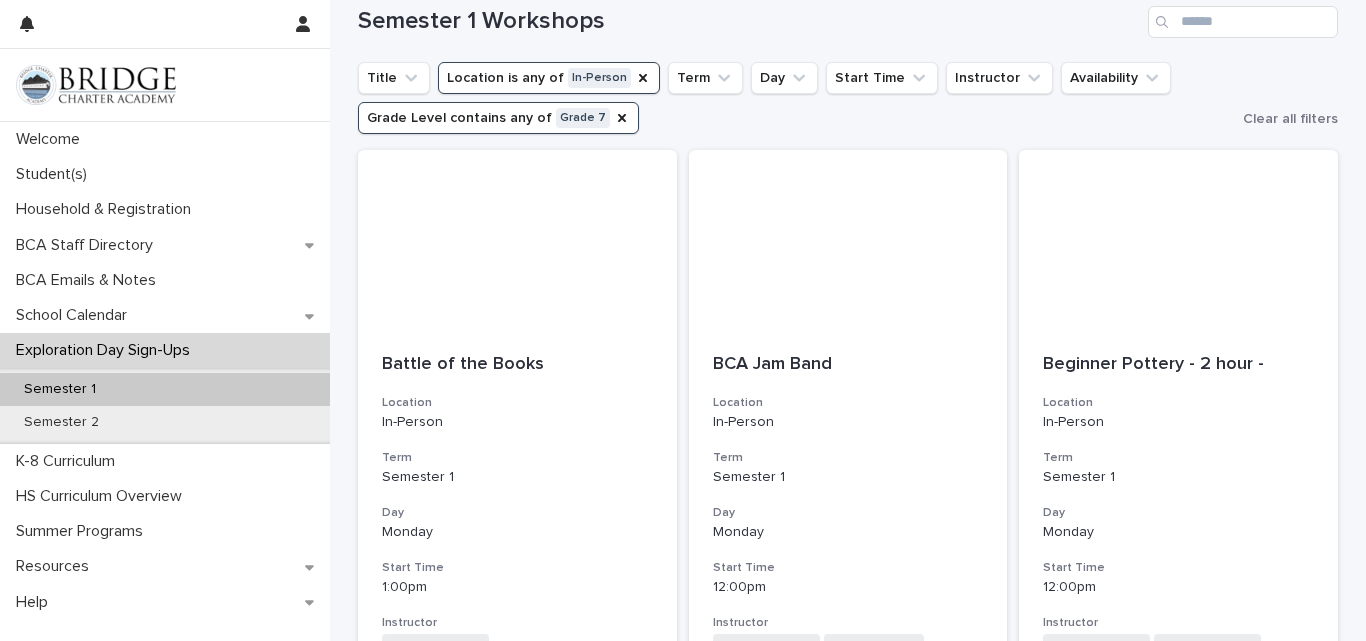scroll, scrollTop: 120, scrollLeft: 0, axis: vertical 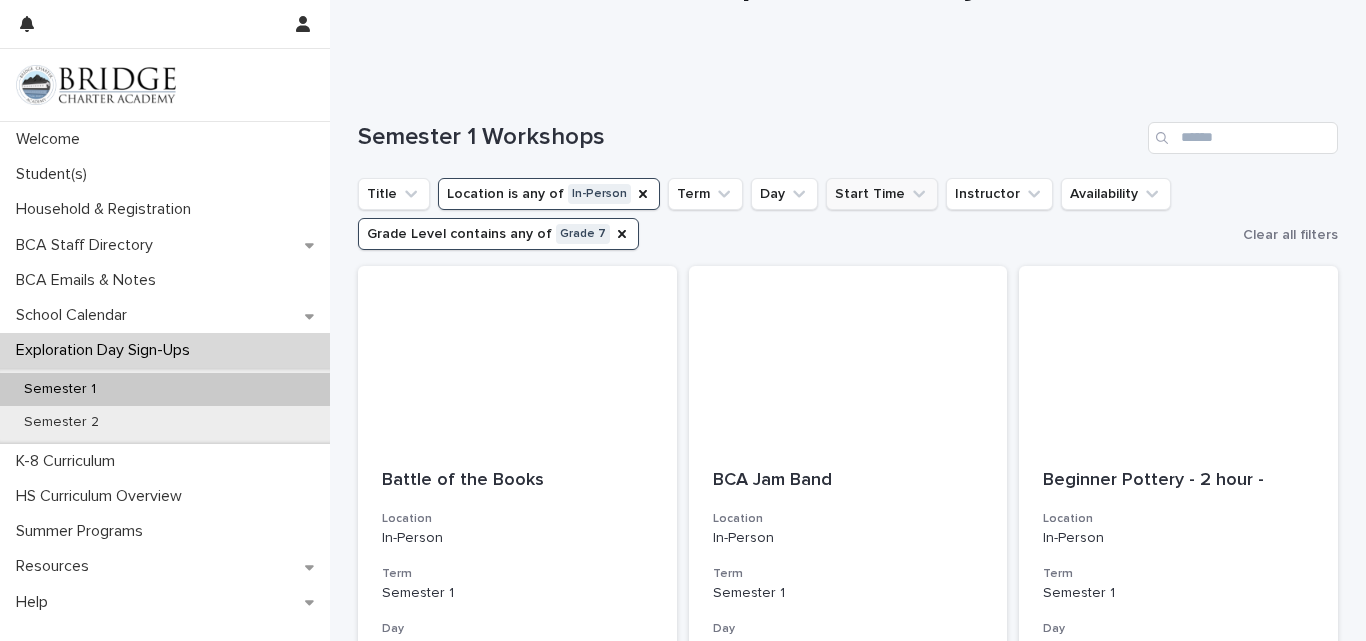 click on "Start Time" at bounding box center [882, 194] 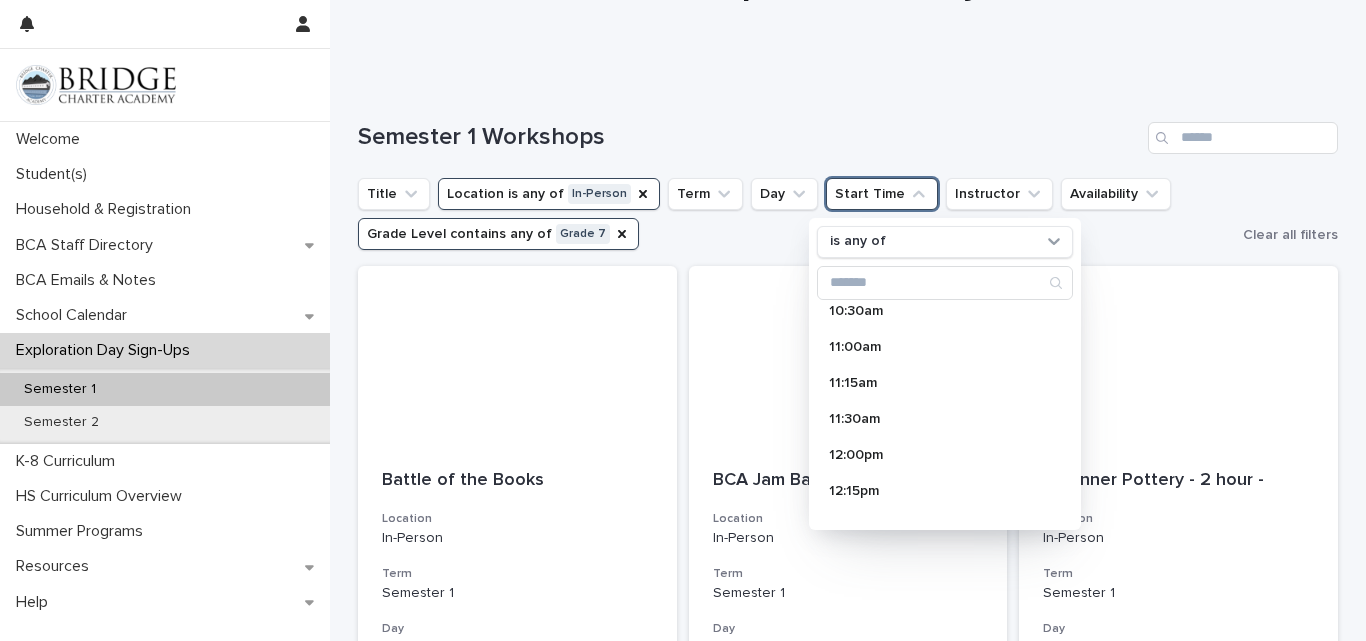 scroll, scrollTop: 240, scrollLeft: 0, axis: vertical 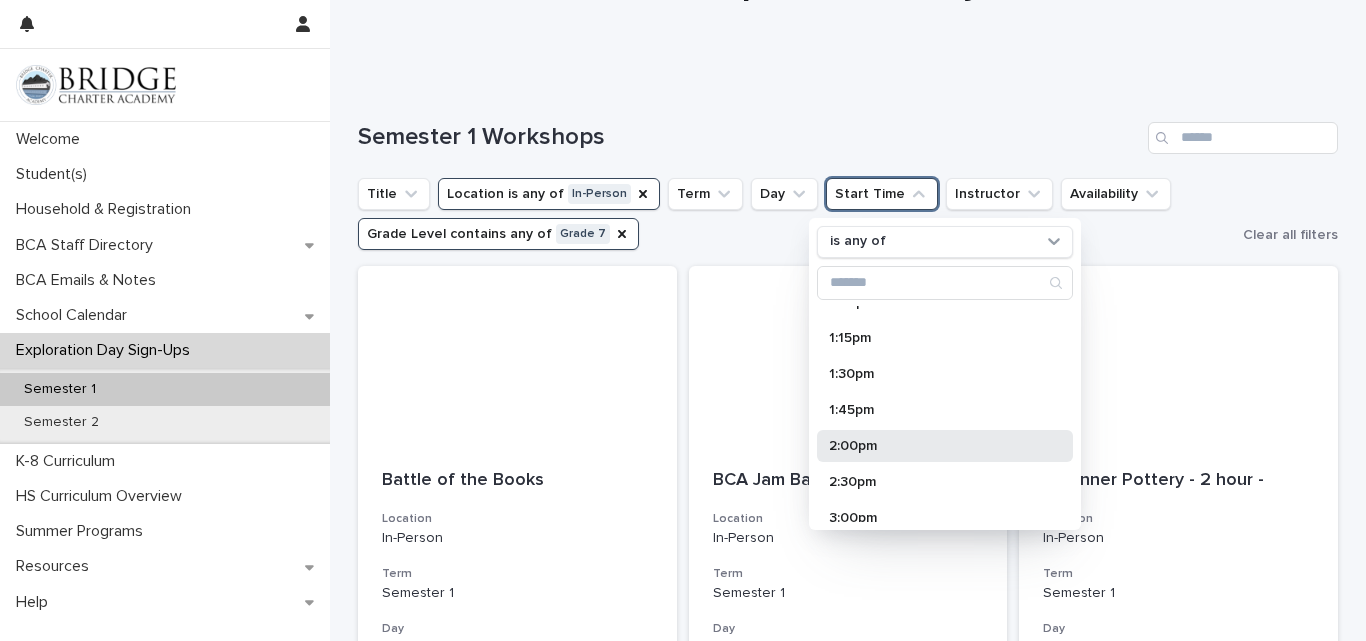 click on "2:00pm" at bounding box center [935, 446] 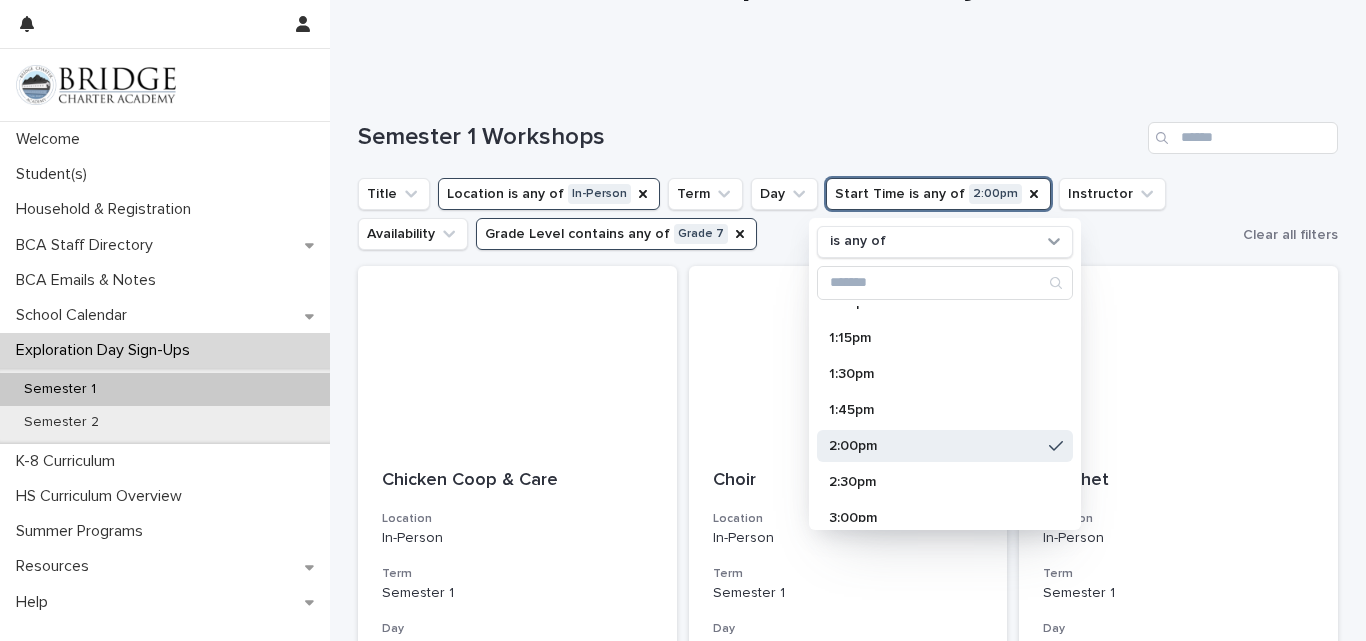 click on "Semester 1 Workshops" at bounding box center (749, 137) 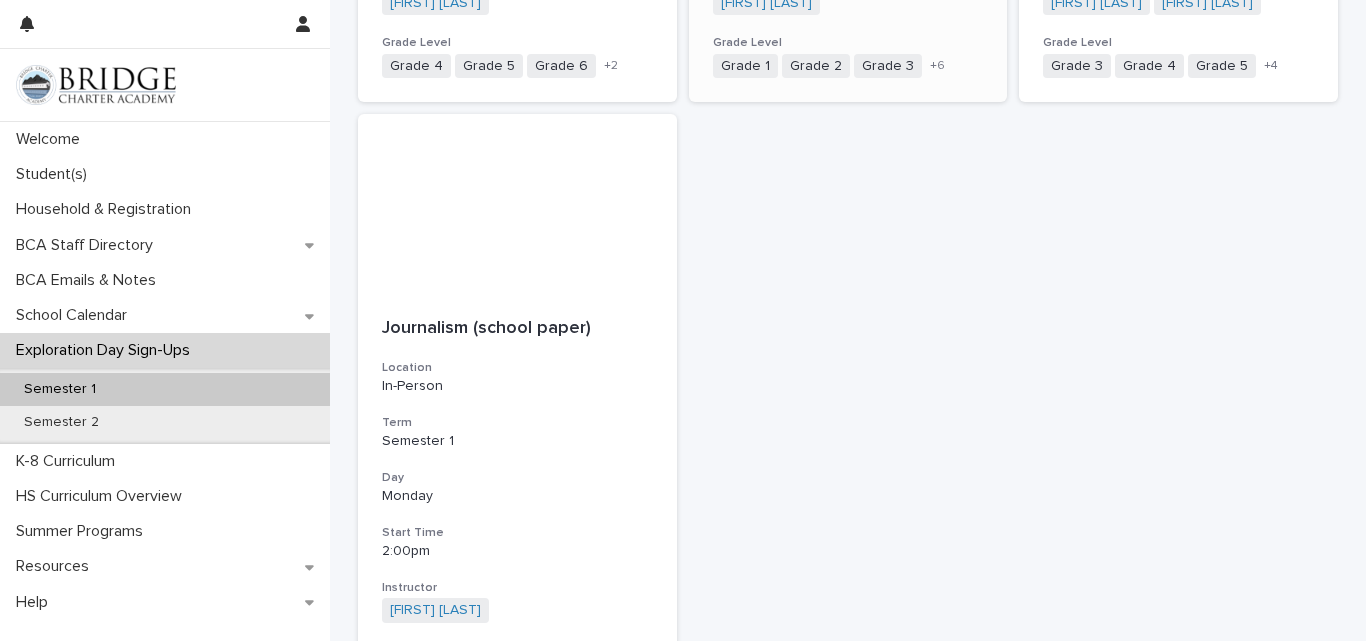 scroll, scrollTop: 945, scrollLeft: 0, axis: vertical 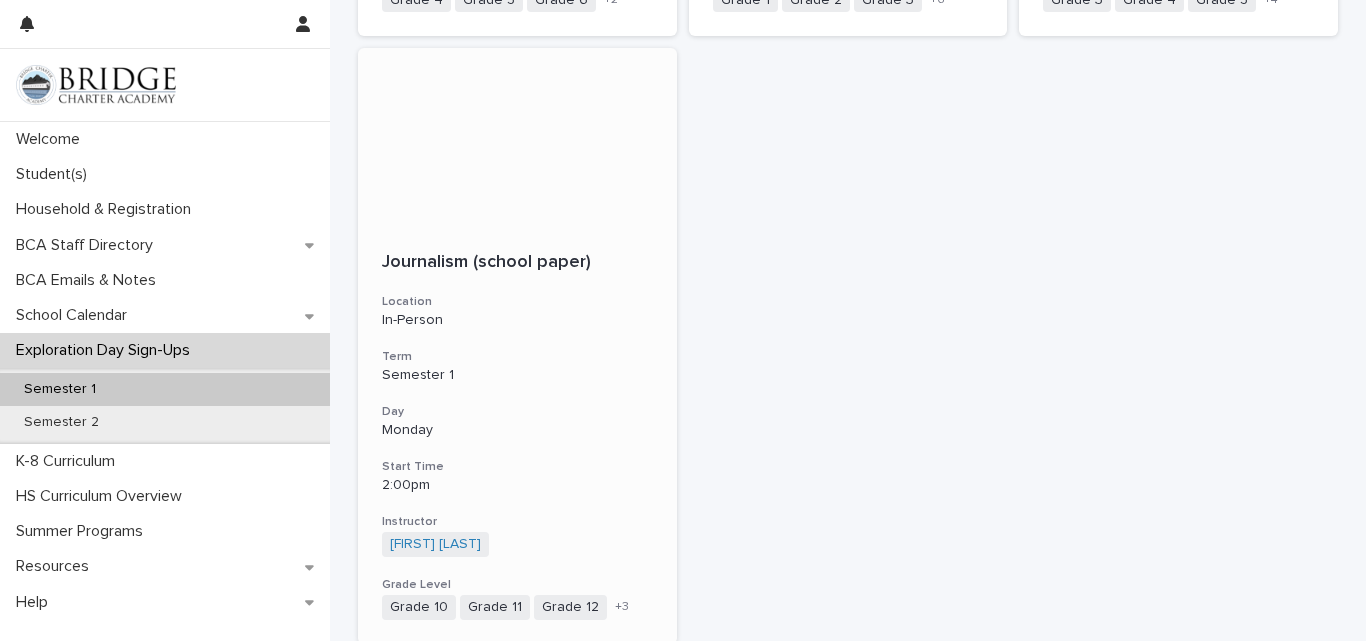 click on "Journalism (school paper) Location In-Person Term Semester 1 Day Monday Start Time 2:00pm Instructor [FIRST] [LAST]   + 0 Grade Level Grade 10 Grade 11 Grade 12 Grade 7 Grade 8 Grade 9 + 3" at bounding box center [517, 436] 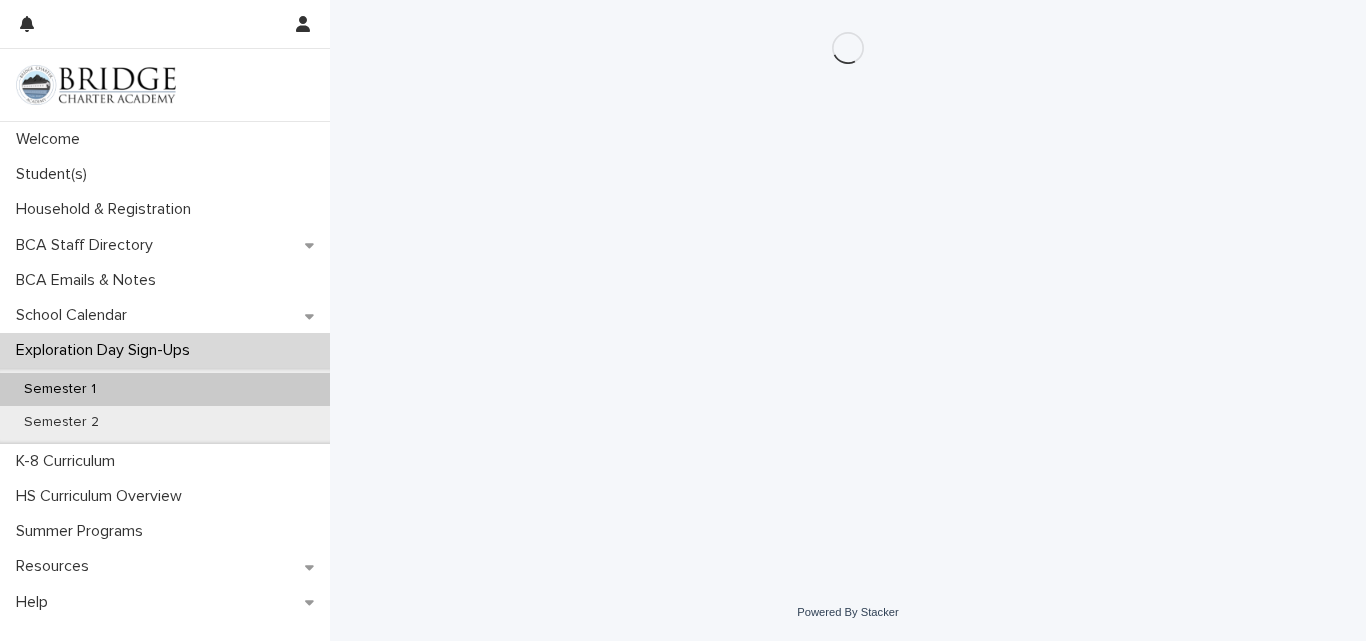 scroll, scrollTop: 0, scrollLeft: 0, axis: both 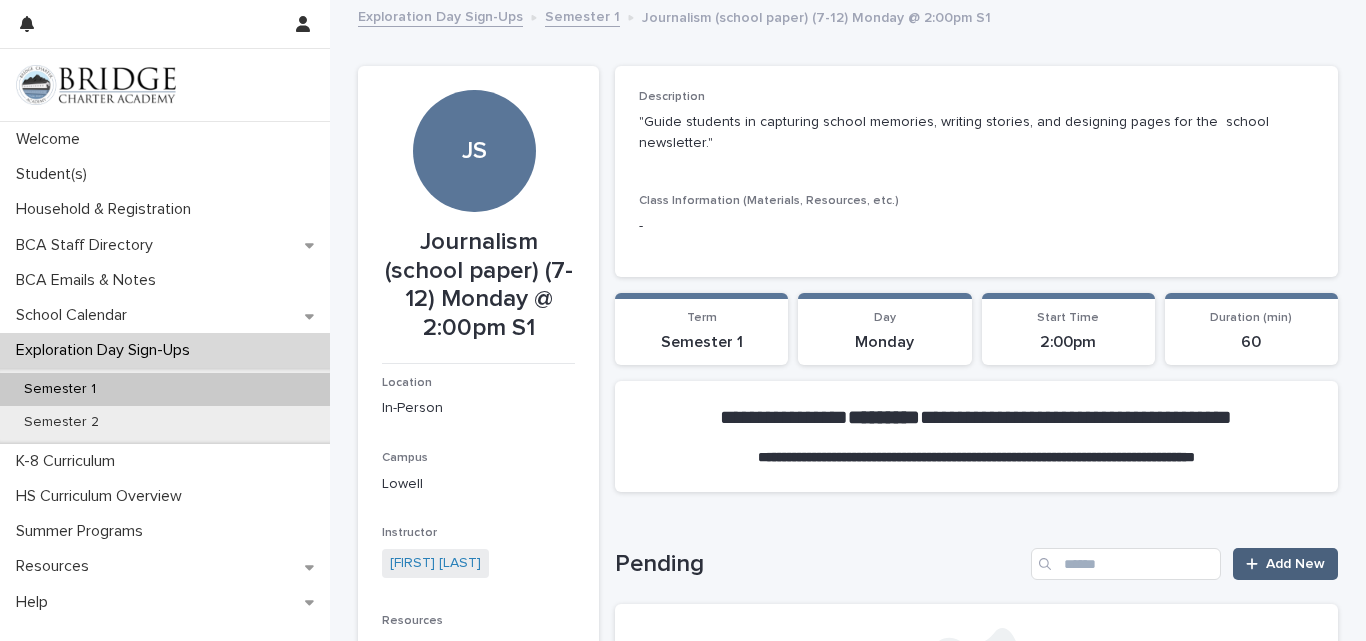 click on "Add New" at bounding box center (1285, 564) 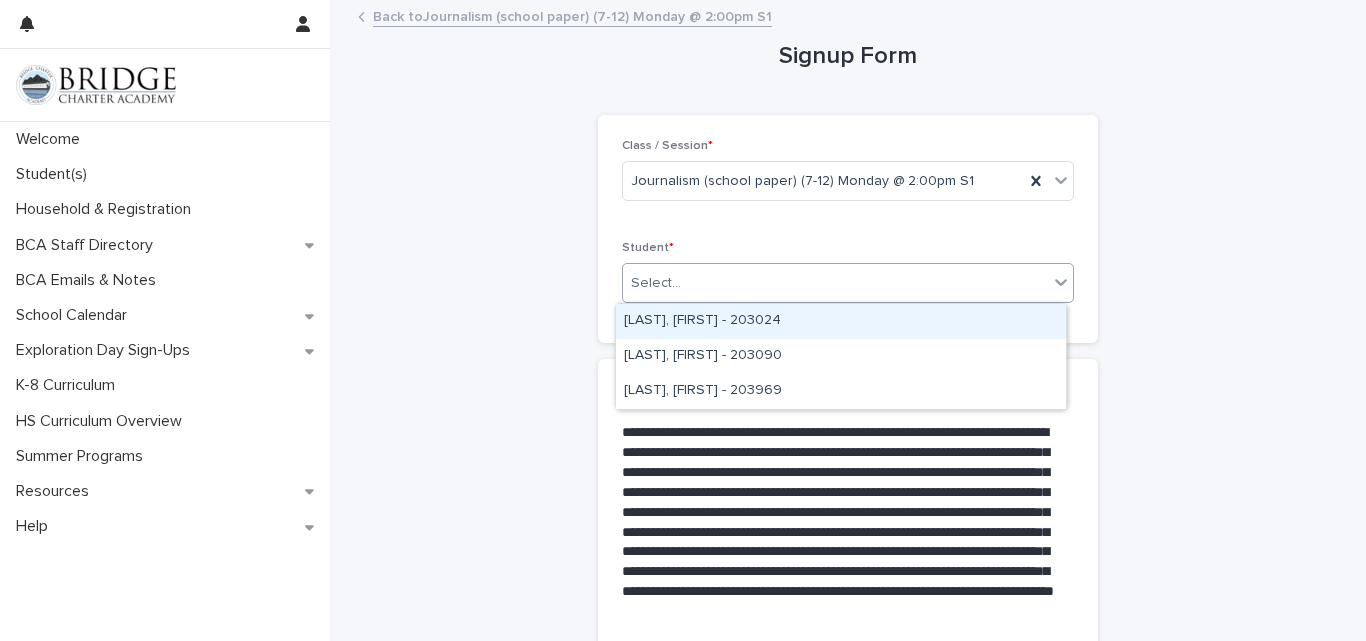 click 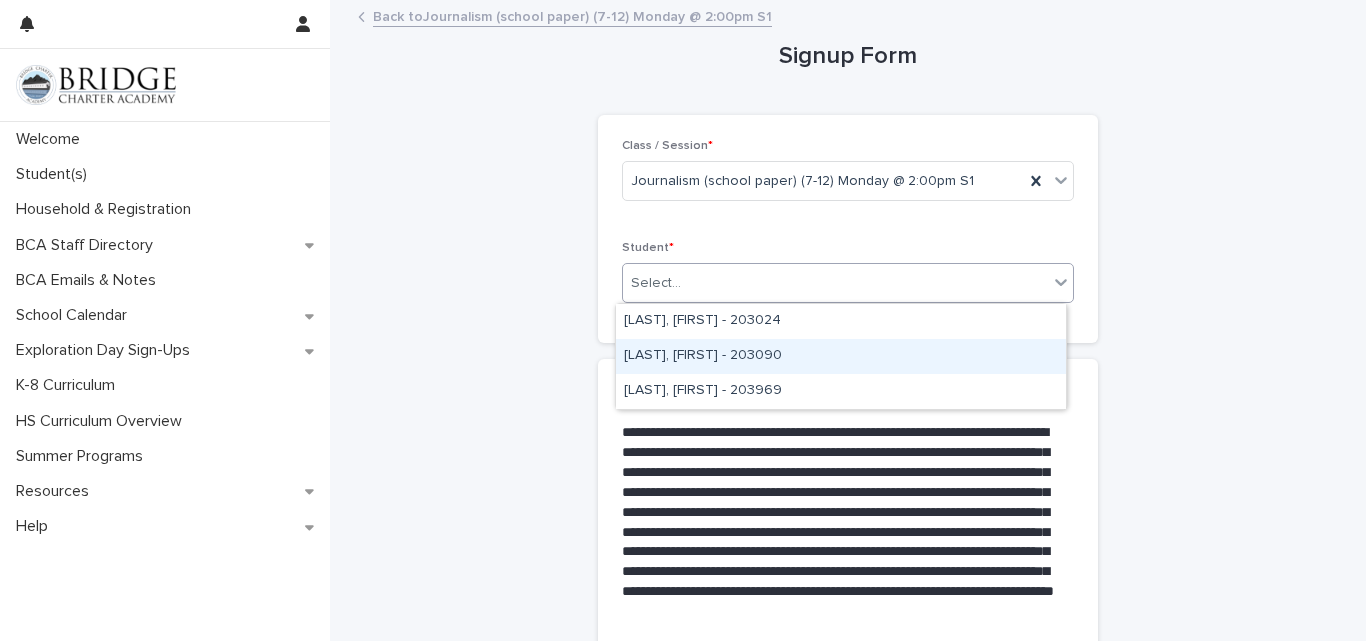 click on "[LAST], [FIRST] - 203090" at bounding box center (841, 356) 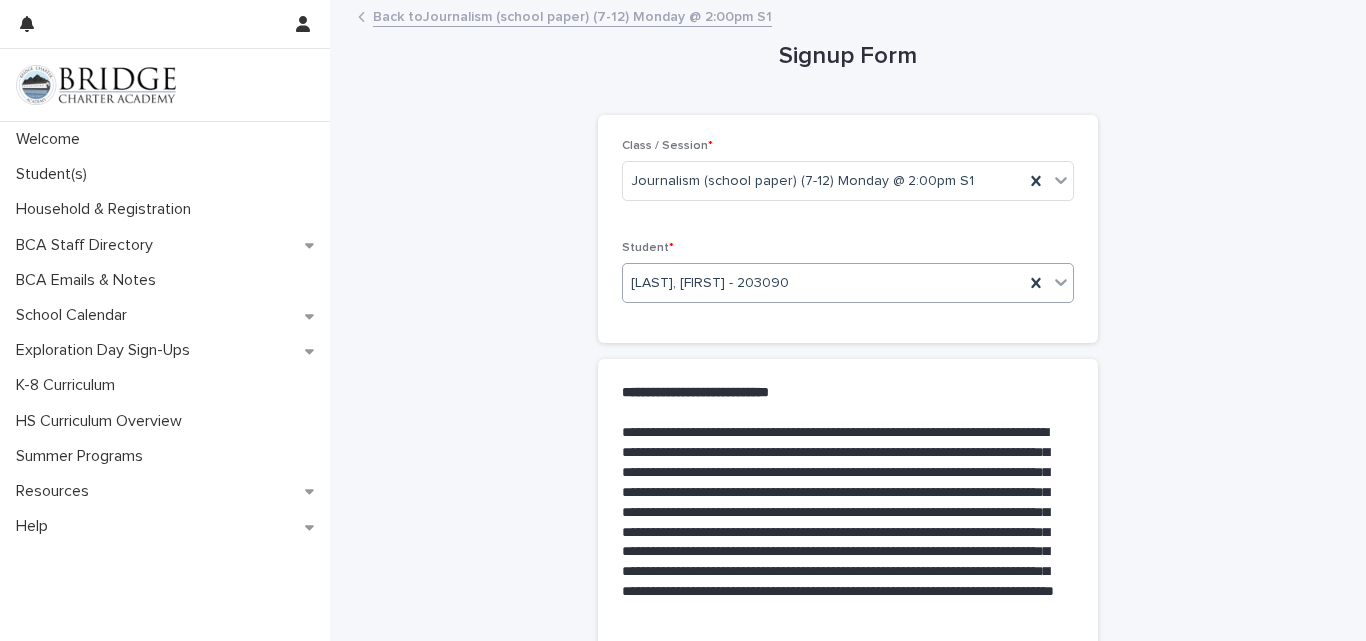 scroll, scrollTop: 520, scrollLeft: 0, axis: vertical 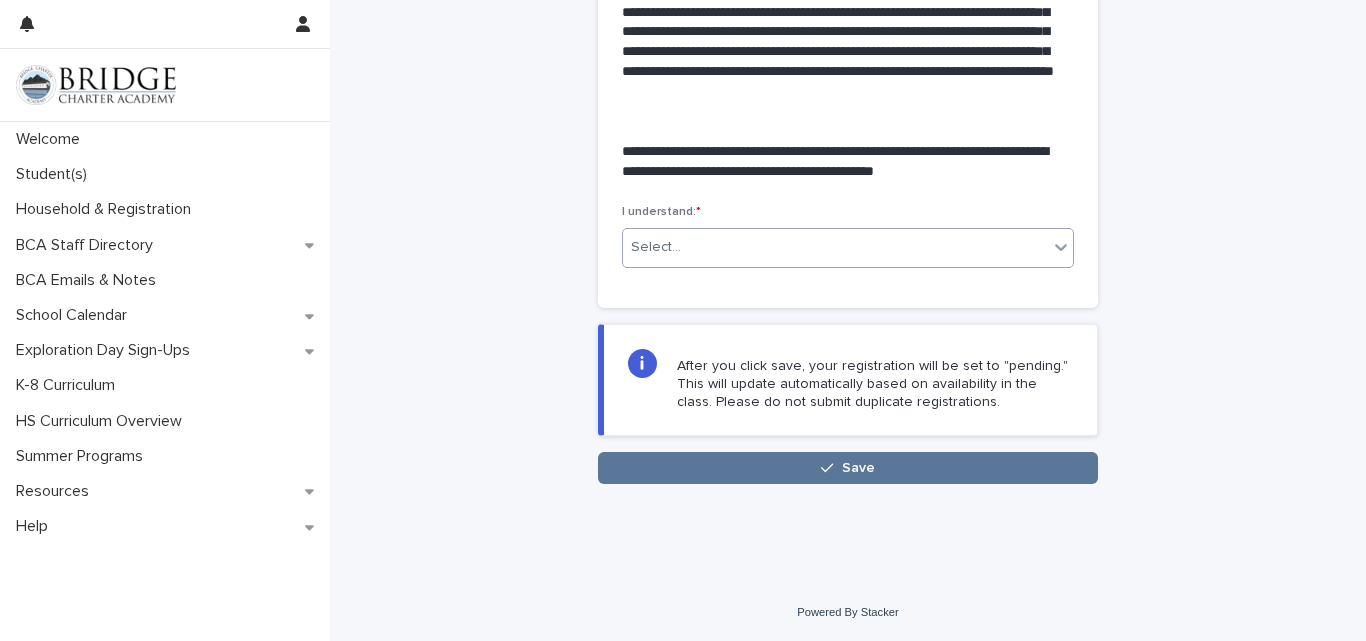 click on "Select..." at bounding box center (835, 247) 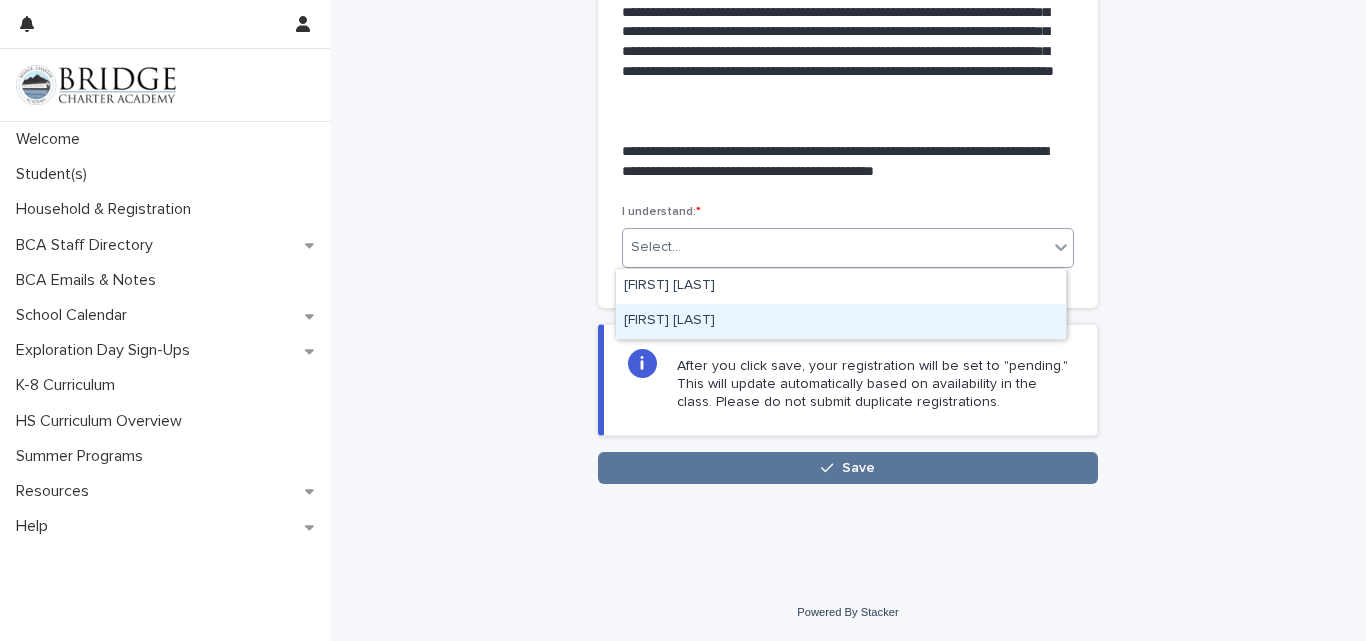 click on "[FIRST] [LAST]" at bounding box center (841, 321) 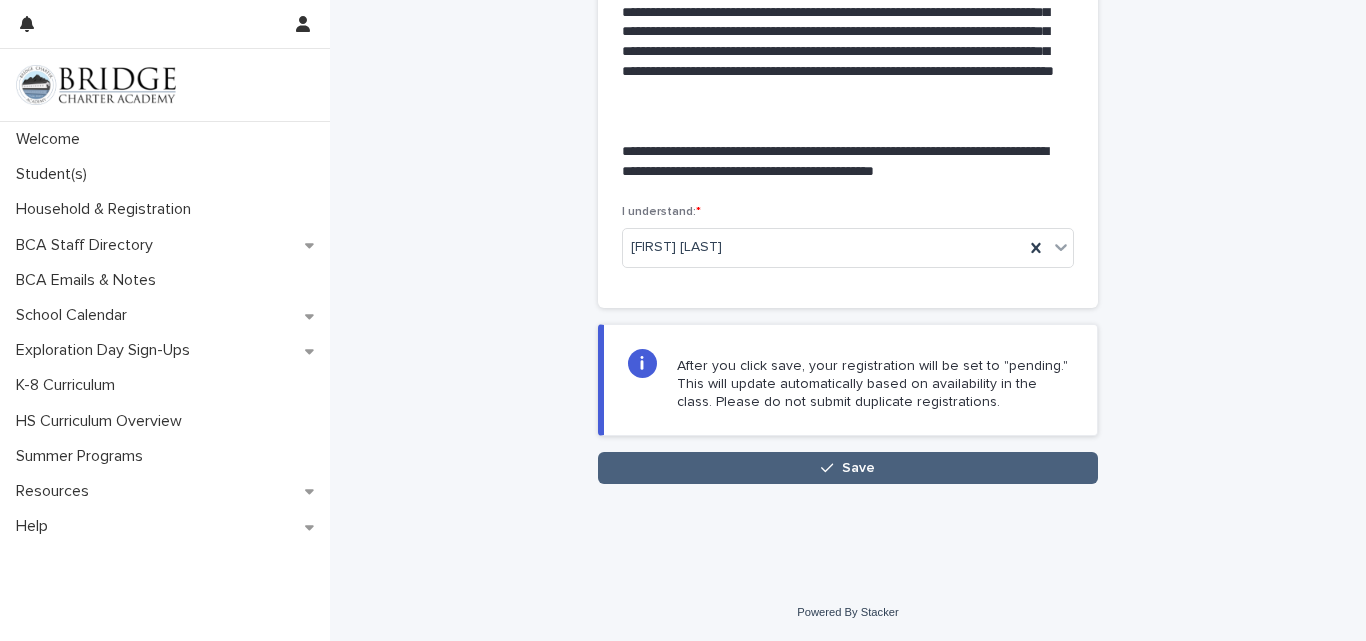 click on "Save" at bounding box center (848, 468) 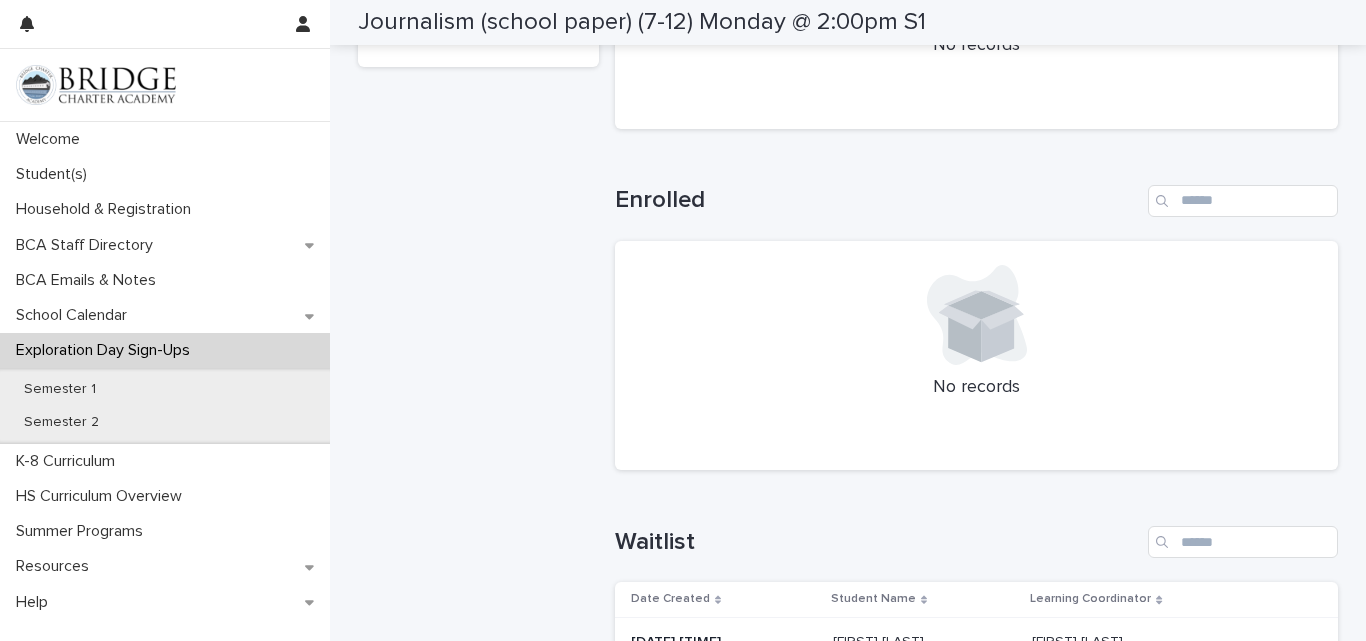 scroll, scrollTop: 659, scrollLeft: 0, axis: vertical 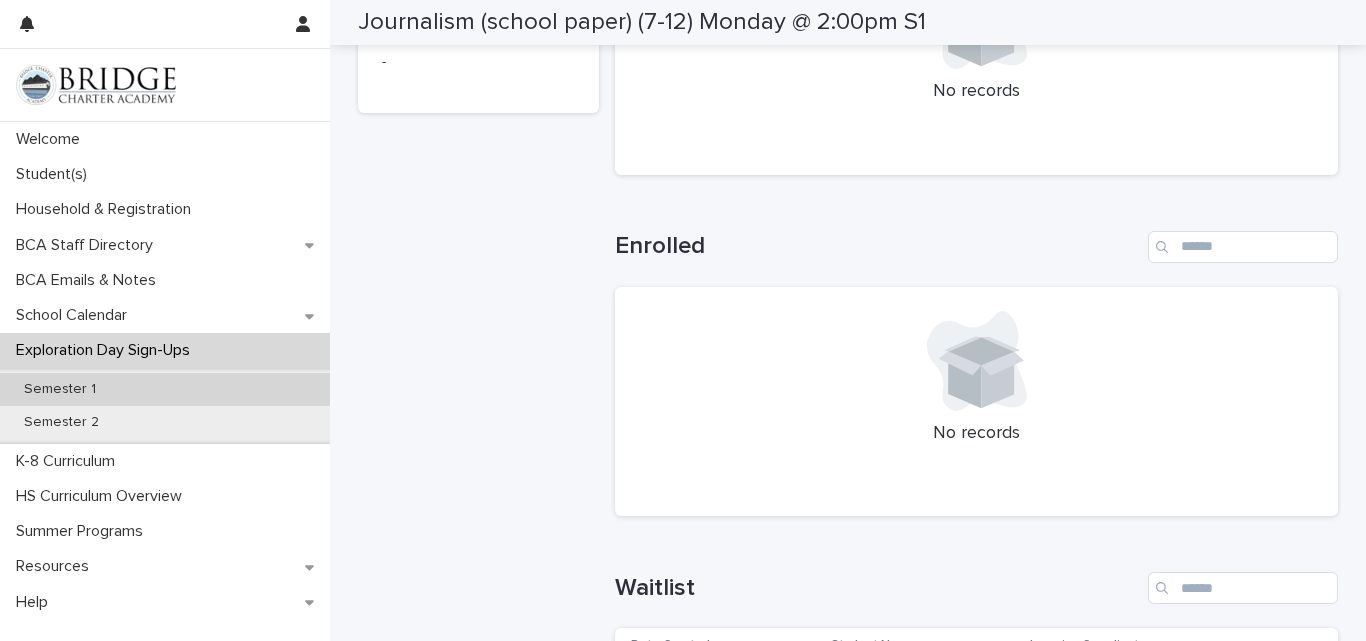 click on "Semester 1" at bounding box center (165, 389) 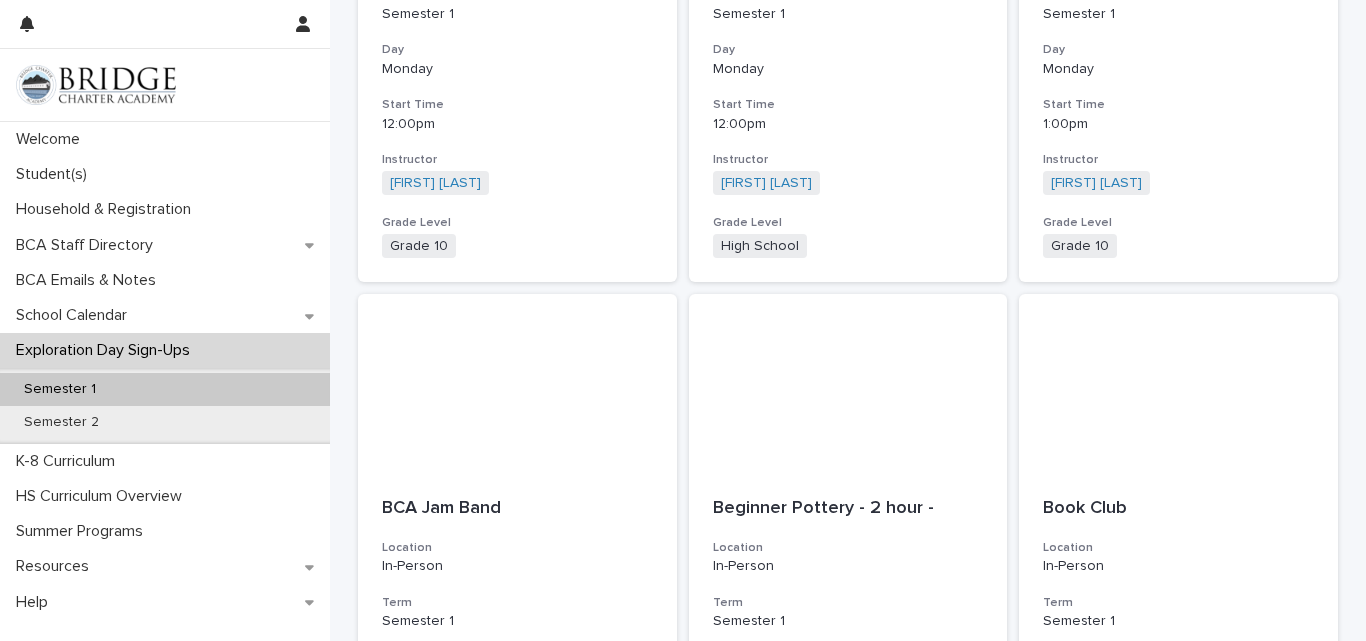 scroll, scrollTop: 0, scrollLeft: 0, axis: both 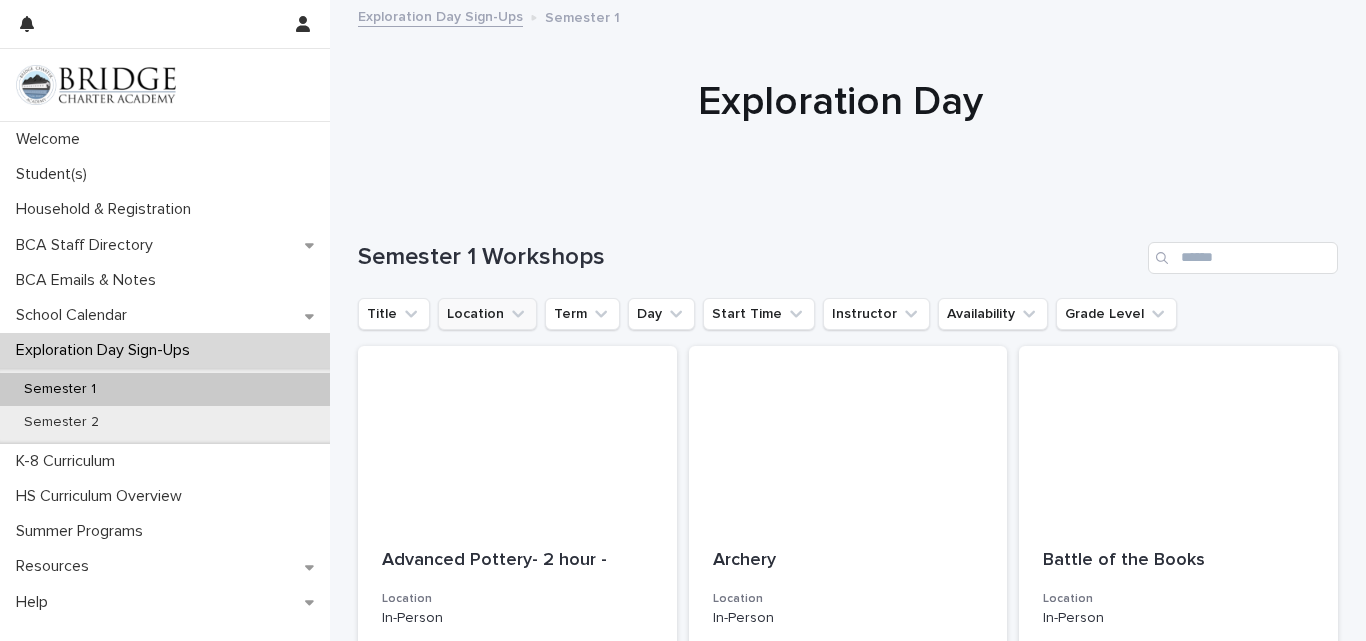 click on "Location" at bounding box center (487, 314) 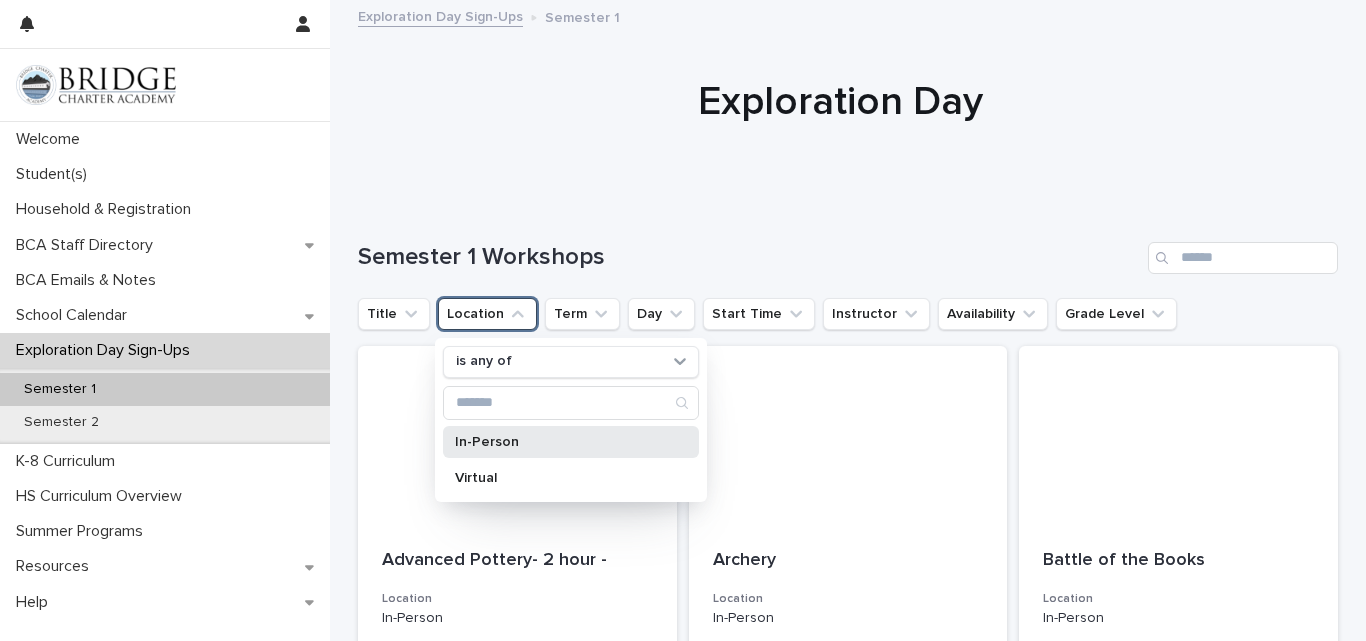 click on "In-Person" at bounding box center [561, 442] 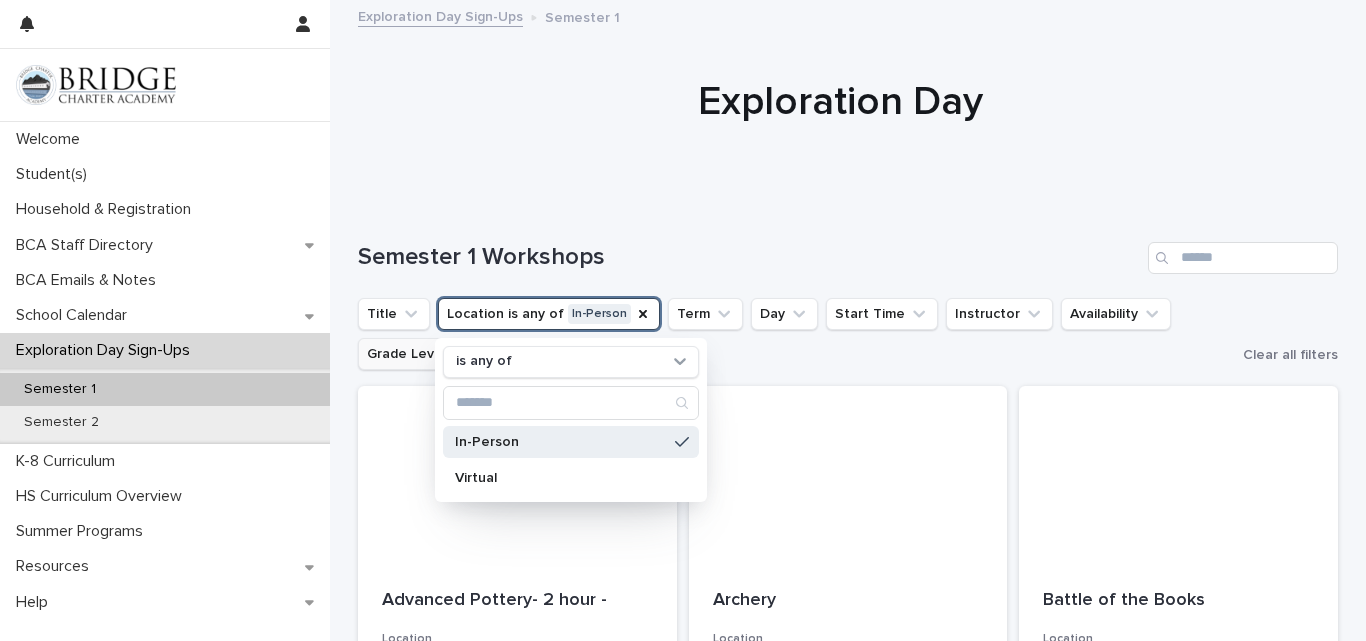click on "Grade Level" at bounding box center [418, 354] 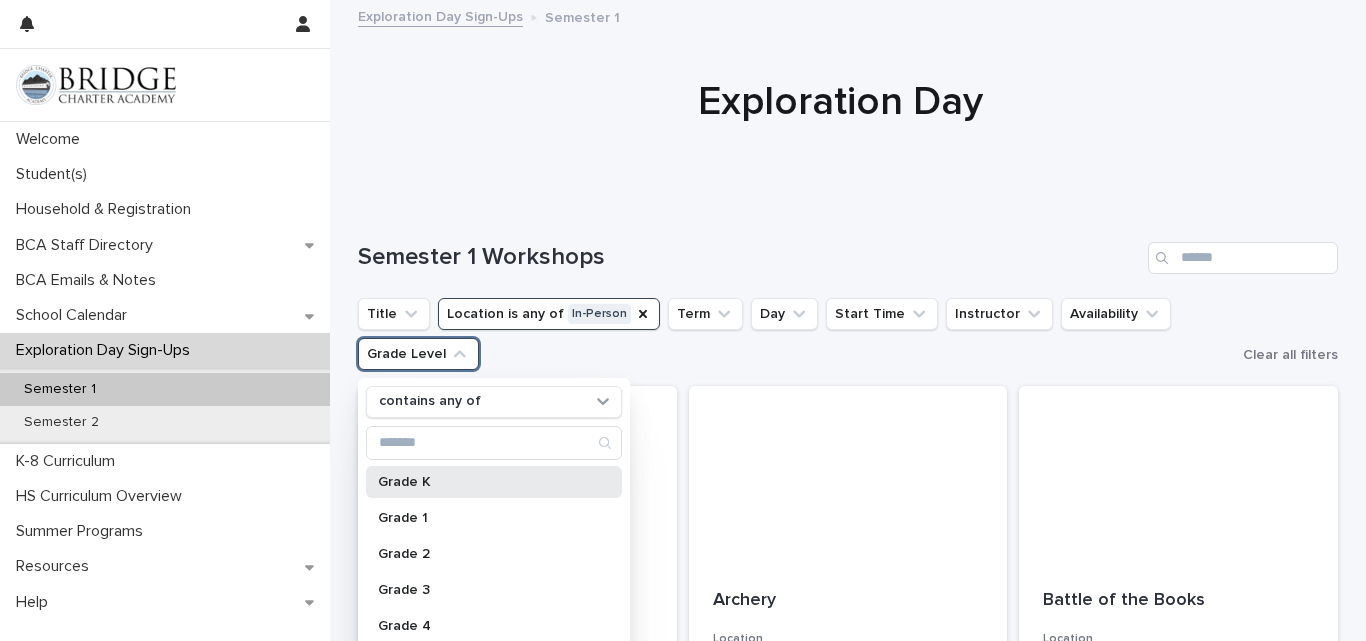 click on "Grade K" at bounding box center (484, 482) 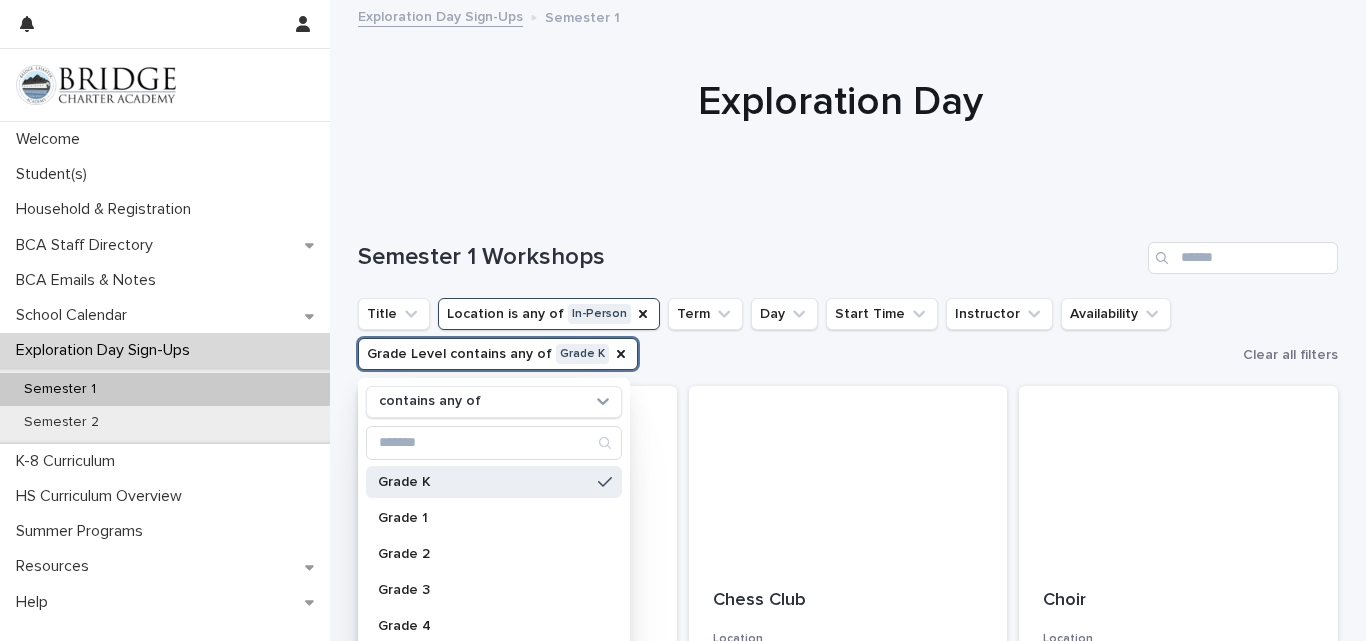 click at bounding box center [840, 101] 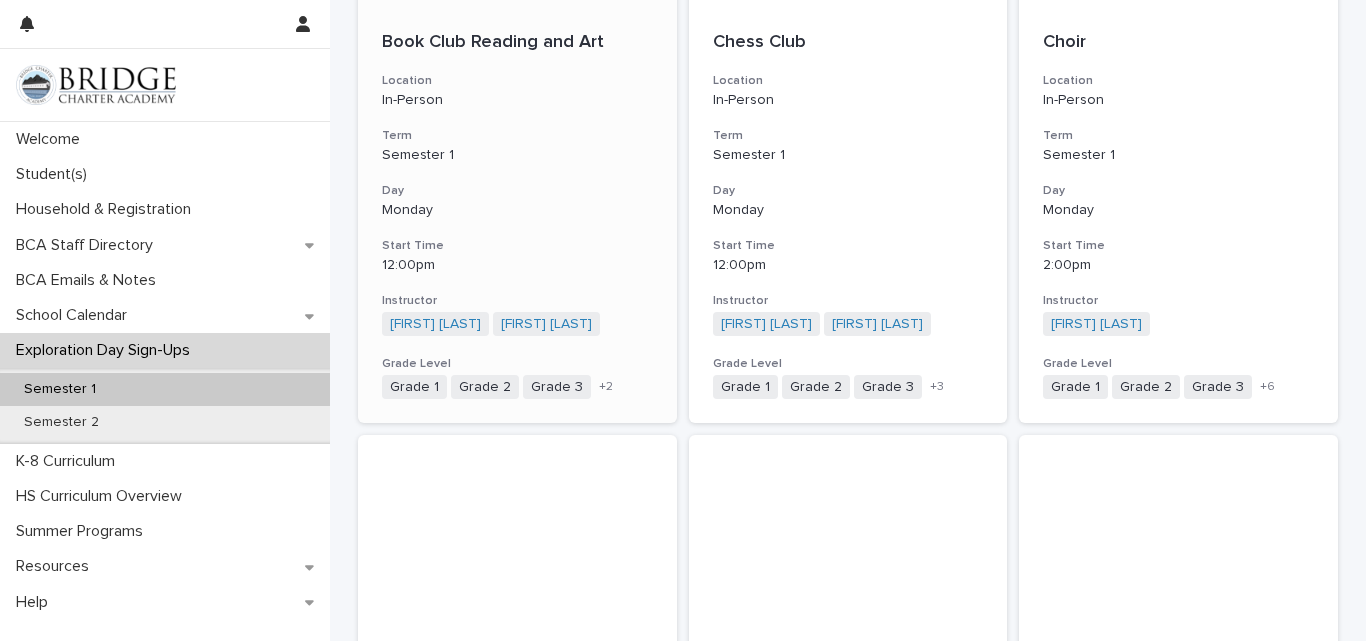 scroll, scrollTop: 557, scrollLeft: 0, axis: vertical 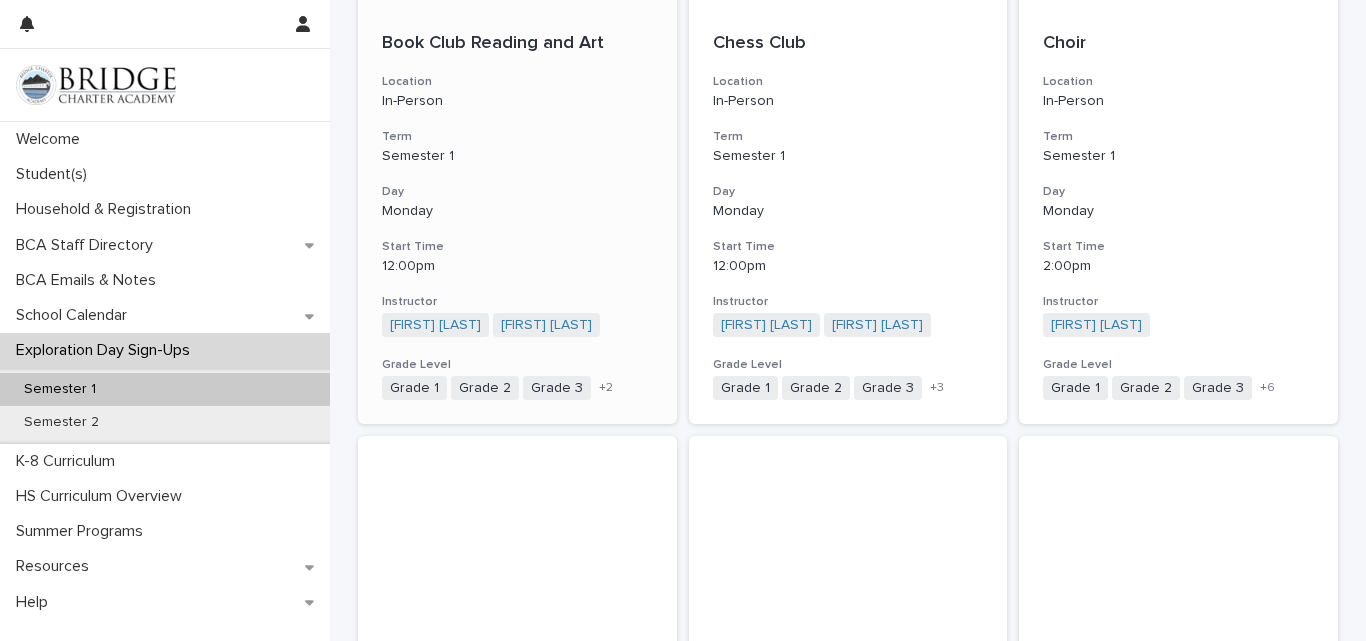 click on "Book Club Reading and Art Location In-Person Term Semester 1 Day Monday Start Time 12:00pm Instructor [FIRST] [LAST]   [FIRST] [LAST]   + 0 Grade Level Grade 1 Grade 2 Grade 3 Grade 4 Grade K + 2" at bounding box center (517, 217) 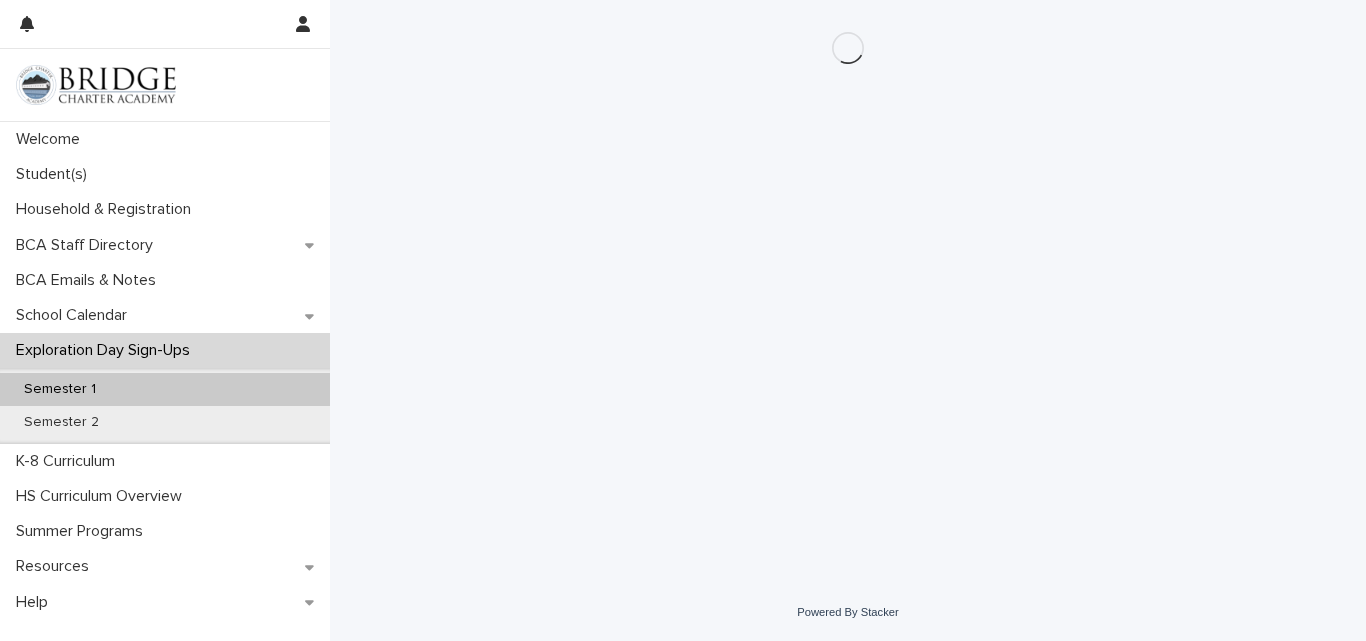 scroll, scrollTop: 0, scrollLeft: 0, axis: both 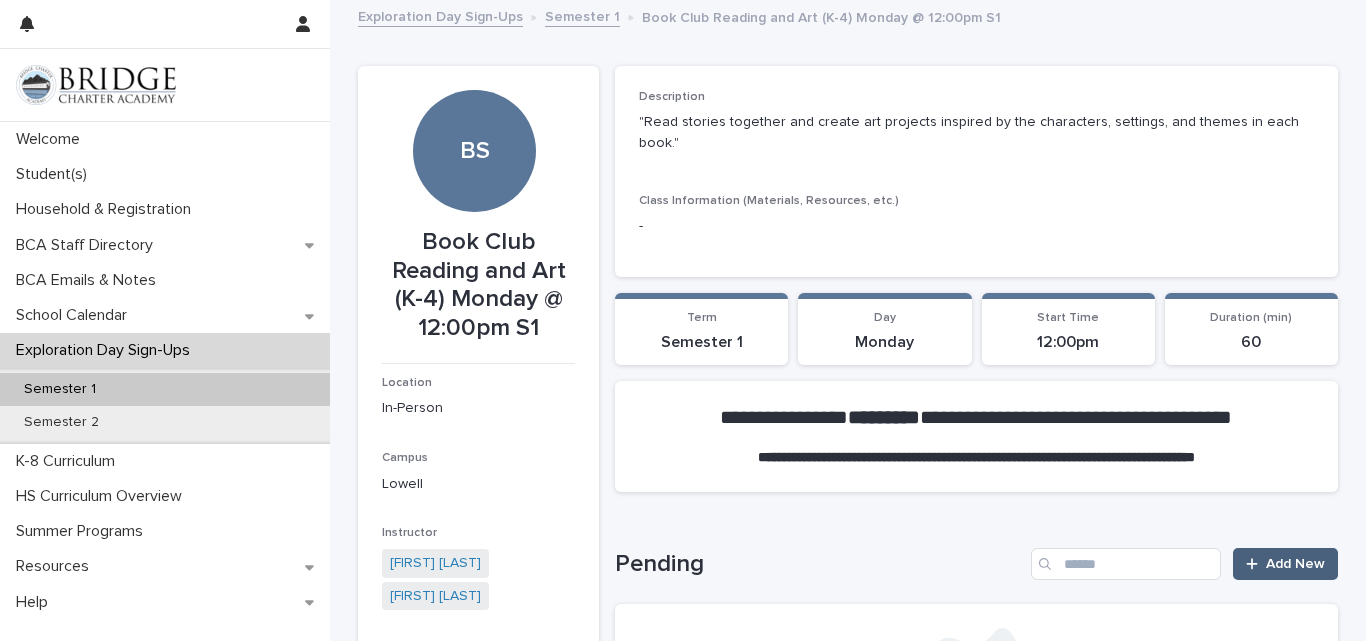 click on "Add New" at bounding box center [1295, 564] 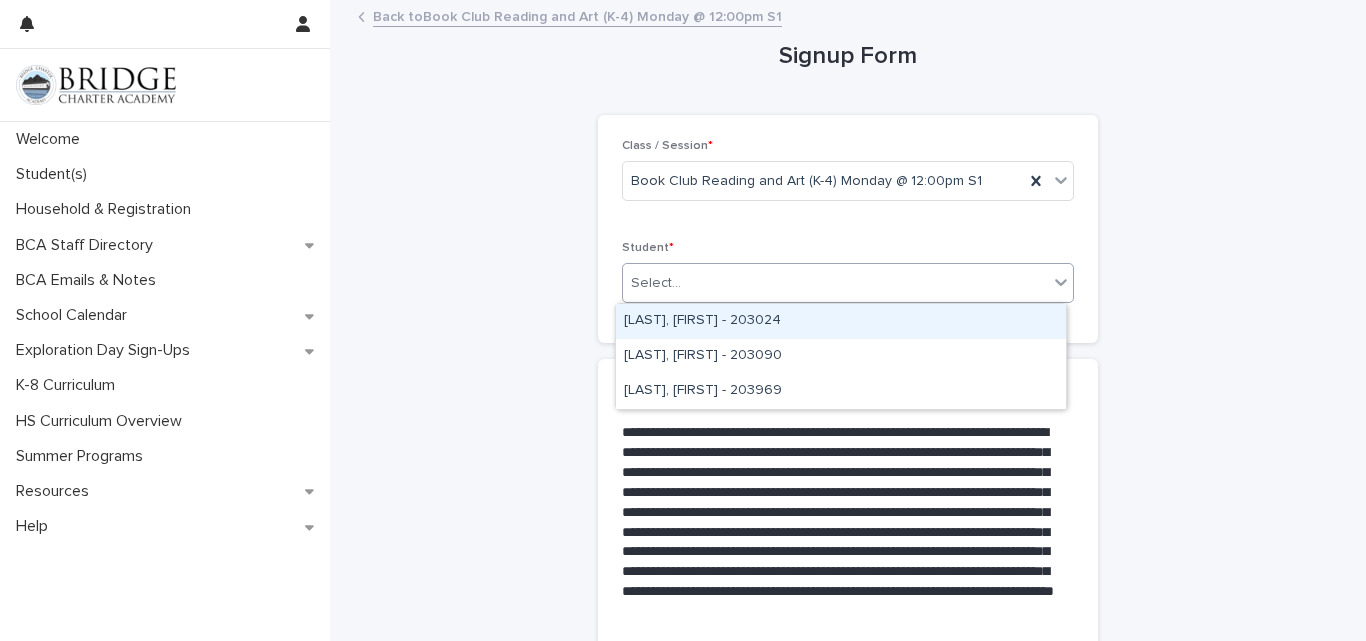 click 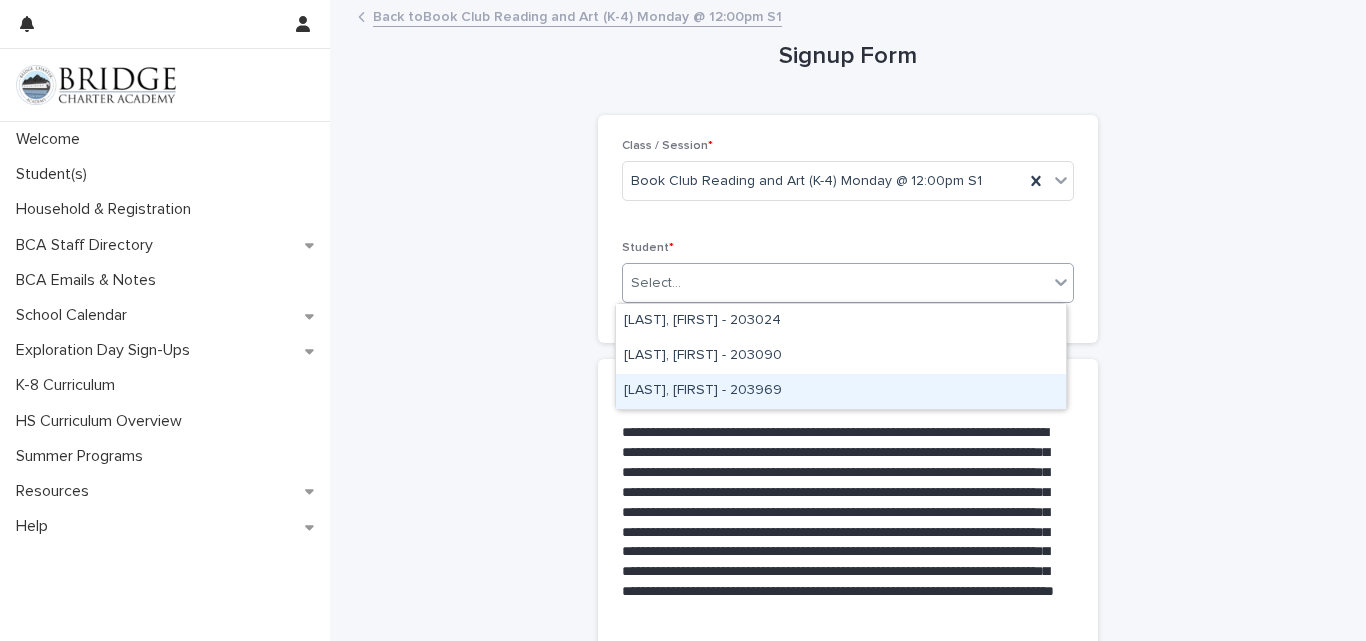 click on "[LAST], [FIRST] - 203969" at bounding box center [841, 391] 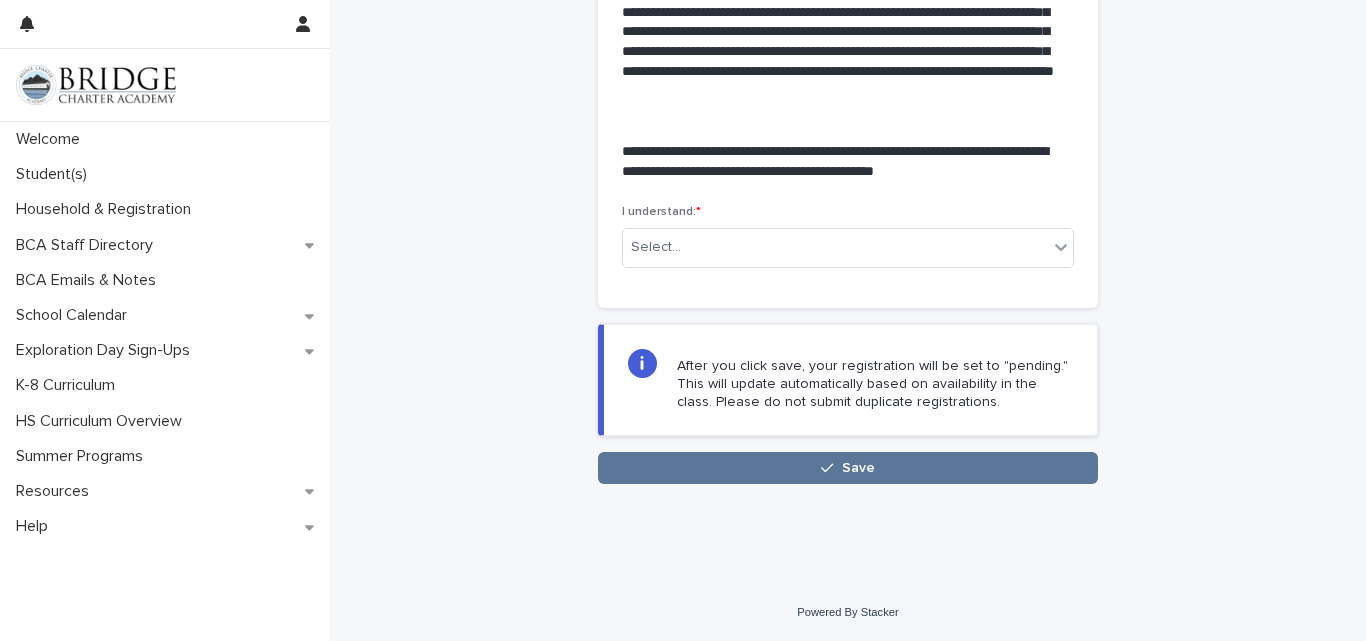 scroll, scrollTop: 518, scrollLeft: 0, axis: vertical 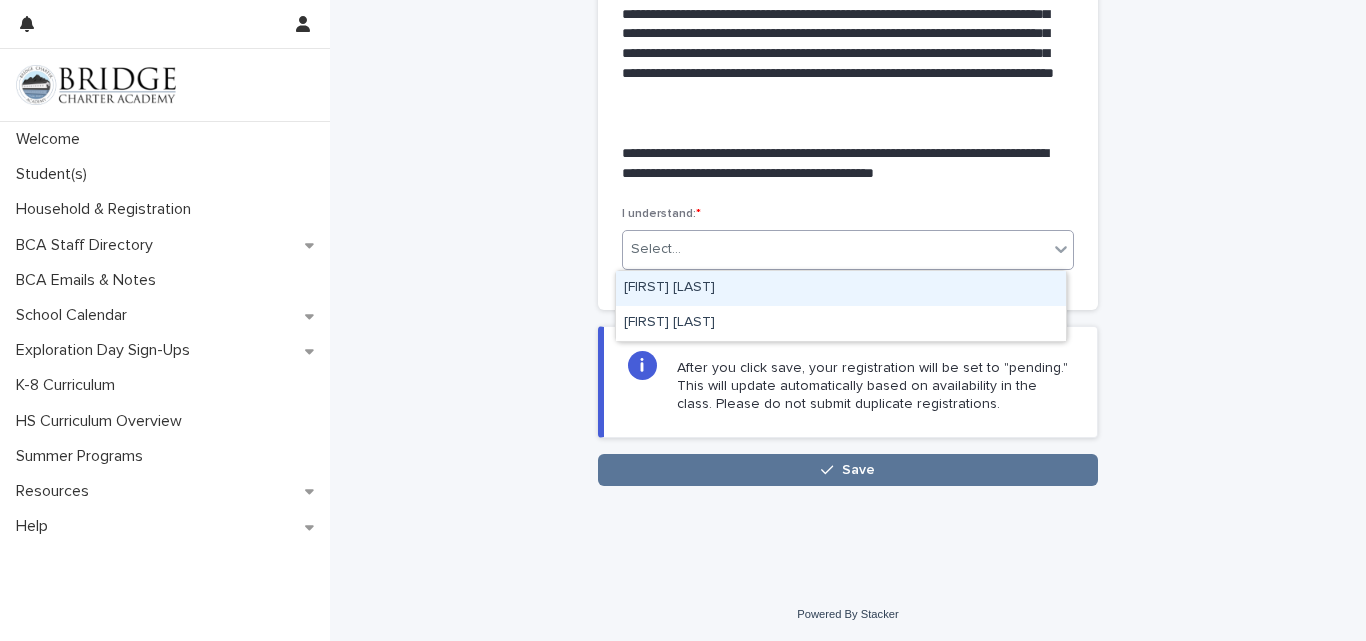 click on "Select..." at bounding box center (835, 249) 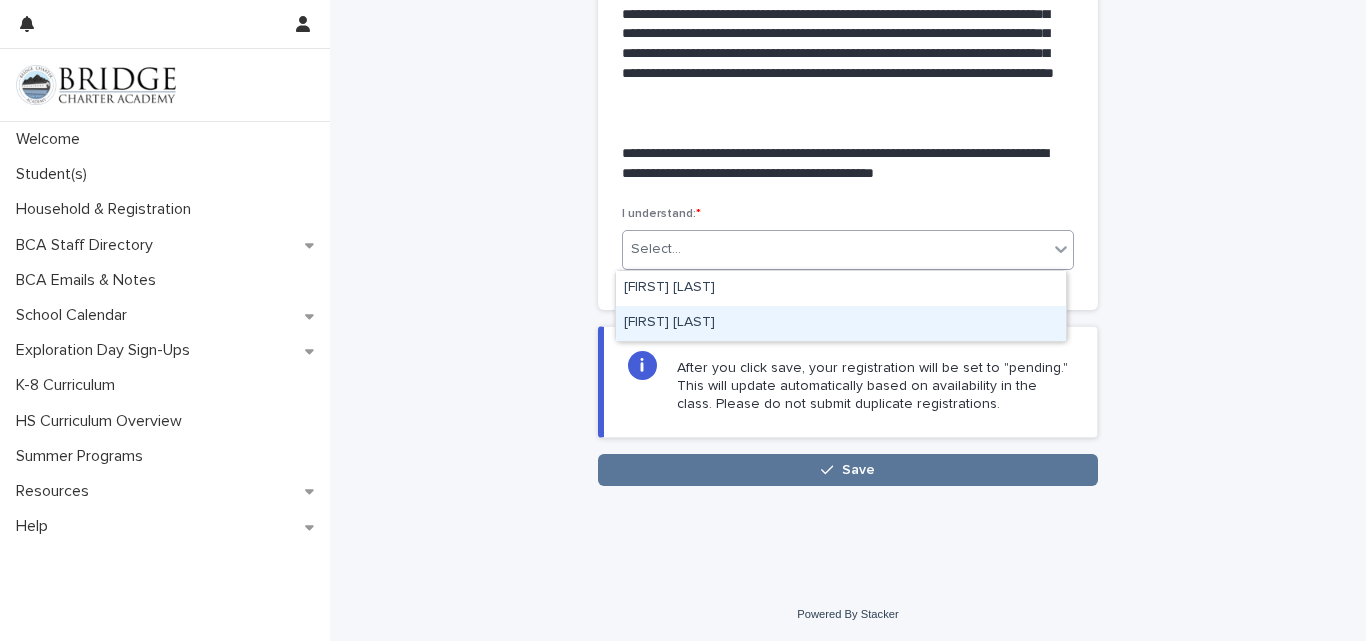 drag, startPoint x: 900, startPoint y: 303, endPoint x: 884, endPoint y: 327, distance: 28.84441 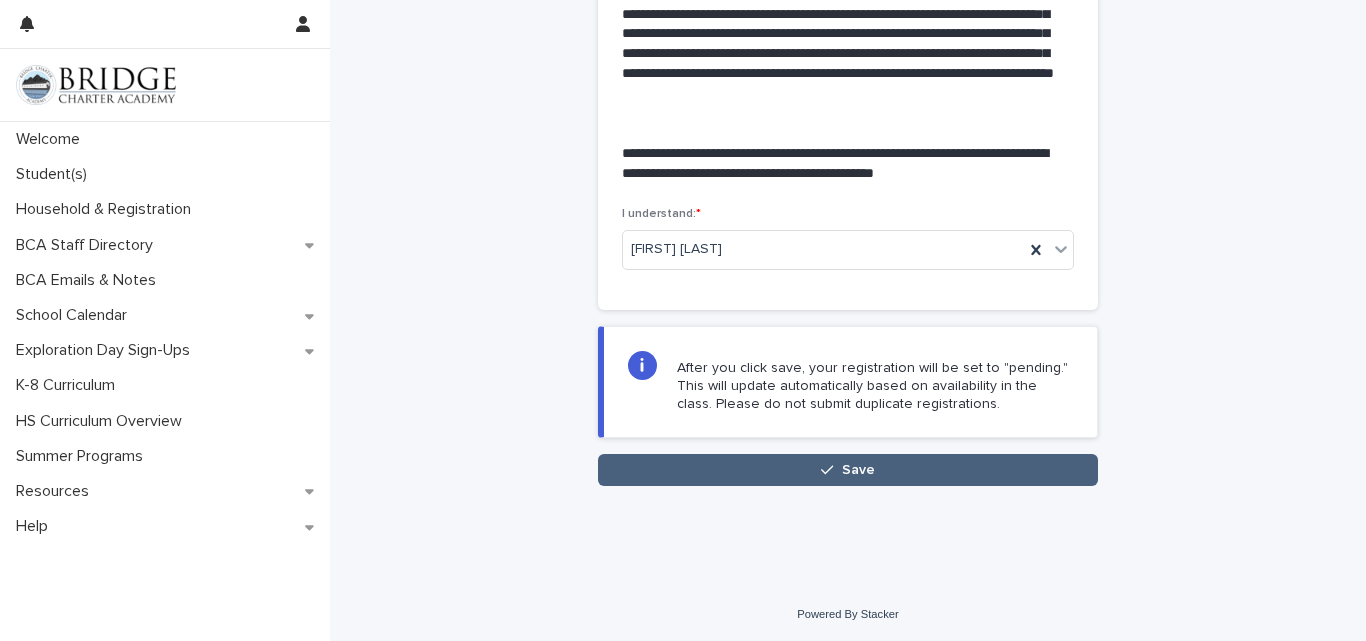 click on "Save" at bounding box center [858, 470] 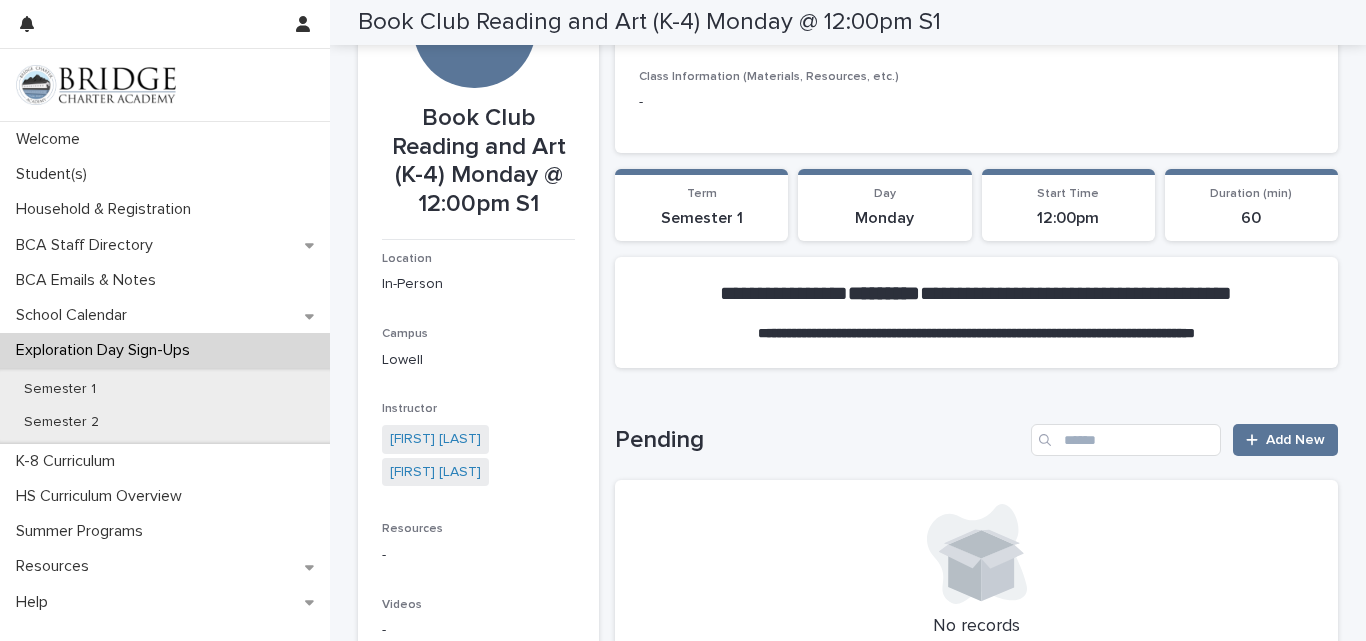 scroll, scrollTop: 0, scrollLeft: 0, axis: both 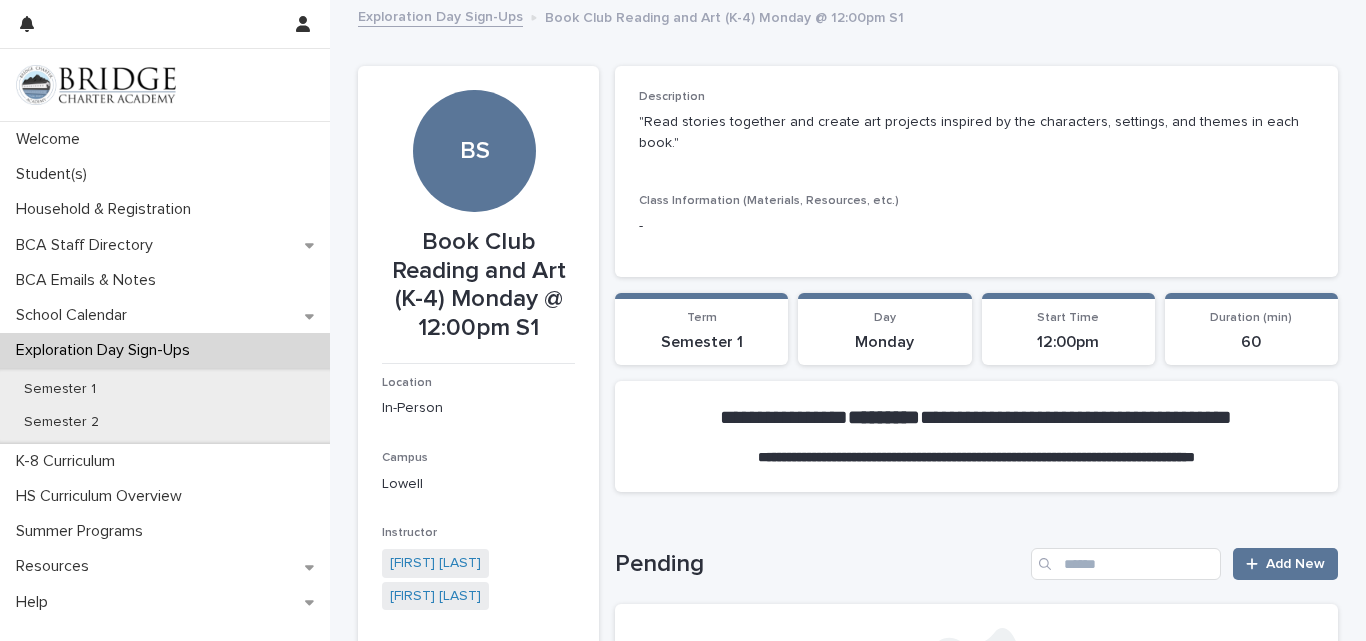 click on "Exploration Day Sign-Ups" at bounding box center (440, 15) 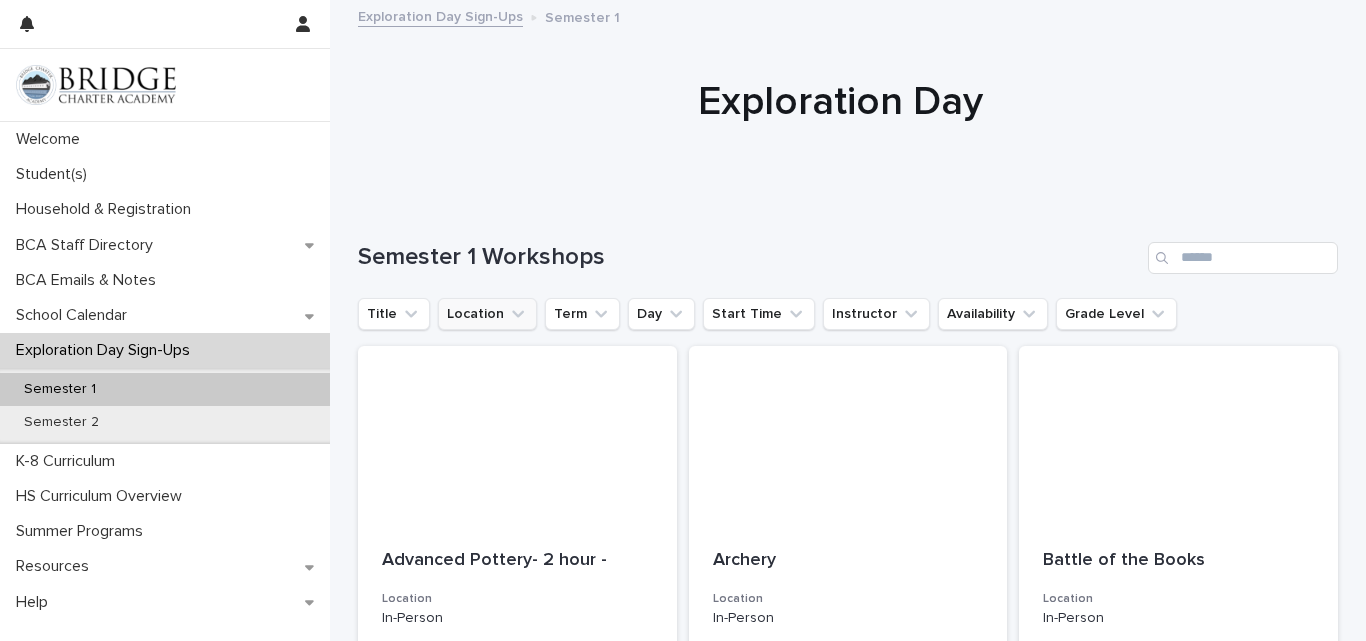 click on "Location" at bounding box center (487, 314) 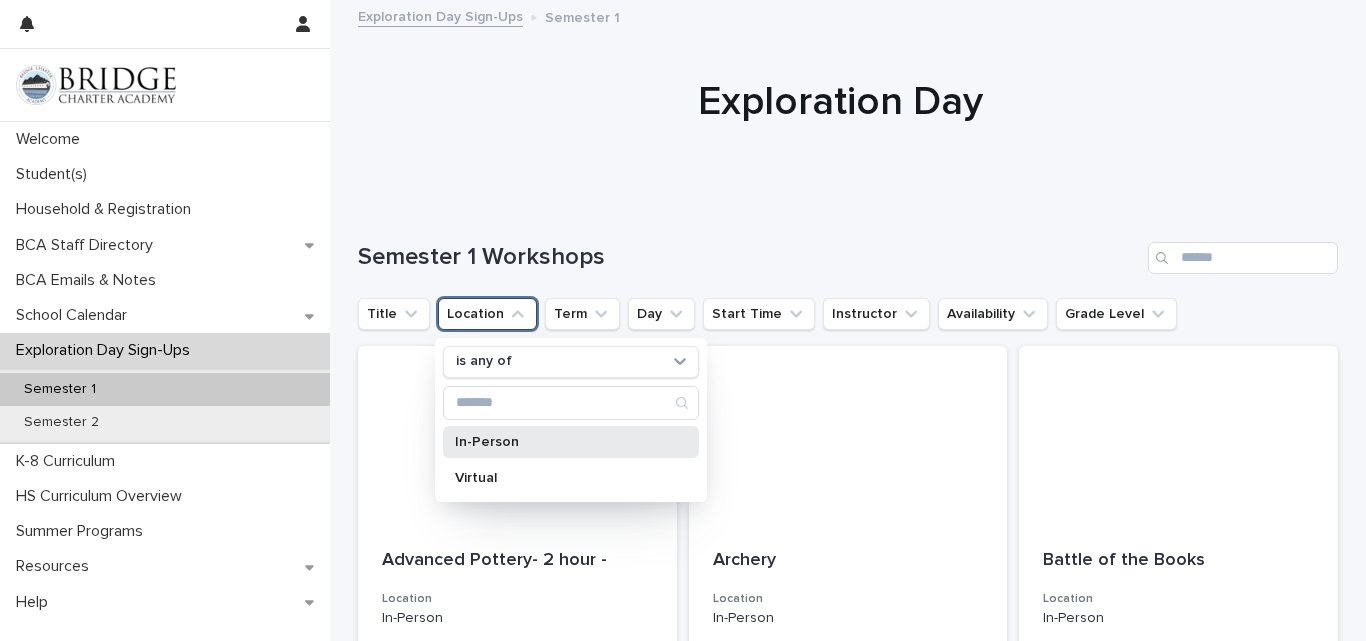 click on "In-Person" at bounding box center [561, 442] 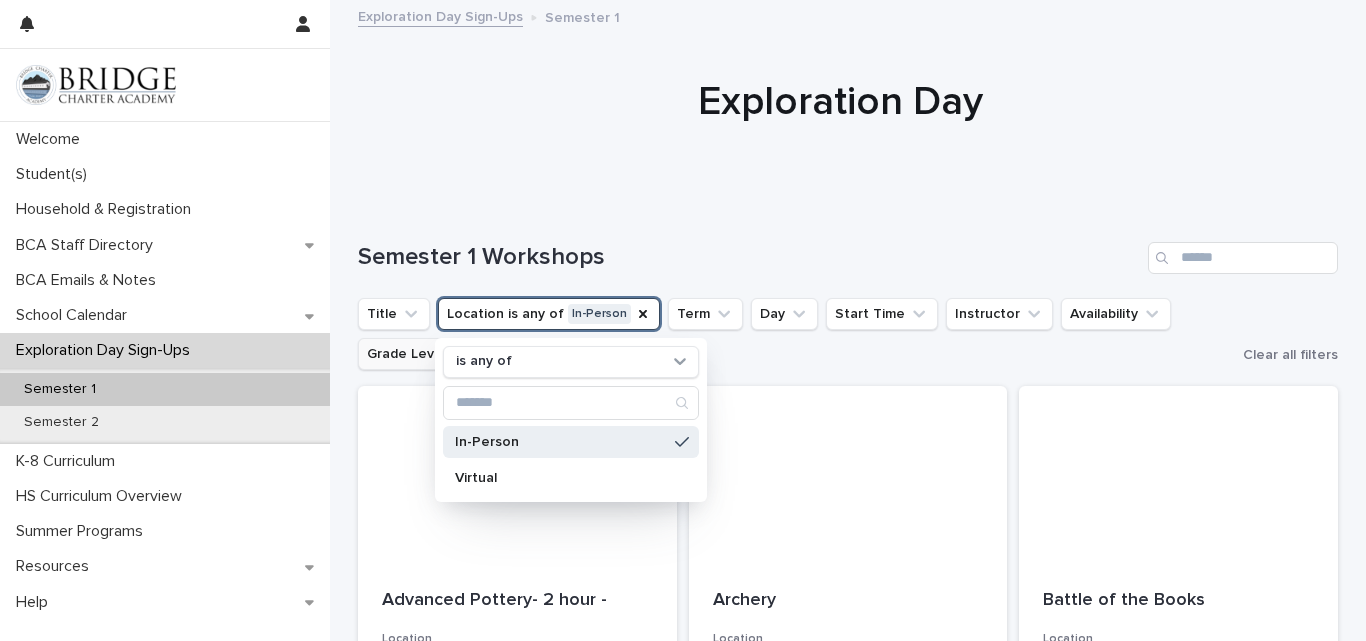 click on "Grade Level" at bounding box center (418, 354) 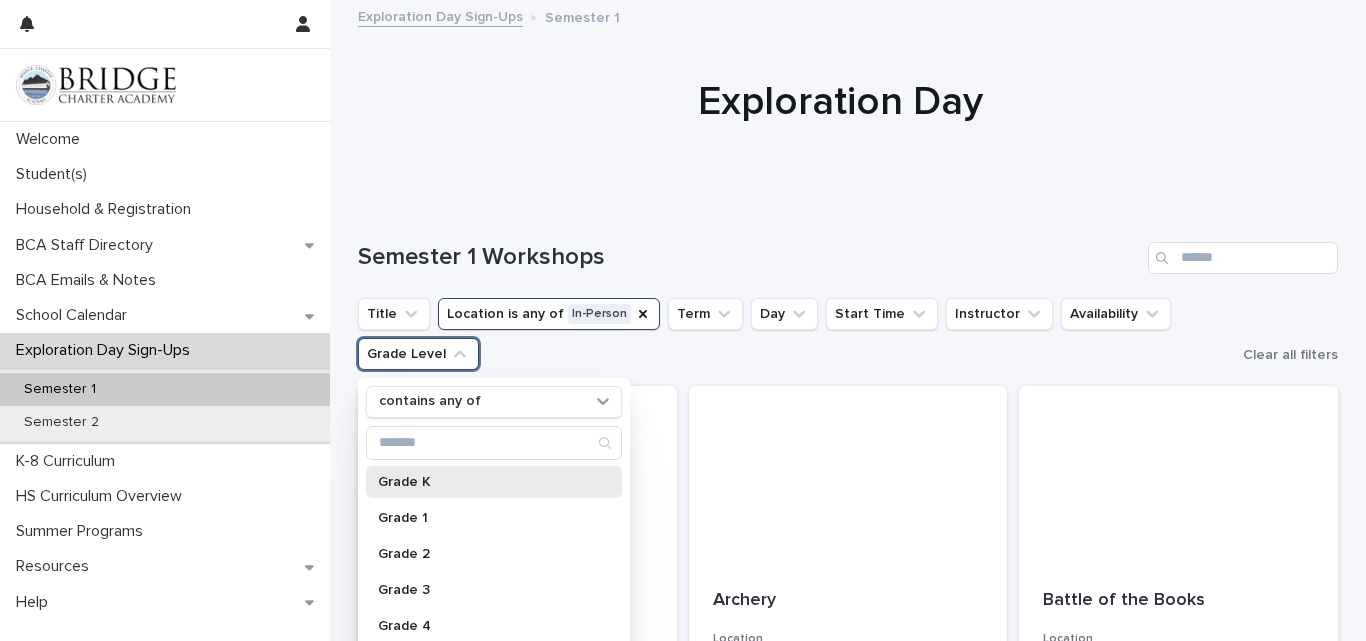 click on "Grade K" at bounding box center [484, 482] 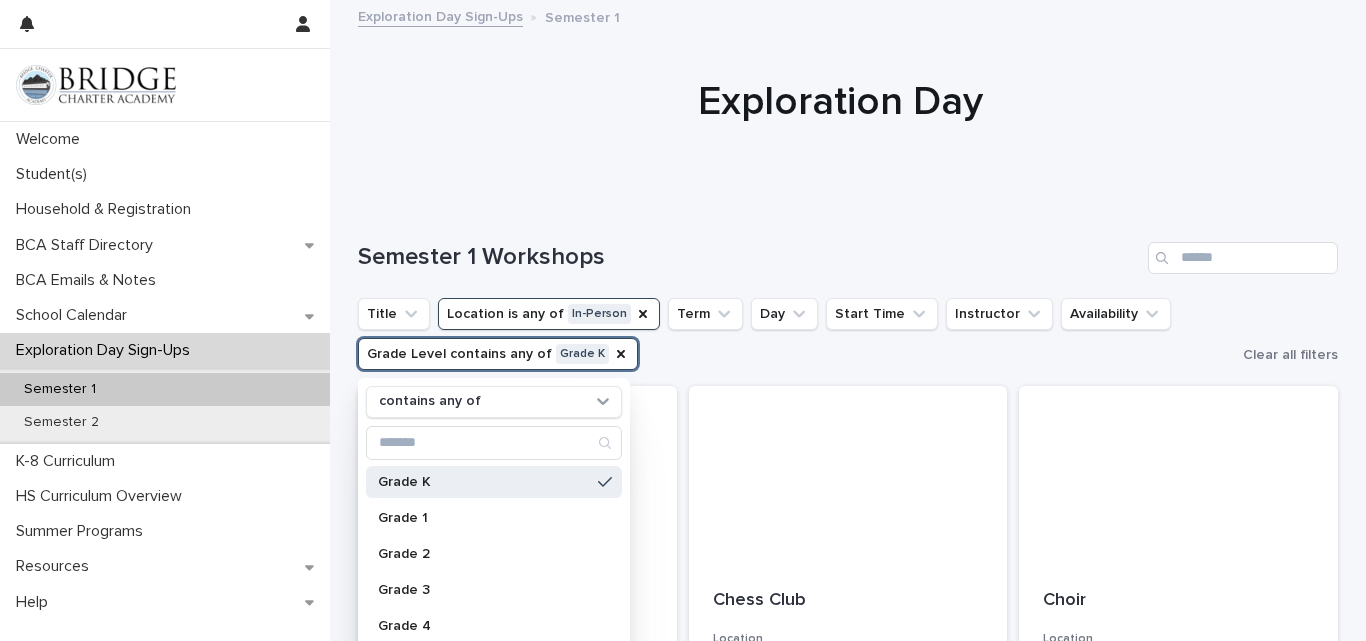 click on "Semester 1 Workshops" at bounding box center [848, 250] 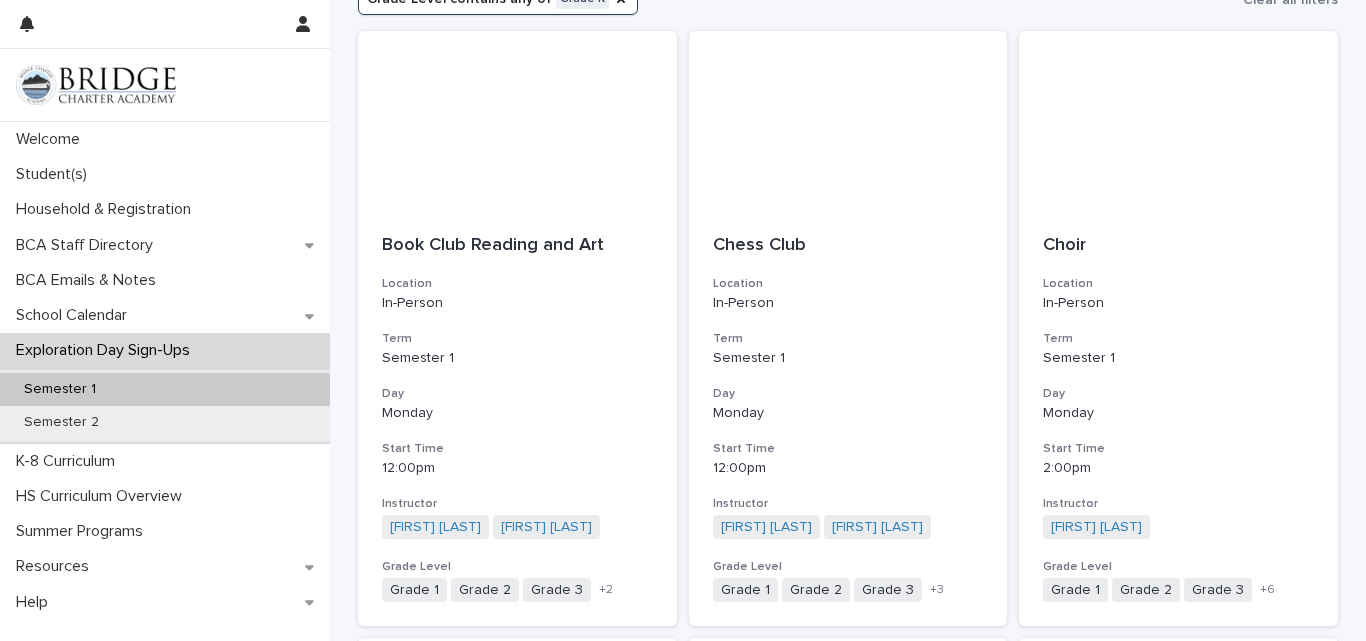 scroll, scrollTop: 357, scrollLeft: 0, axis: vertical 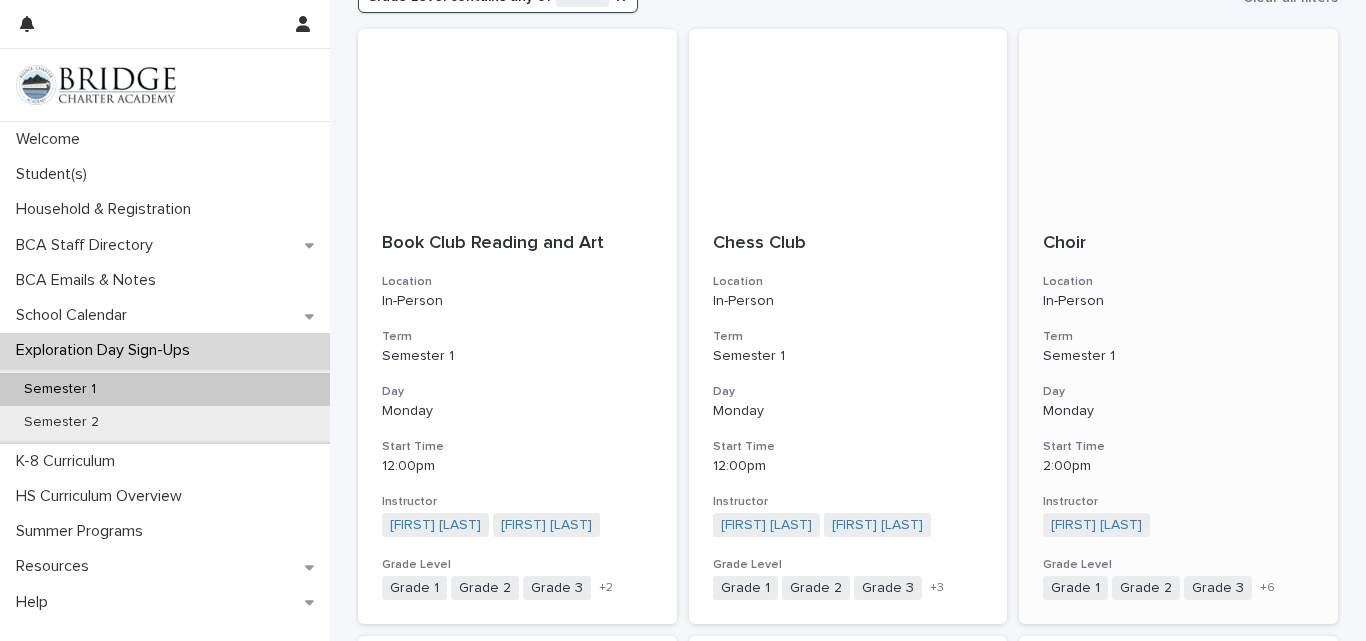 click on "Monday" at bounding box center [1178, 411] 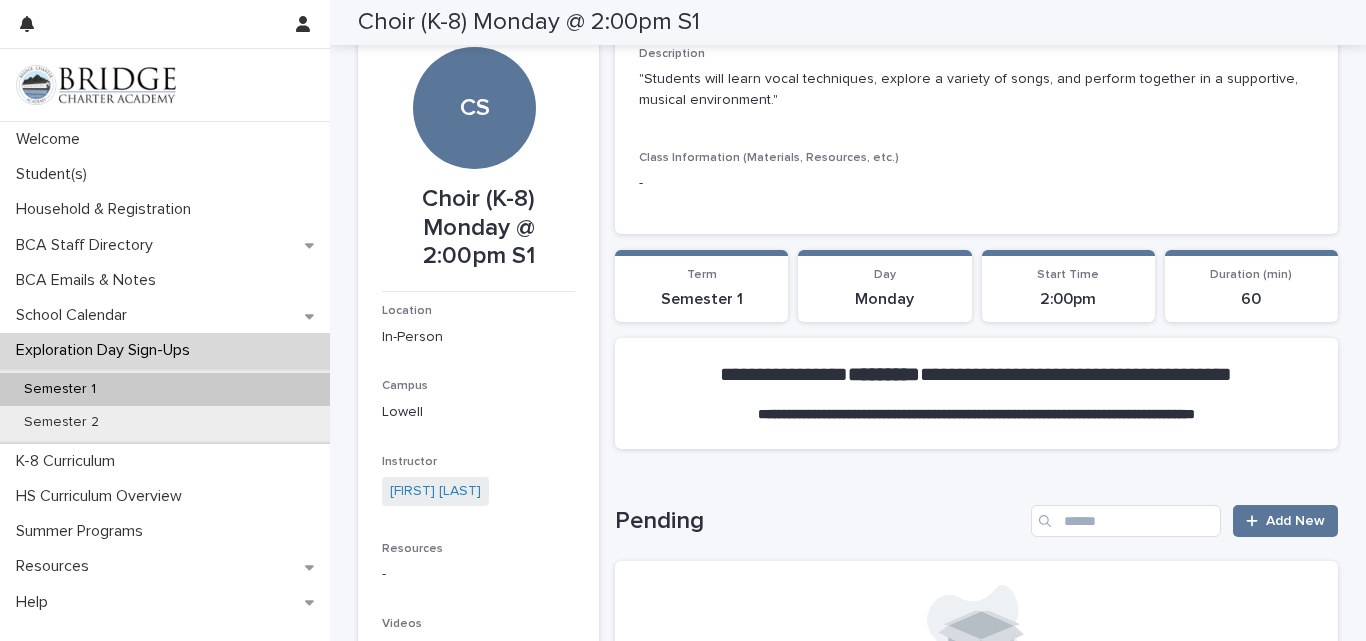 scroll, scrollTop: 0, scrollLeft: 0, axis: both 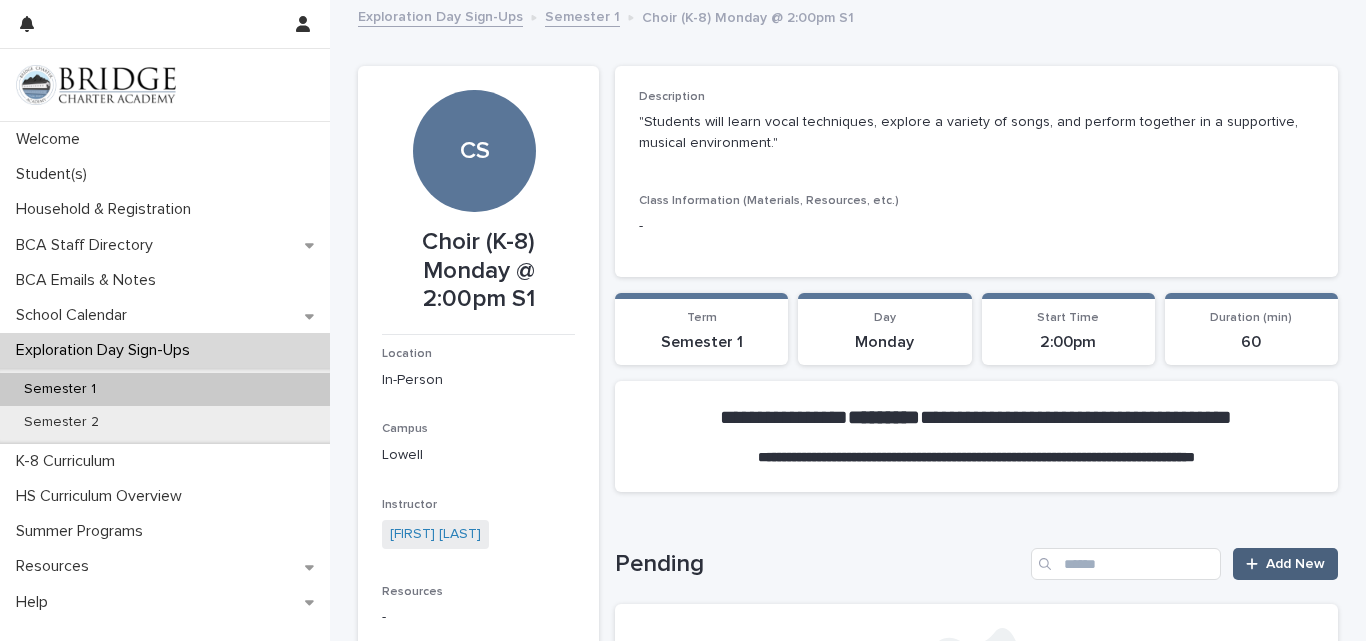 click on "Add New" at bounding box center (1285, 564) 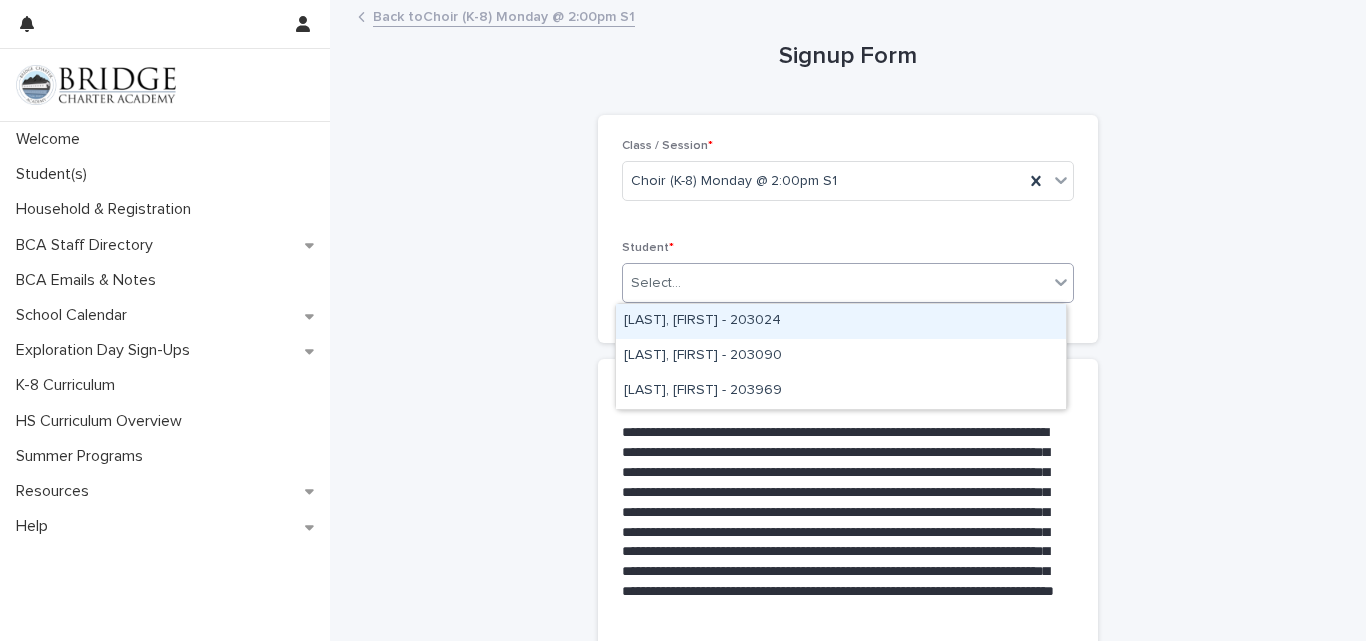 click on "Select..." at bounding box center [835, 283] 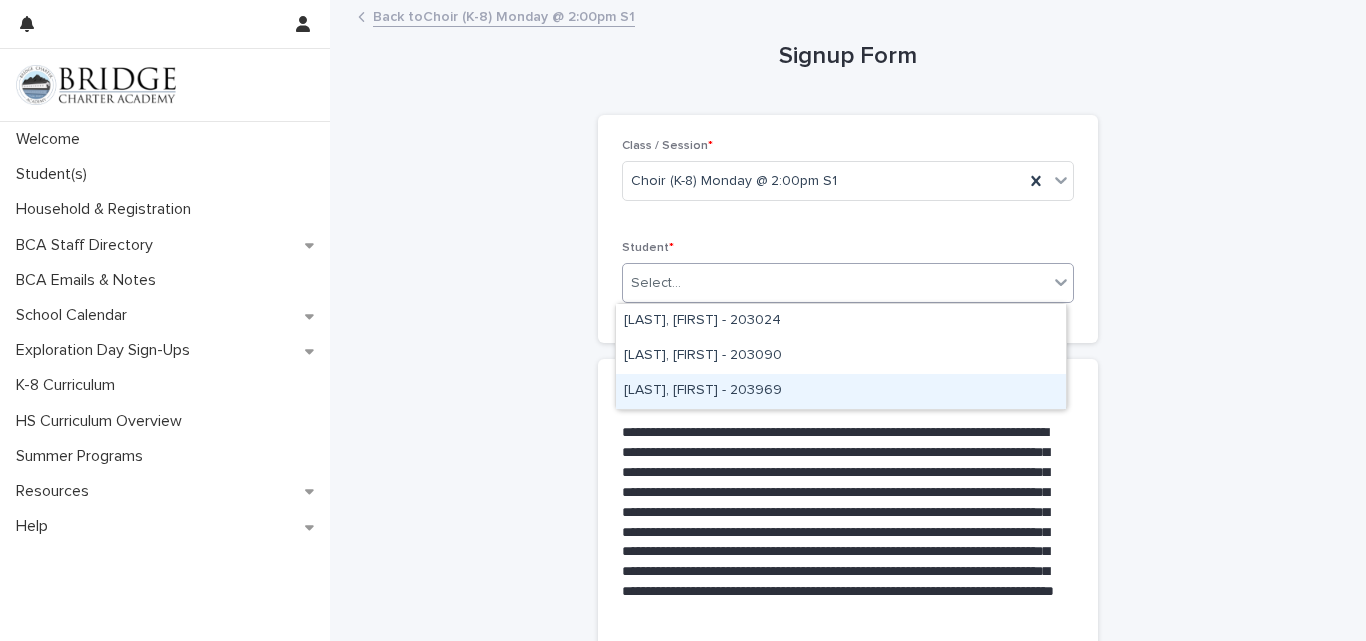 click on "[LAST], [FIRST] - 203969" at bounding box center [841, 391] 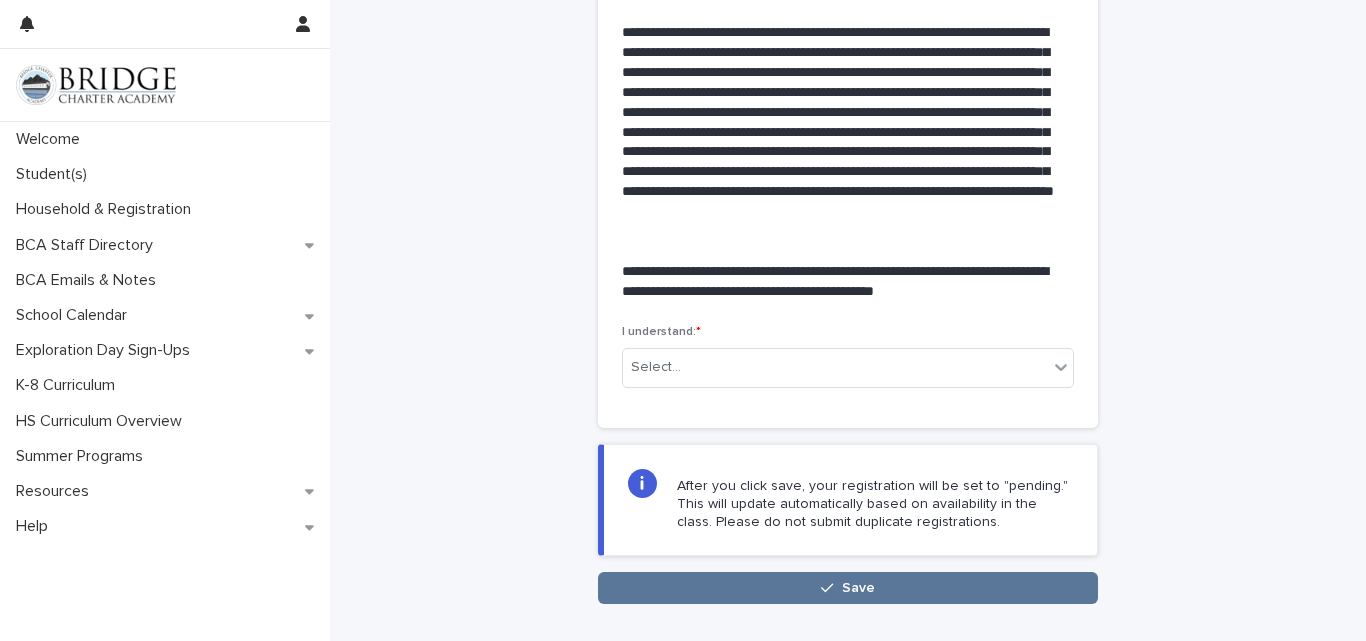 scroll, scrollTop: 520, scrollLeft: 0, axis: vertical 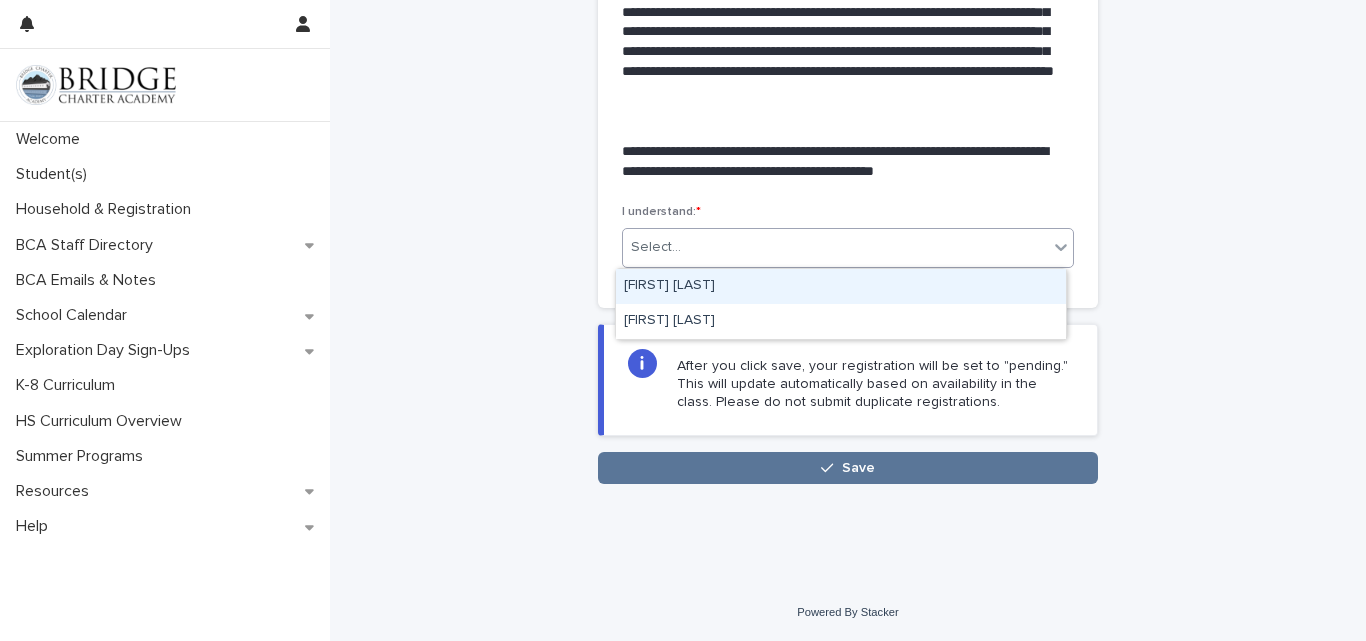 click on "Select..." at bounding box center [835, 247] 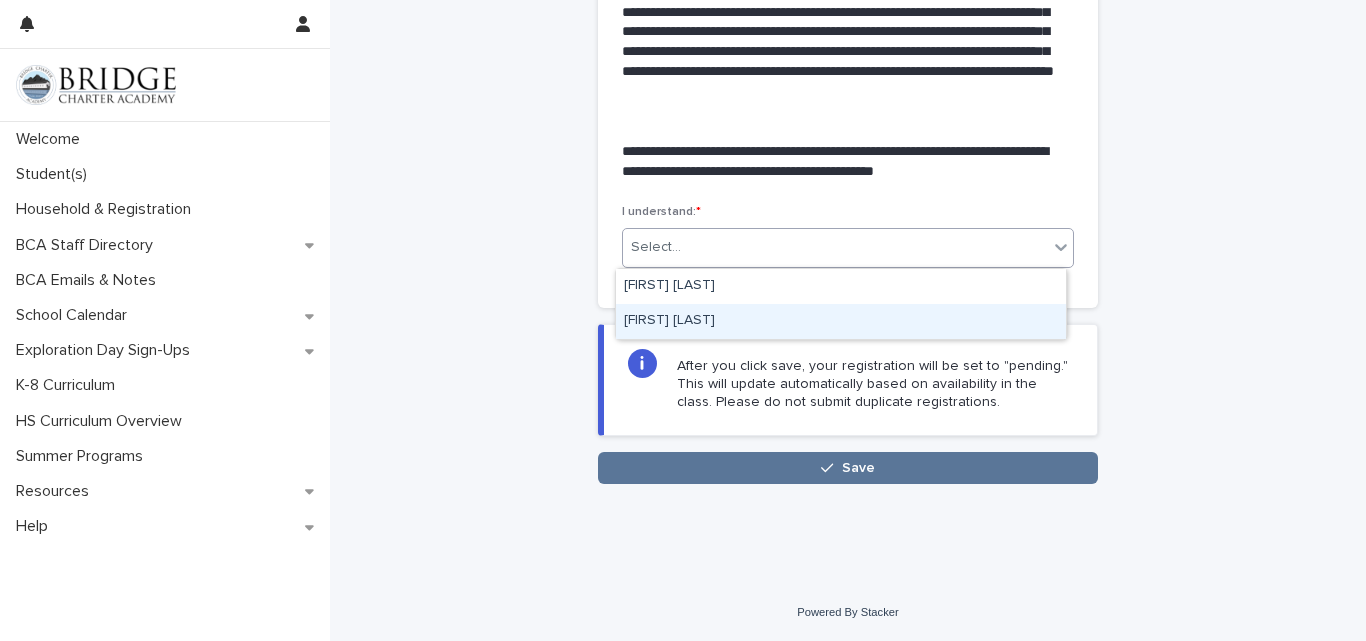 click on "[FIRST] [LAST]" at bounding box center (841, 321) 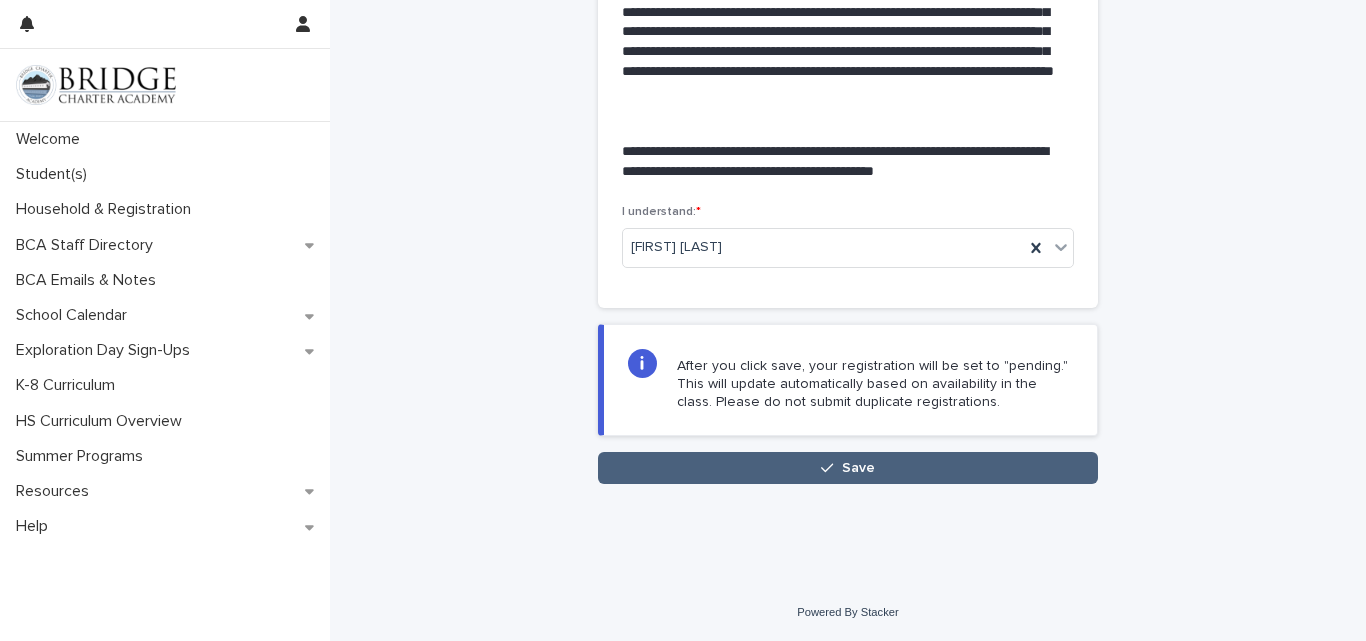 click on "Save" at bounding box center [848, 468] 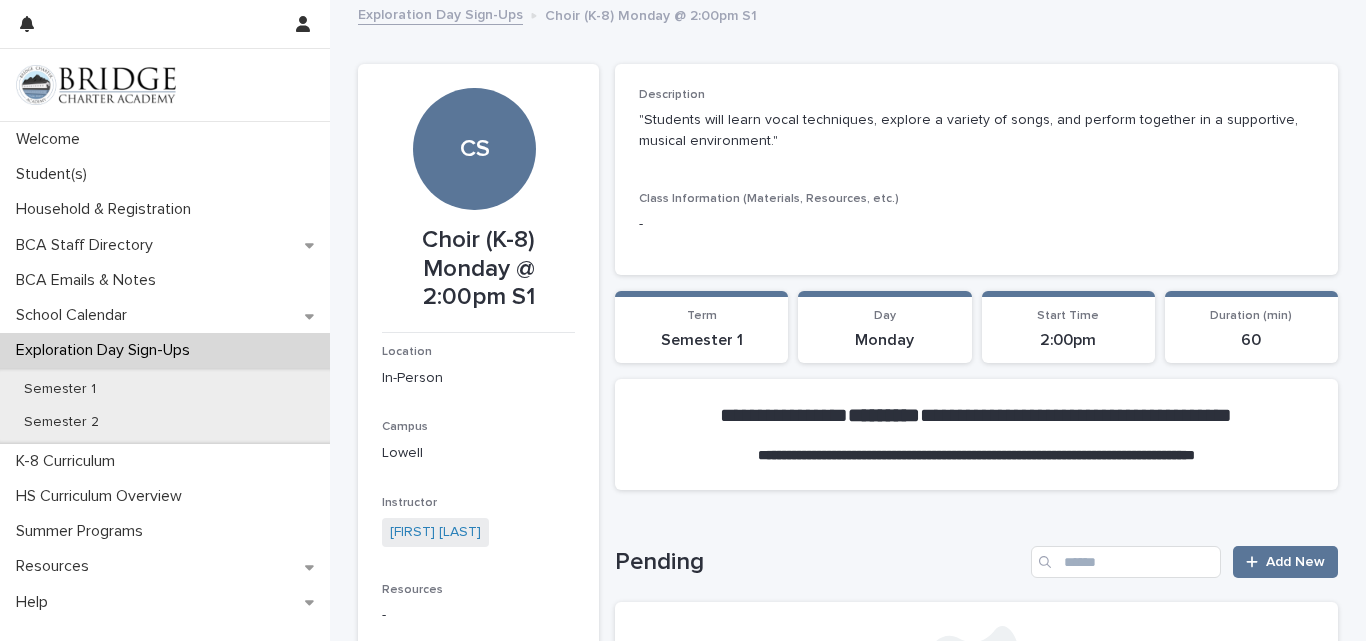 scroll, scrollTop: 0, scrollLeft: 0, axis: both 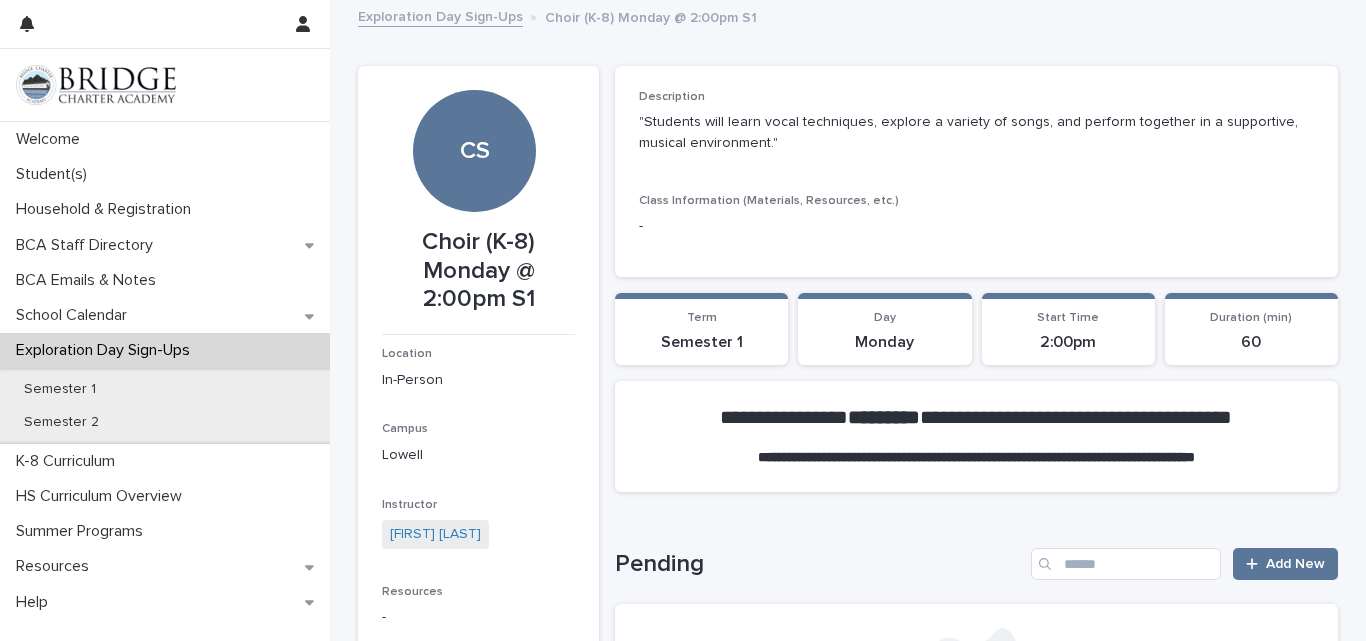 click on "Exploration Day Sign-Ups" at bounding box center [440, 15] 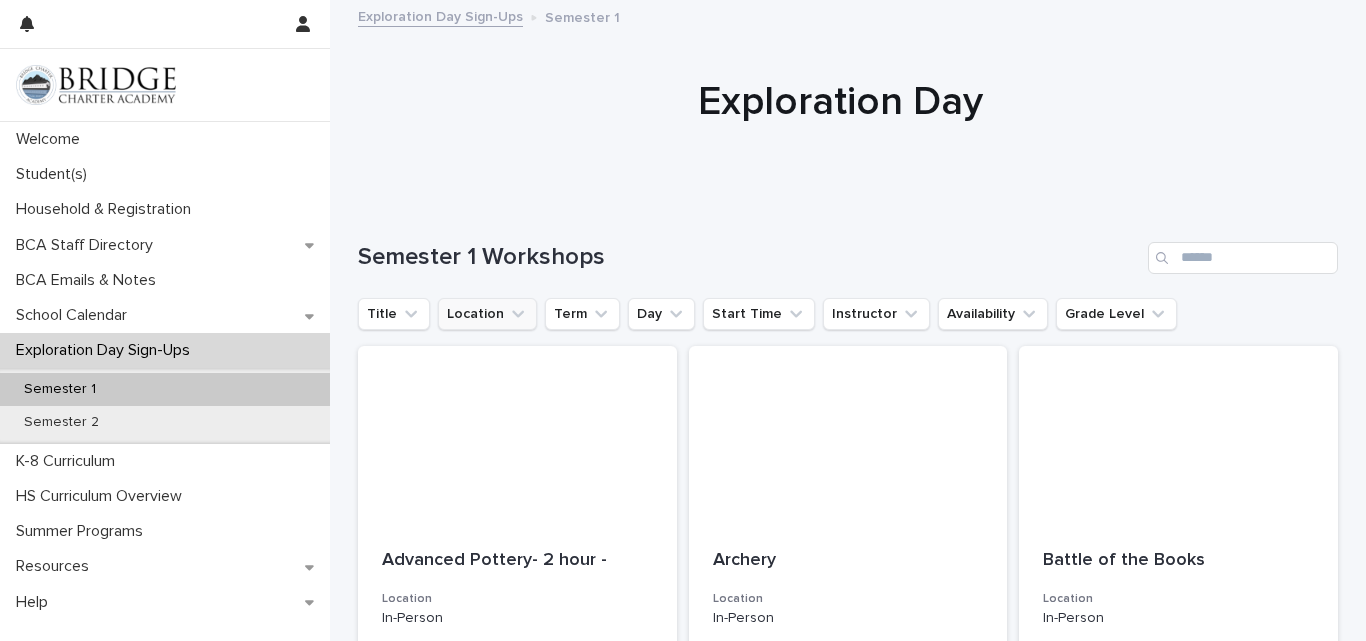 click on "Location" at bounding box center (487, 314) 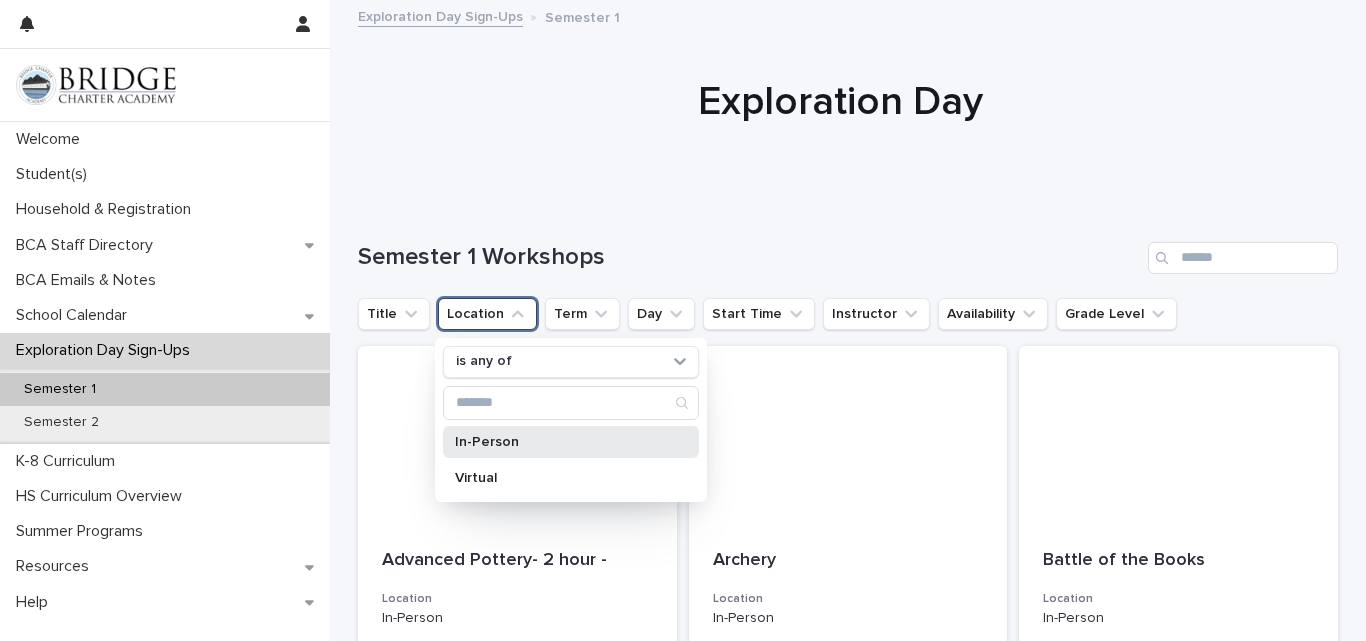 click on "In-Person" at bounding box center [561, 442] 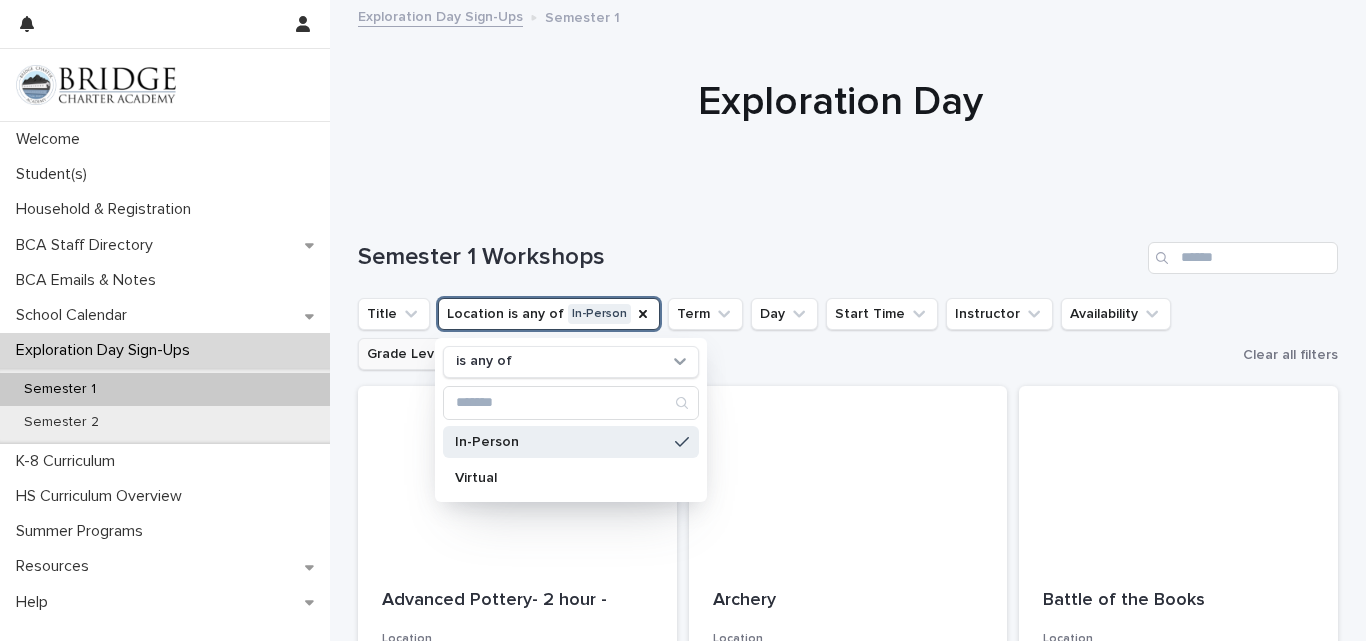 click on "Grade Level" at bounding box center [418, 354] 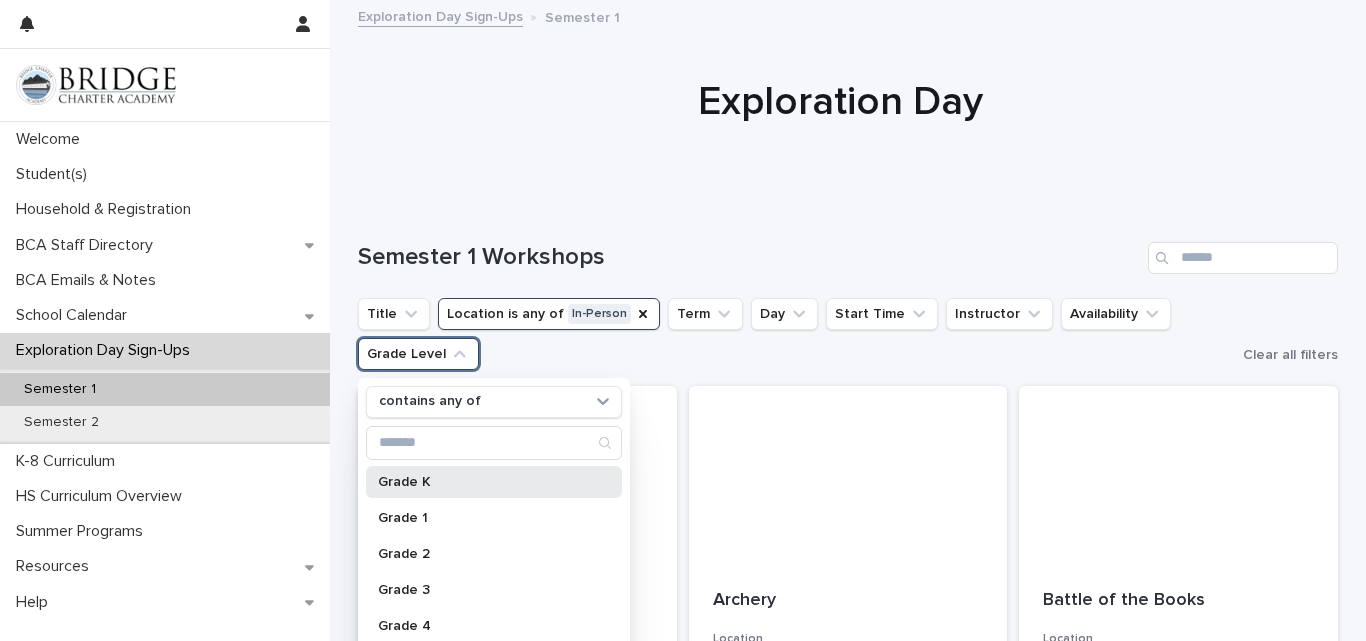 click on "Grade K" at bounding box center (484, 482) 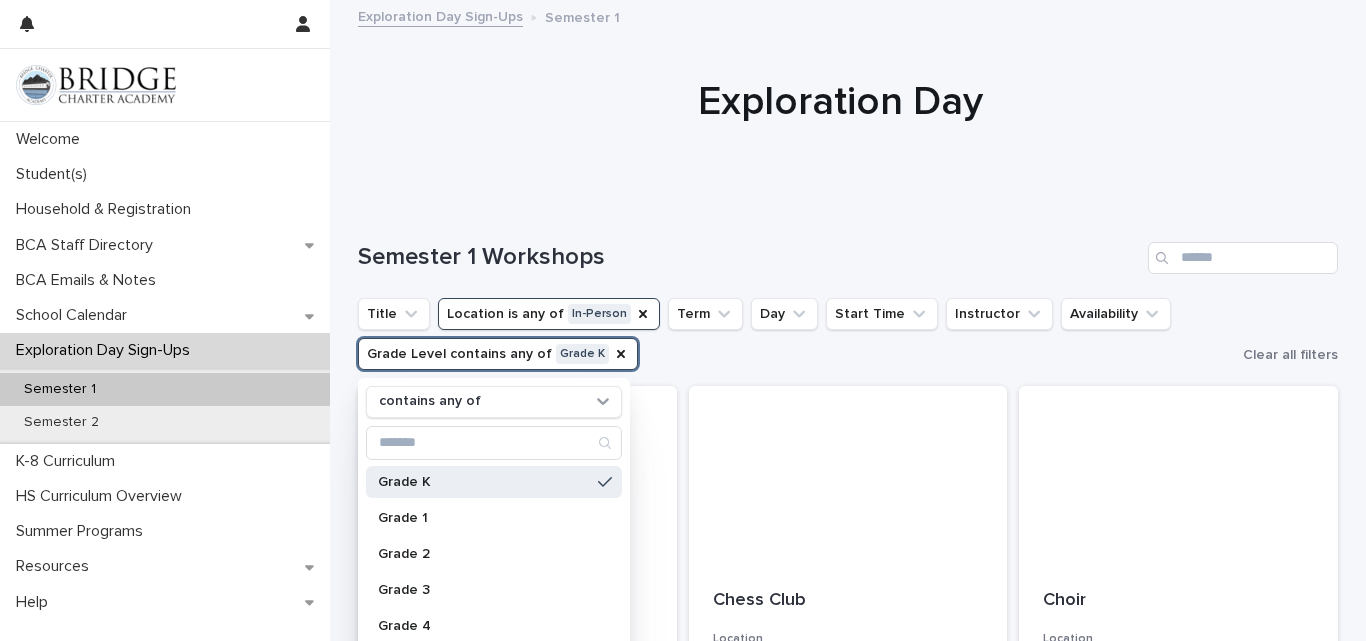 click on "Semester 1 Workshops" at bounding box center (848, 250) 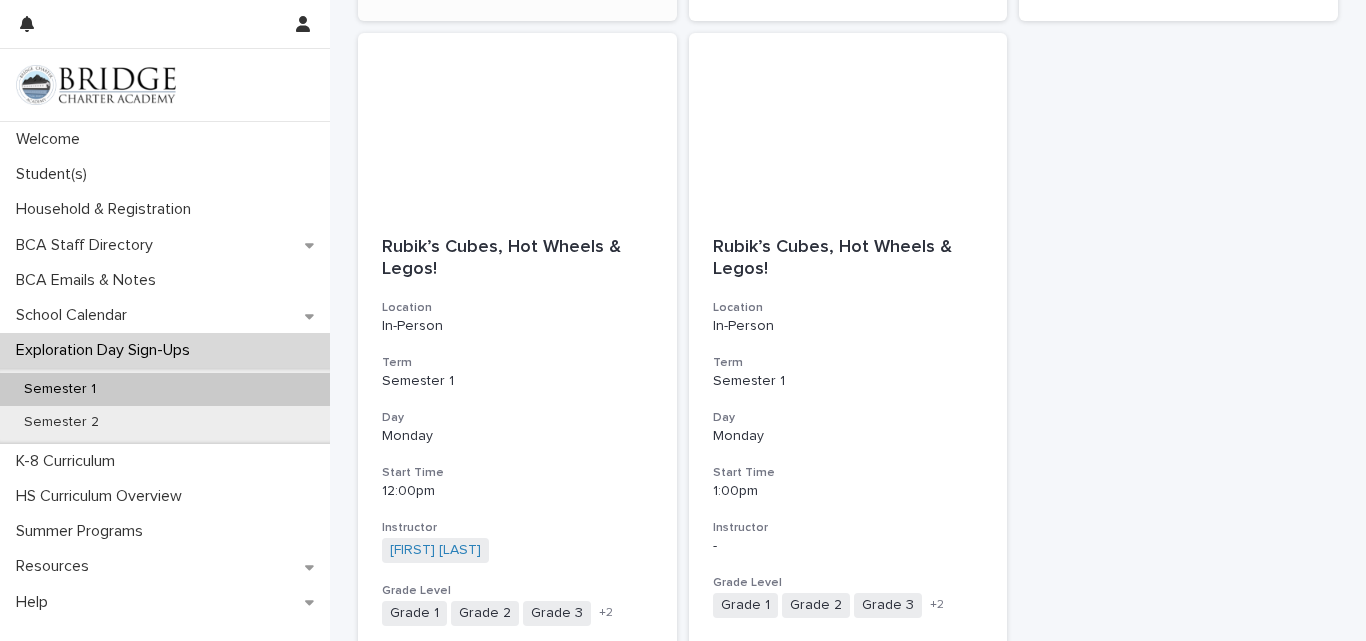 scroll, scrollTop: 1566, scrollLeft: 0, axis: vertical 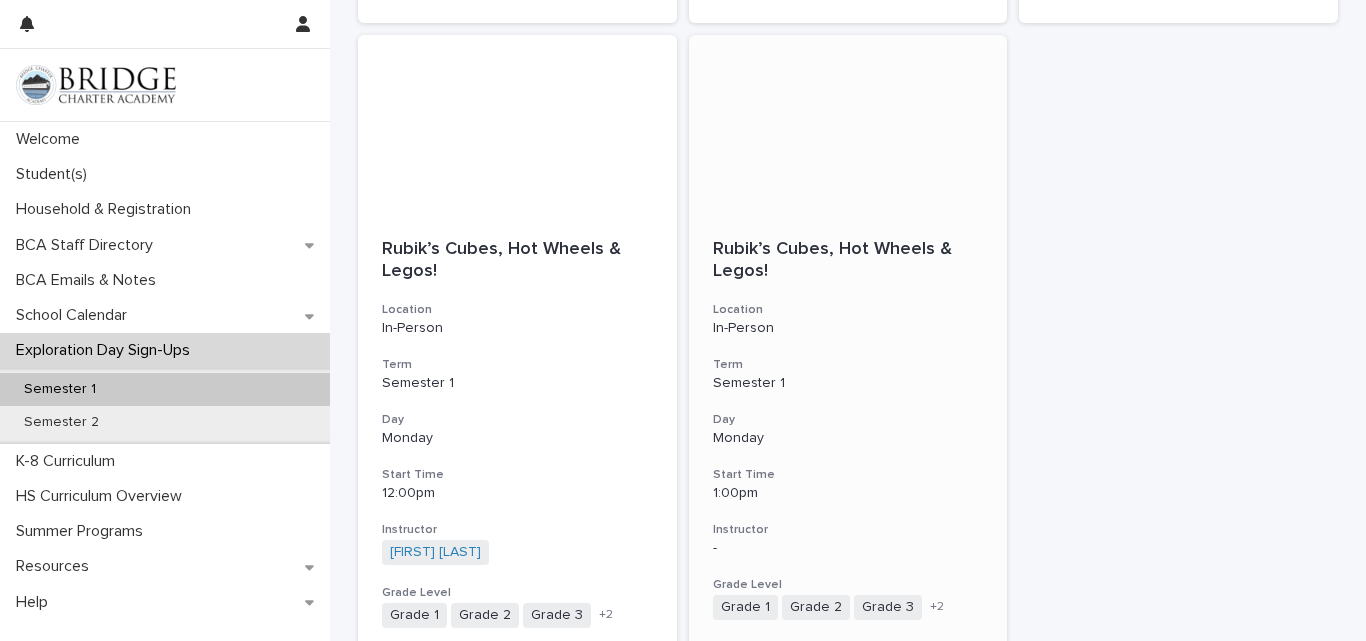 click on "In-Person" at bounding box center [848, 328] 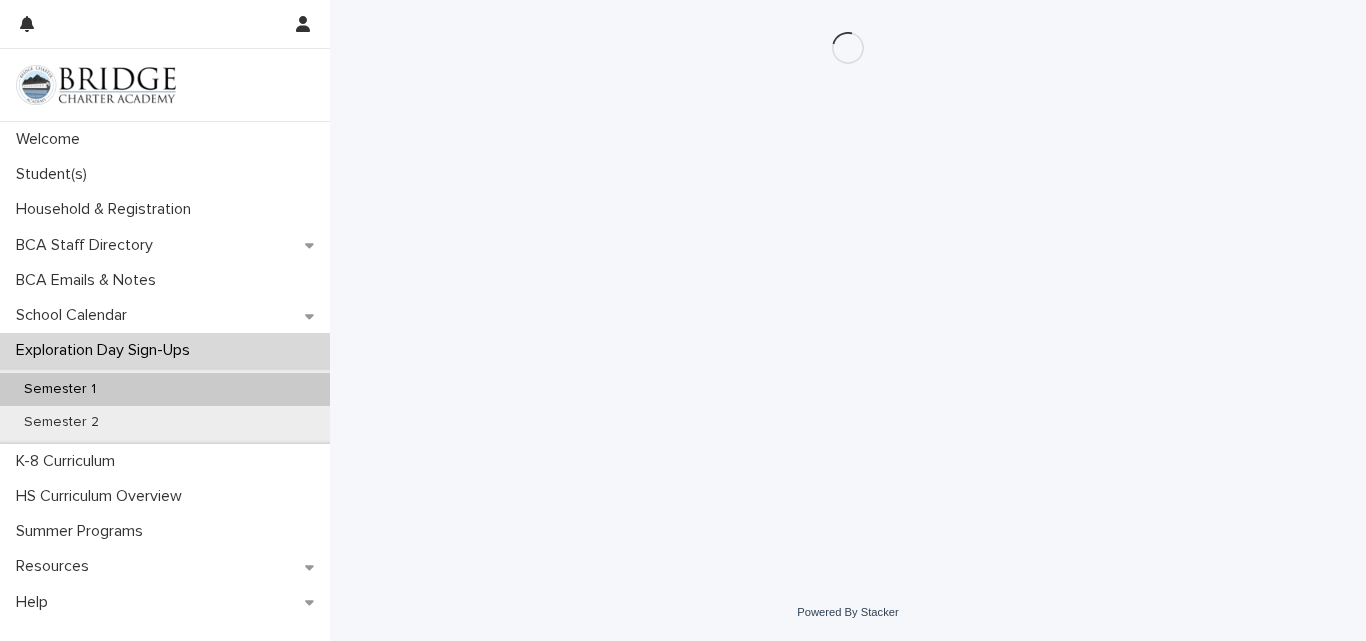 scroll, scrollTop: 0, scrollLeft: 0, axis: both 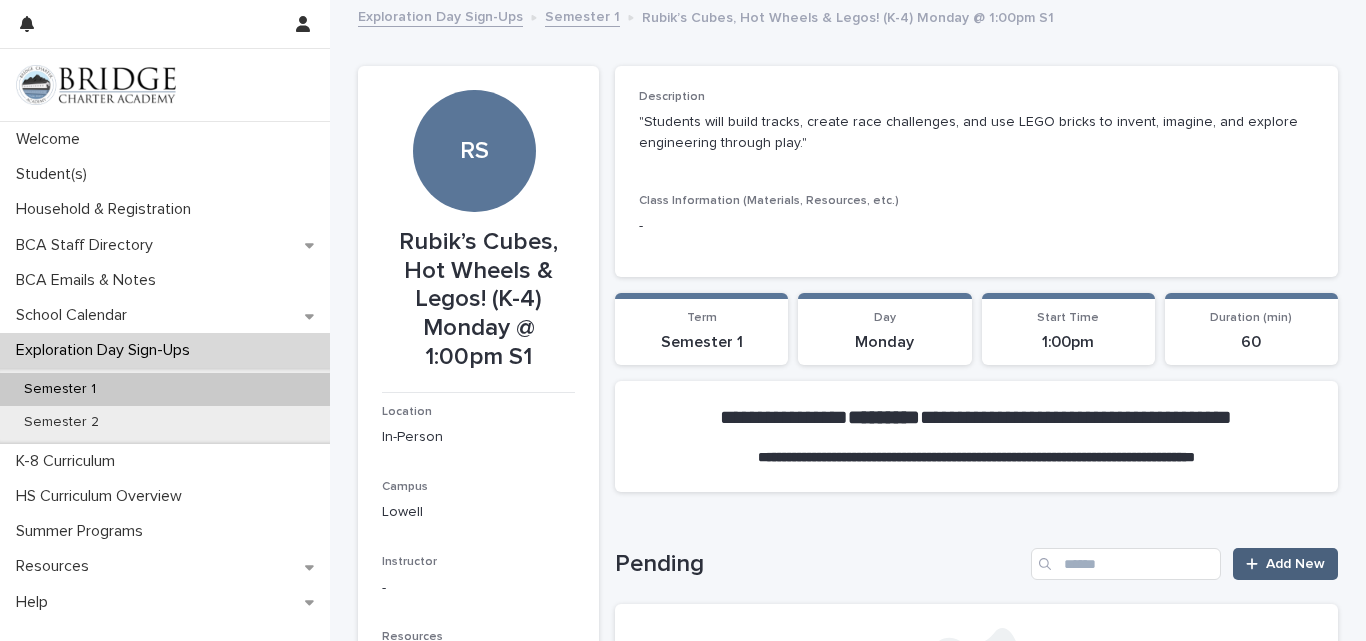 click on "Add New" at bounding box center (1285, 564) 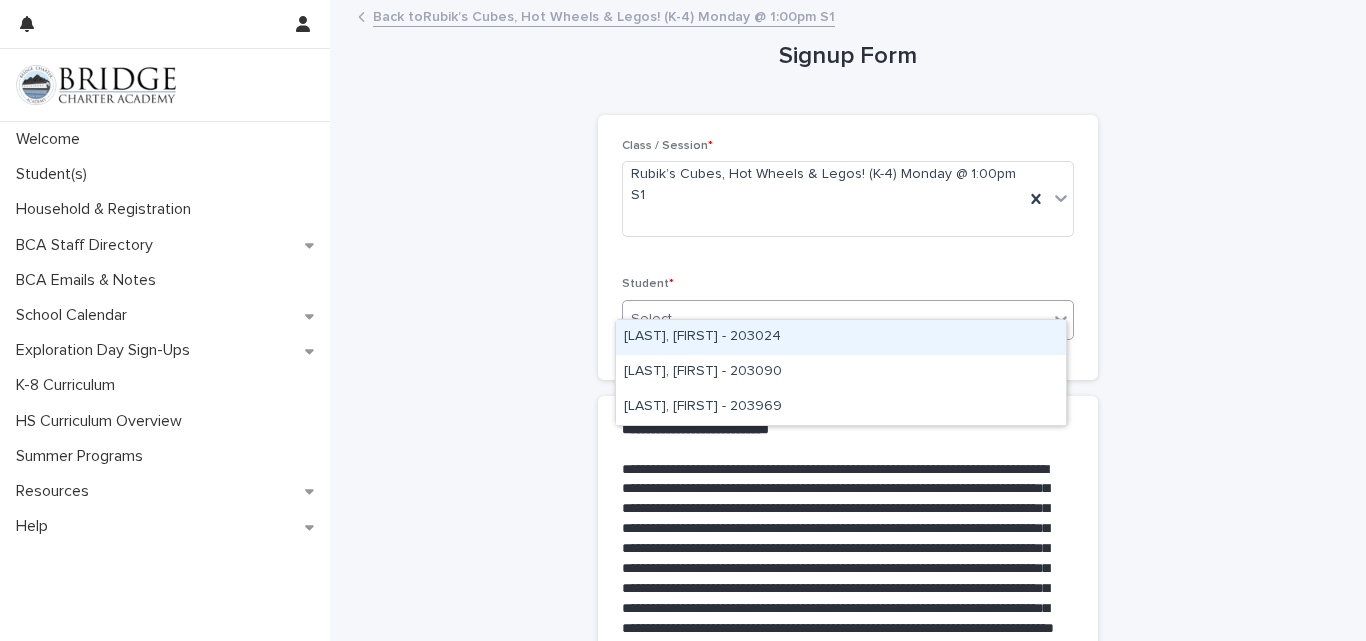 click 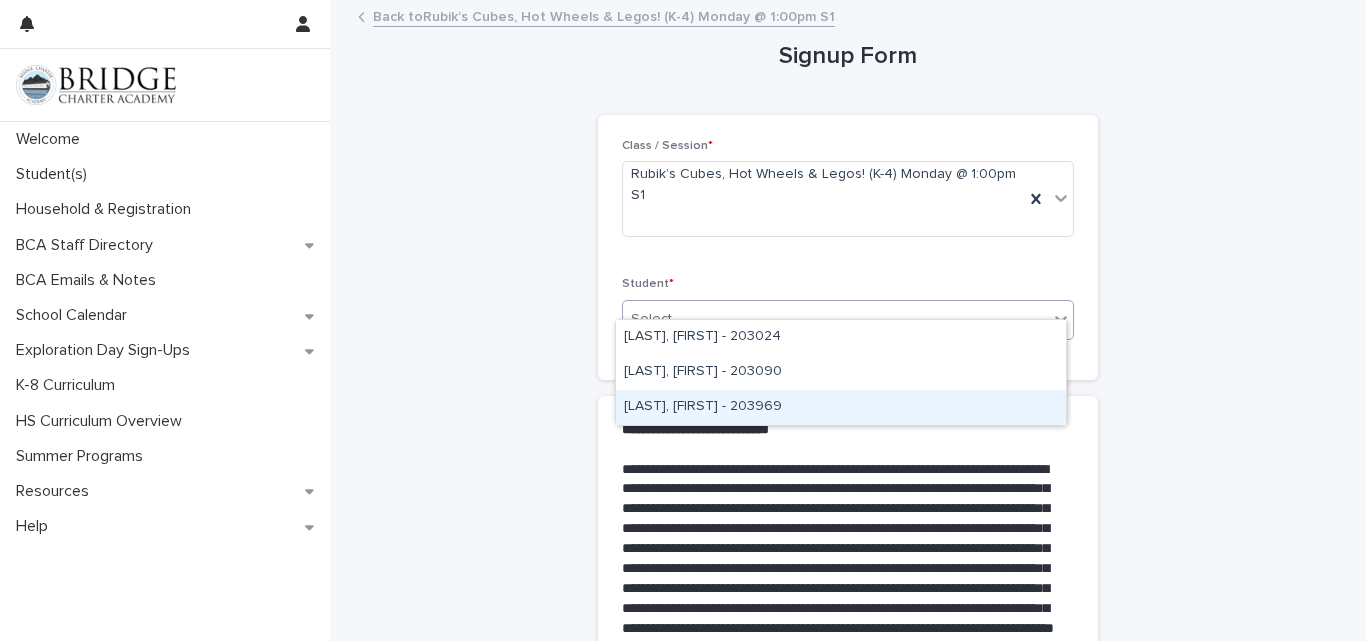 click on "[LAST], [FIRST] - 203969" at bounding box center (841, 407) 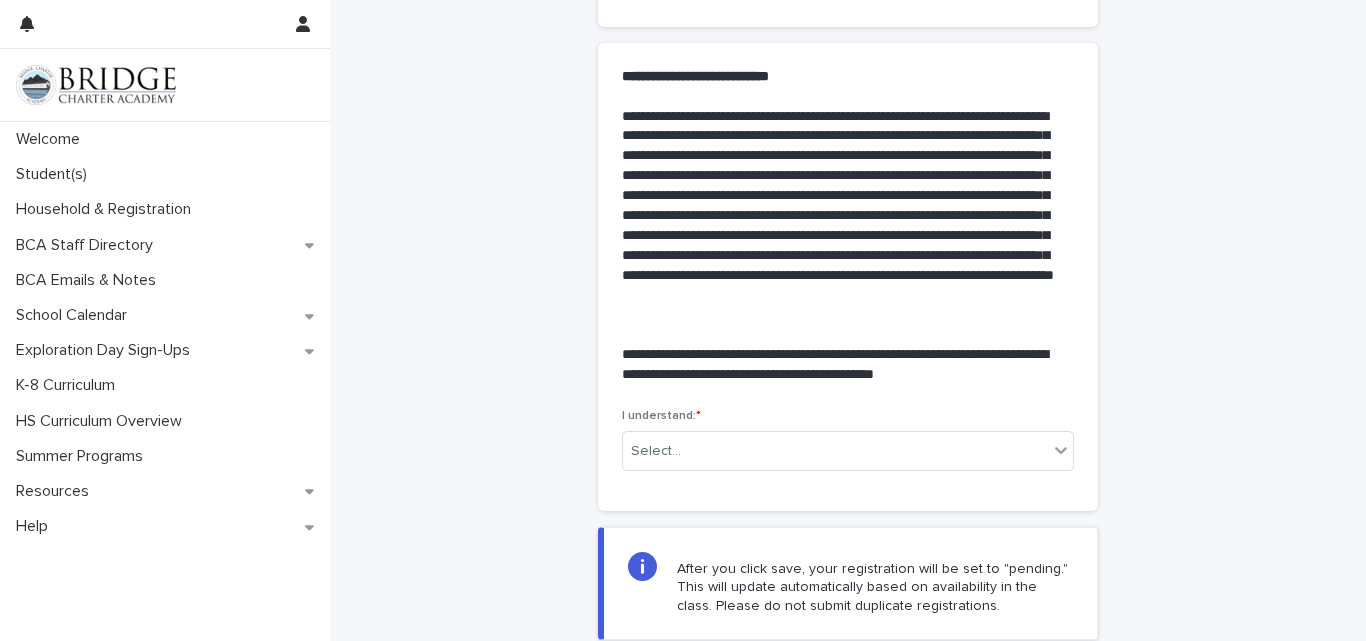 scroll, scrollTop: 368, scrollLeft: 0, axis: vertical 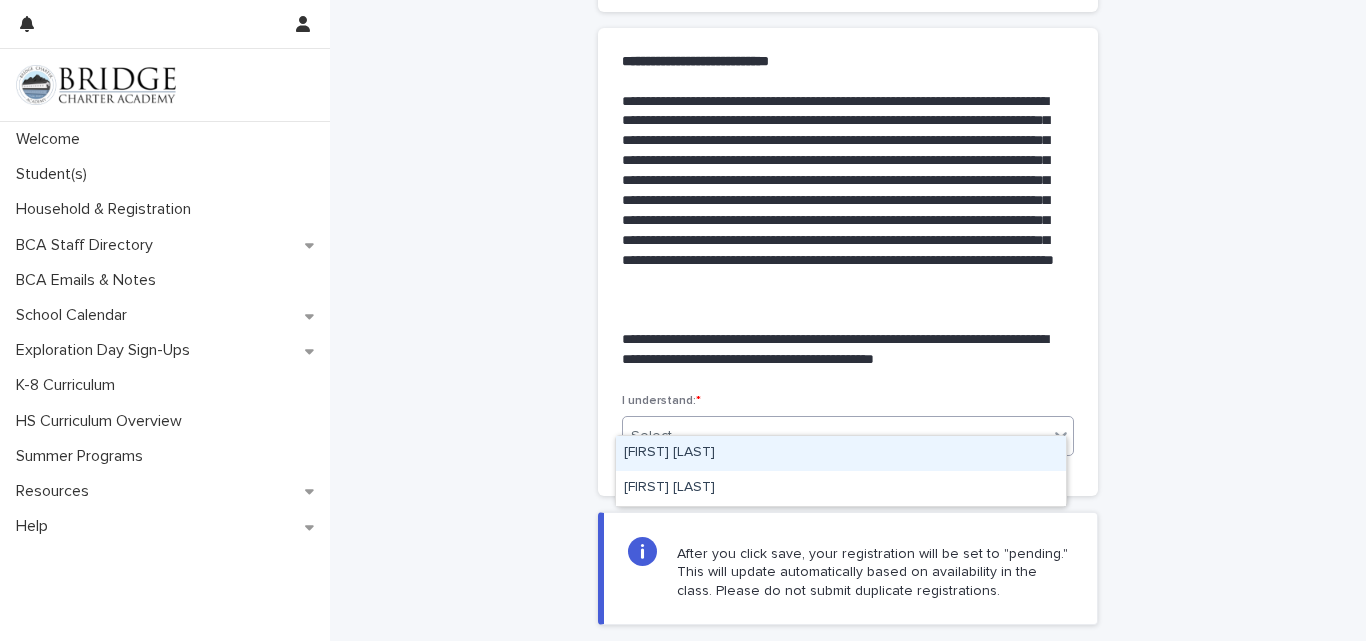 click on "Select..." at bounding box center (835, 436) 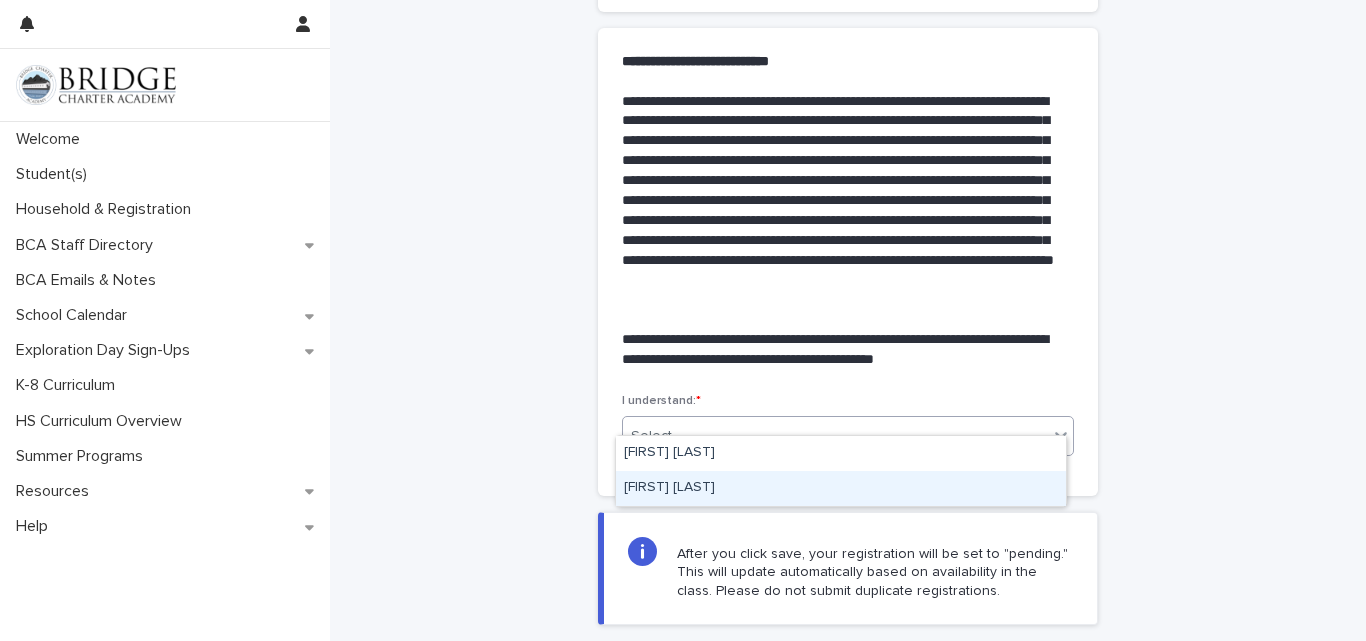 click on "[FIRST] [LAST]" at bounding box center (841, 488) 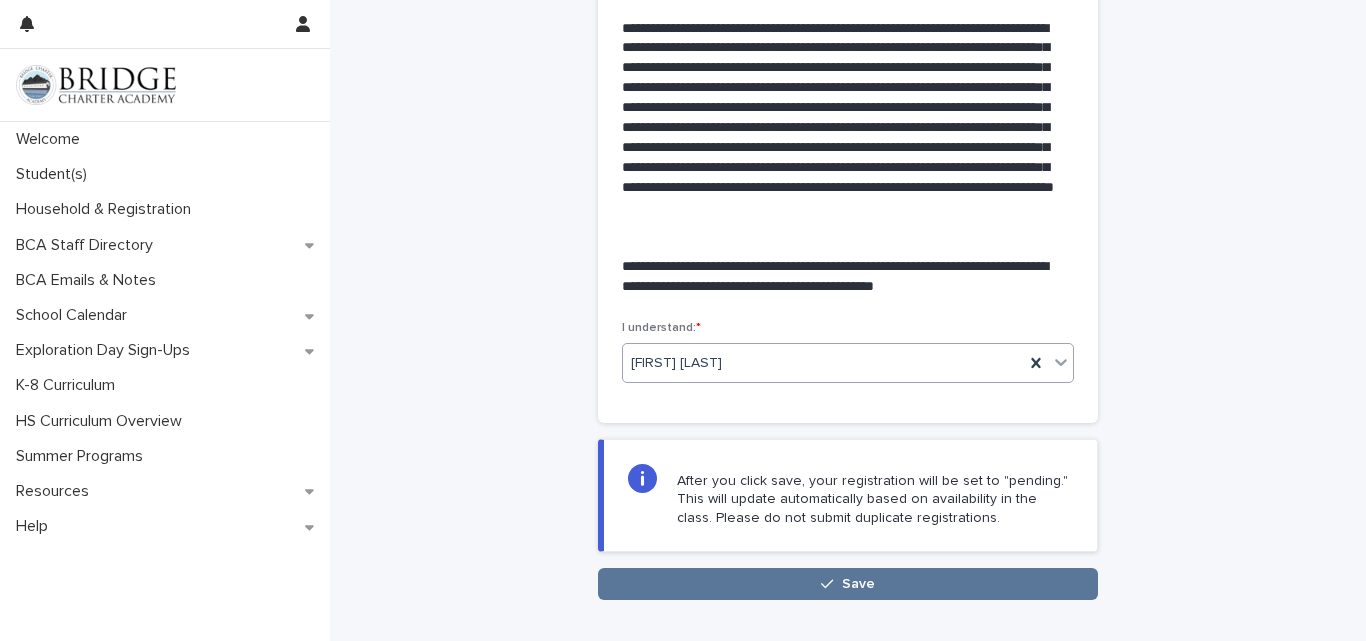 scroll, scrollTop: 475, scrollLeft: 0, axis: vertical 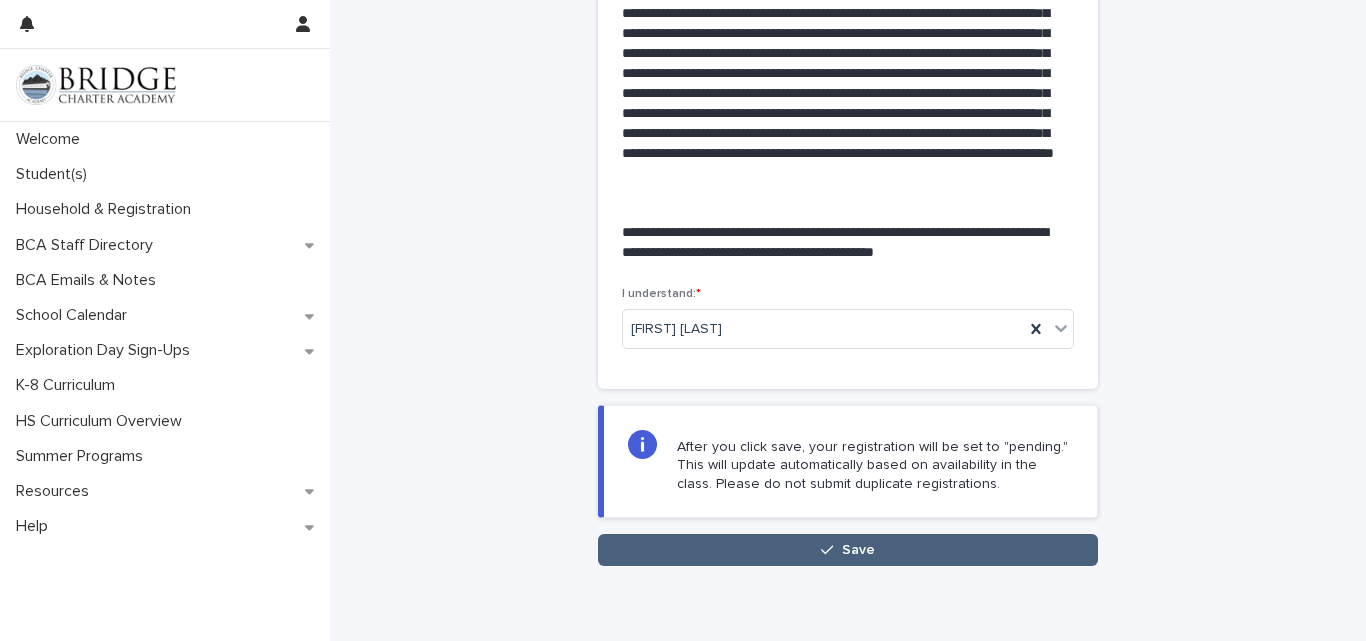 click on "Save" at bounding box center (848, 550) 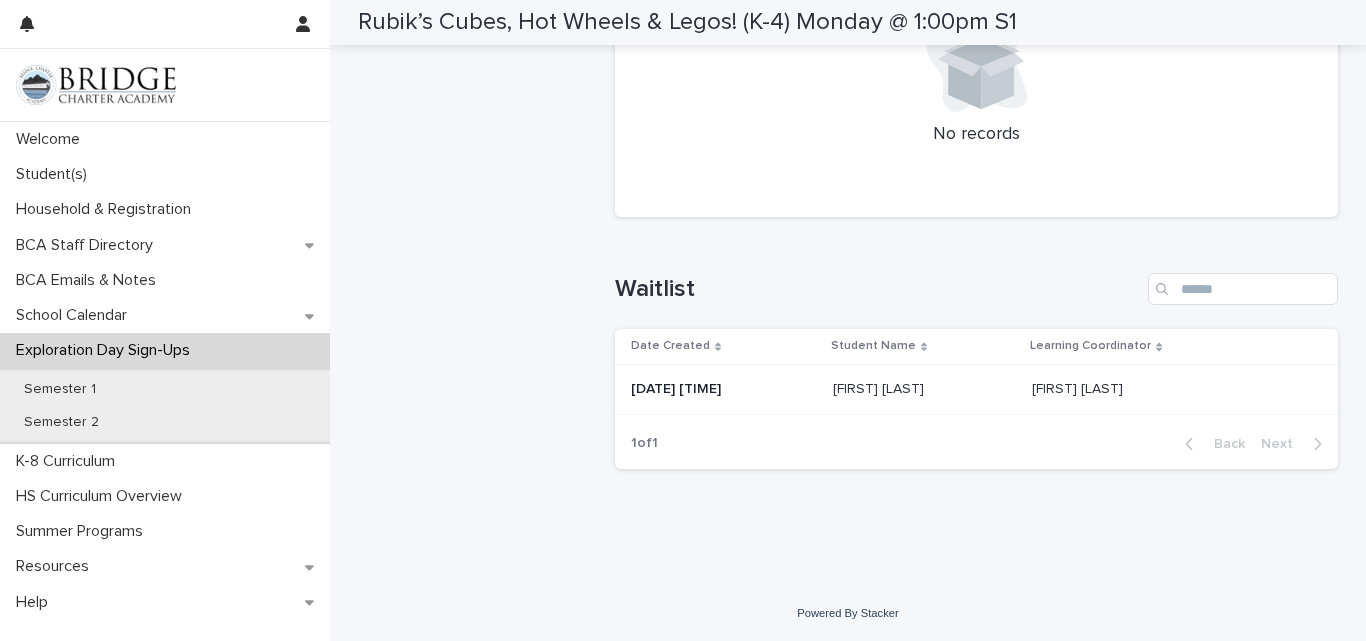 scroll, scrollTop: 0, scrollLeft: 0, axis: both 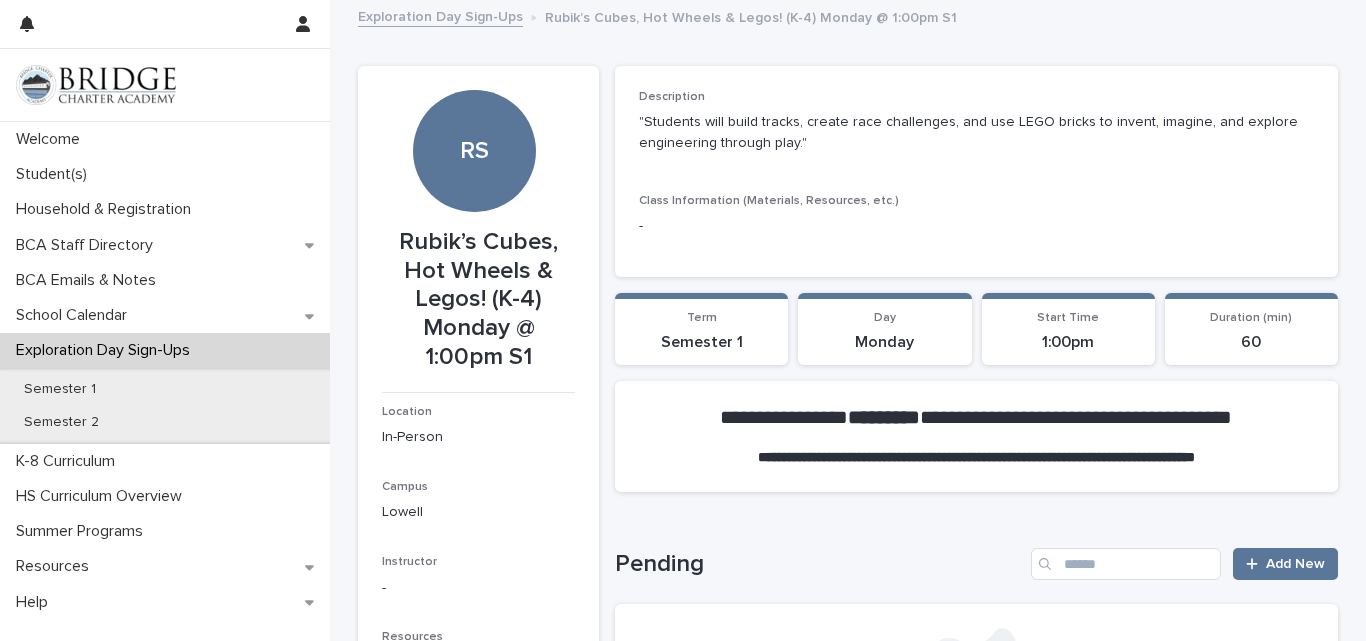 click on "Exploration Day Sign-Ups" at bounding box center (440, 15) 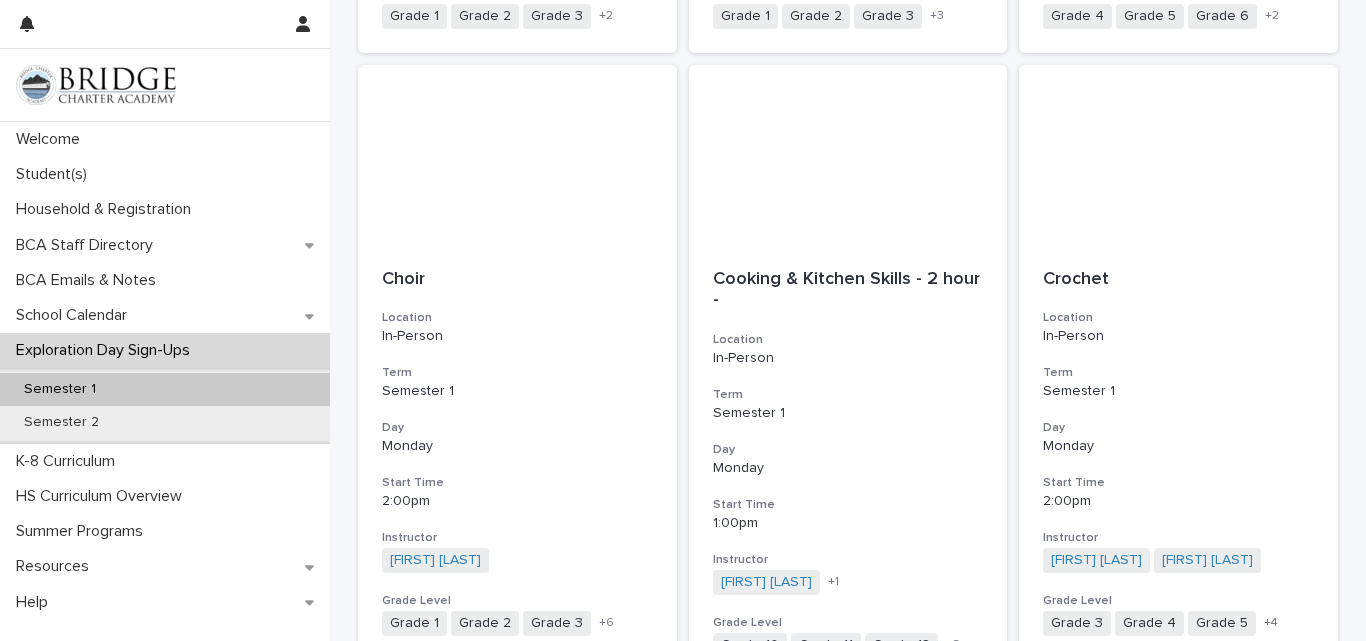 scroll, scrollTop: 2106, scrollLeft: 0, axis: vertical 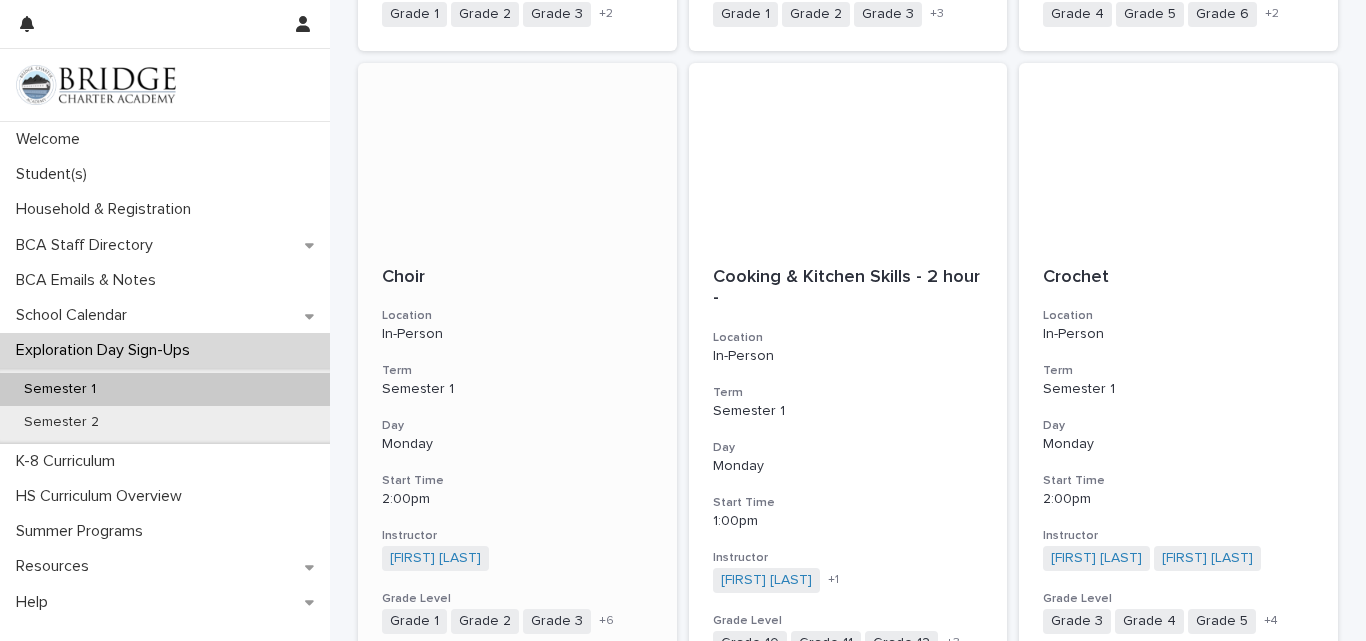 click on "In-Person" at bounding box center [517, 334] 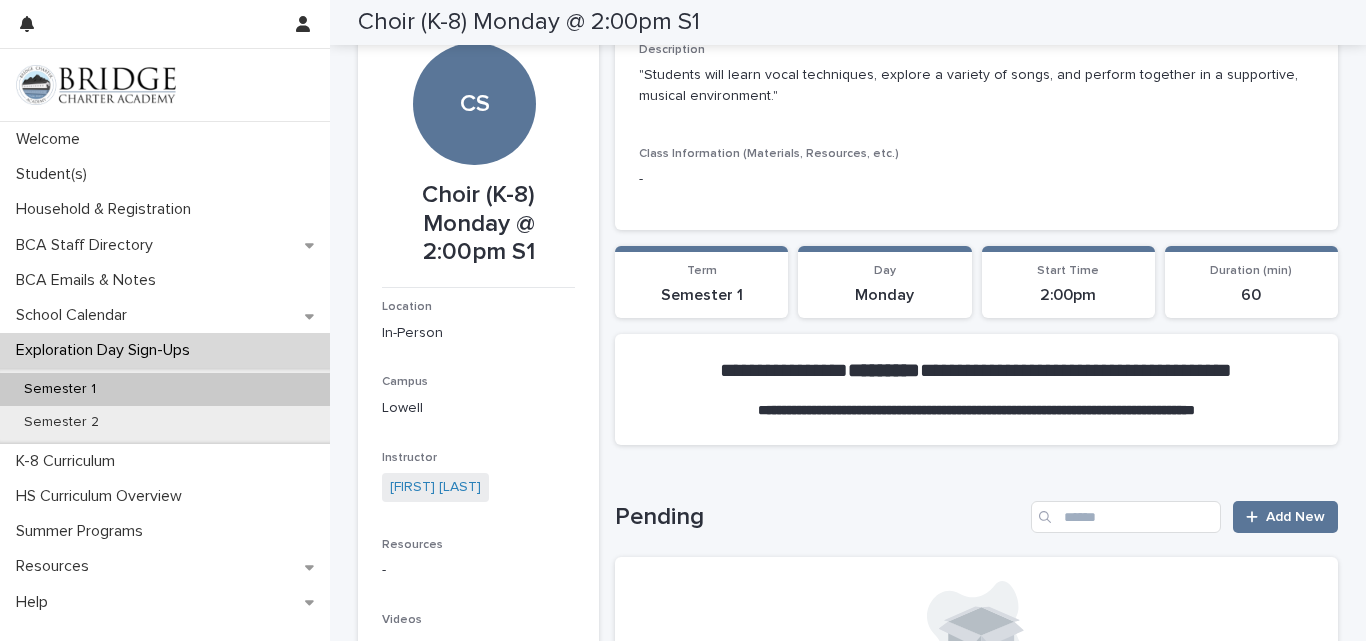 scroll, scrollTop: 0, scrollLeft: 0, axis: both 